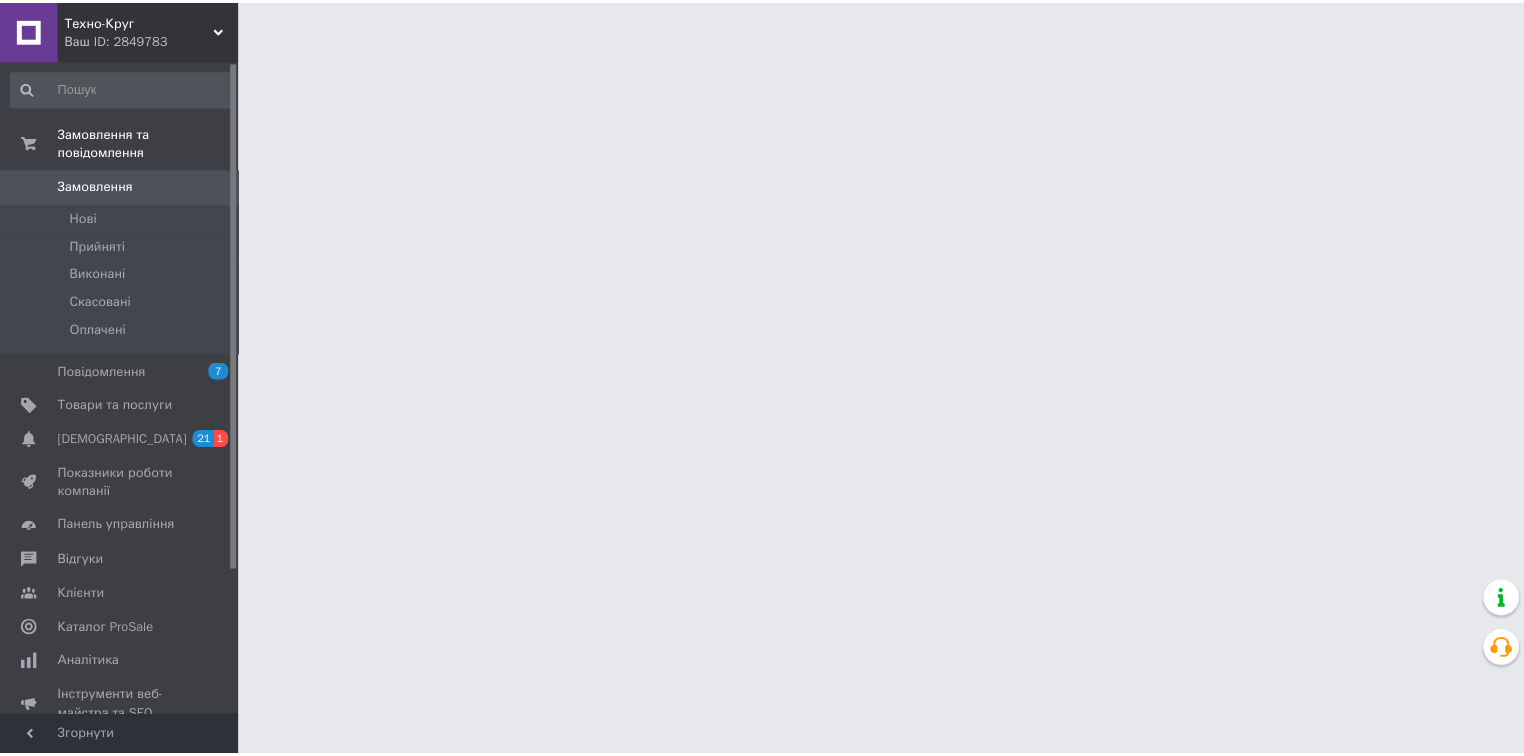 scroll, scrollTop: 0, scrollLeft: 0, axis: both 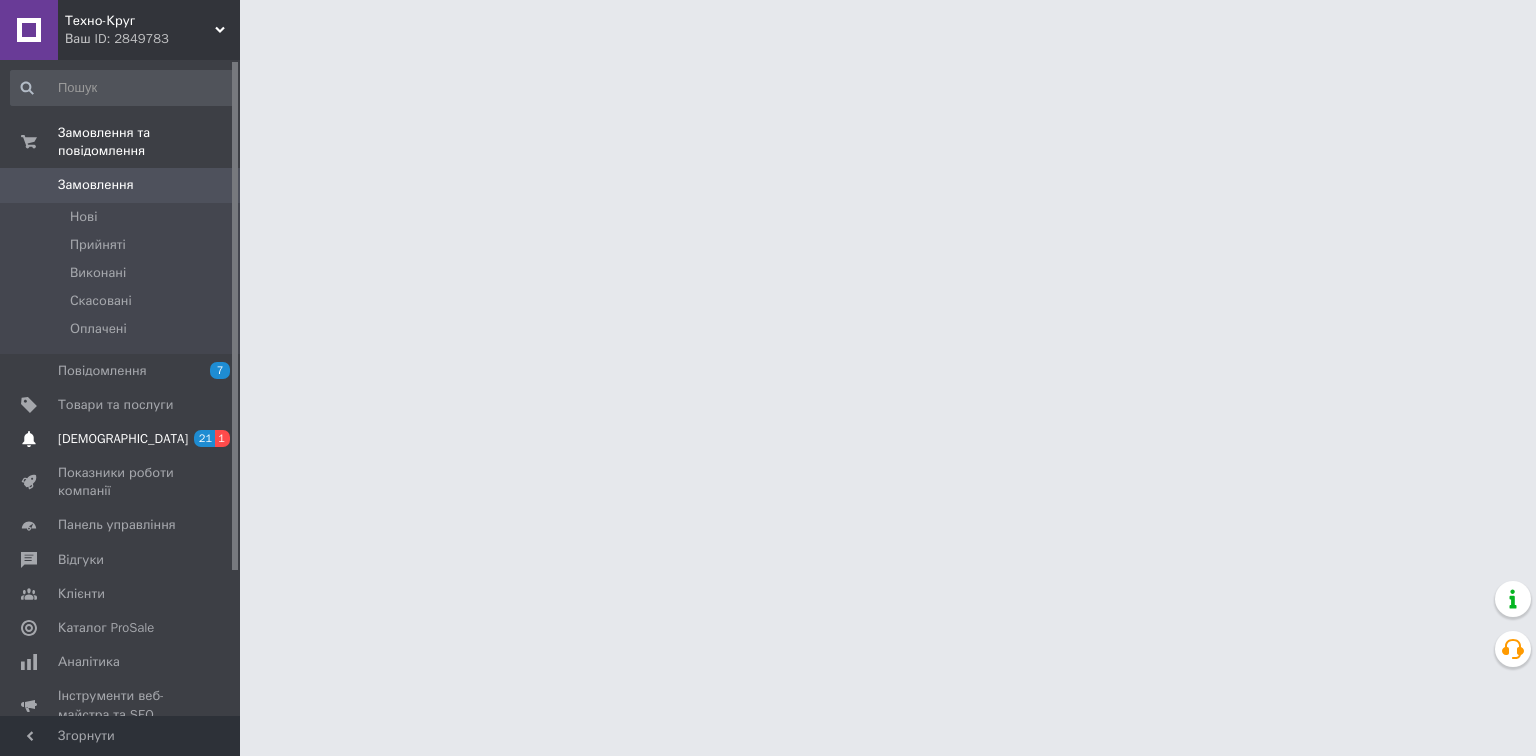 click on "[DEMOGRAPHIC_DATA]" at bounding box center (123, 439) 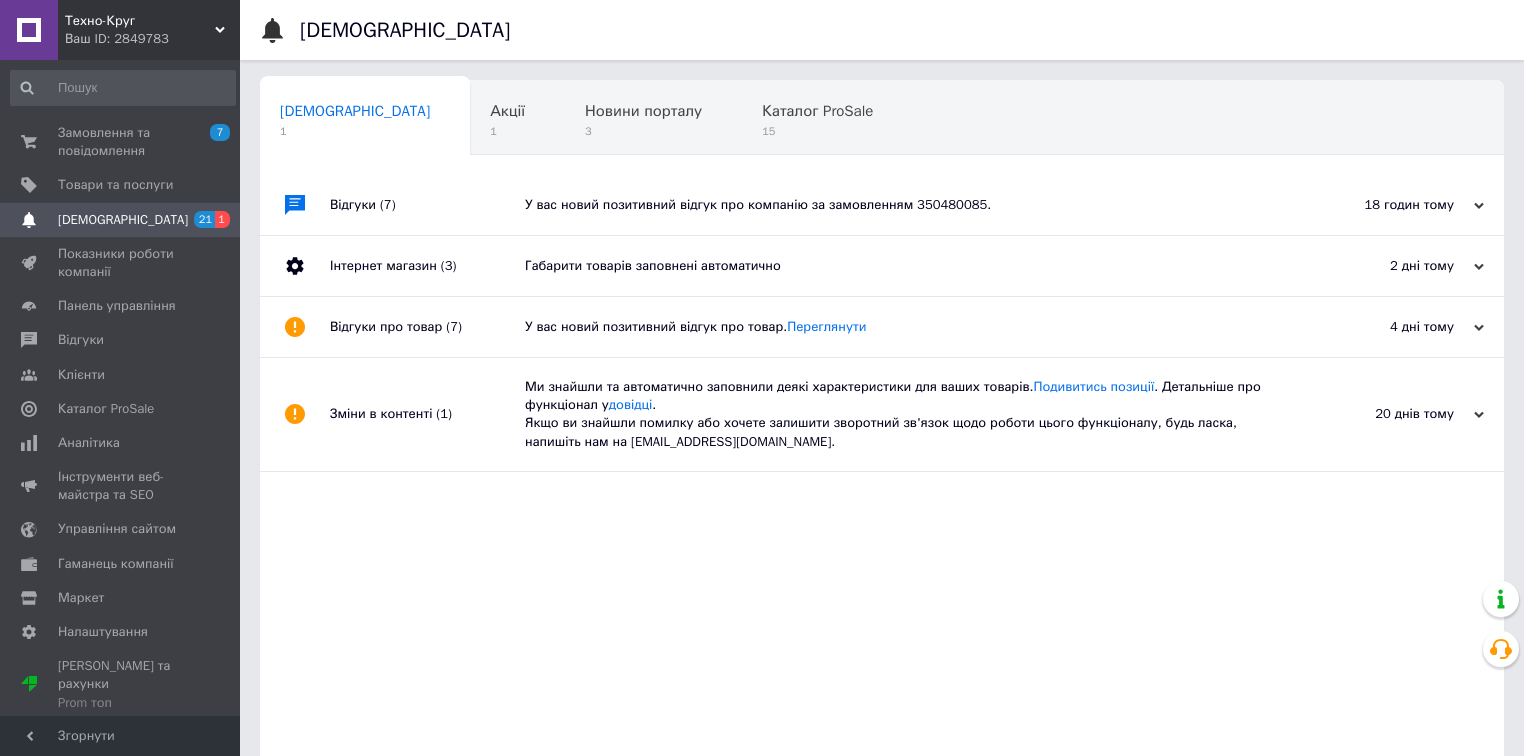 click on "У вас новий позитивний відгук про компанію за замовленням 350480085." at bounding box center (904, 205) 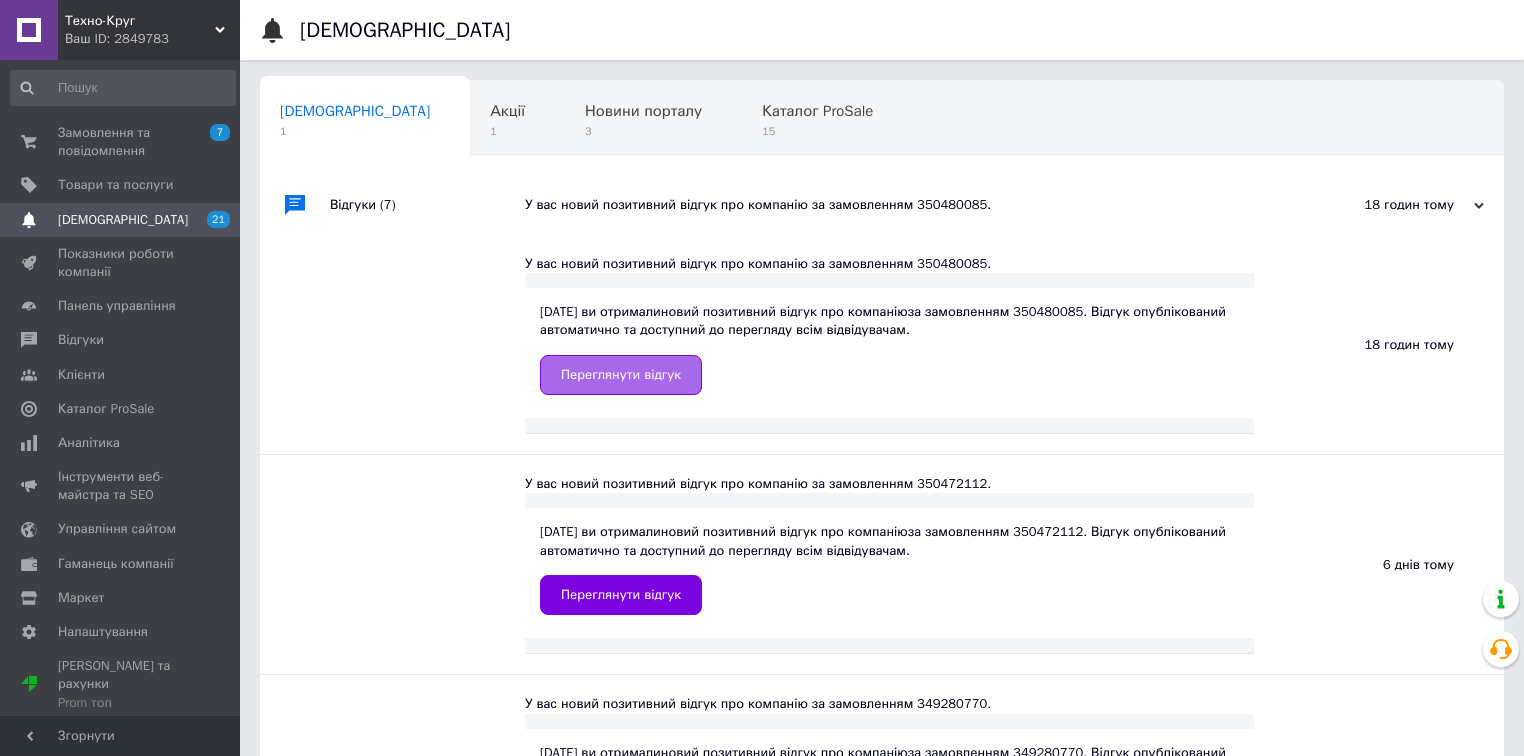 click on "Переглянути відгук" at bounding box center (621, 375) 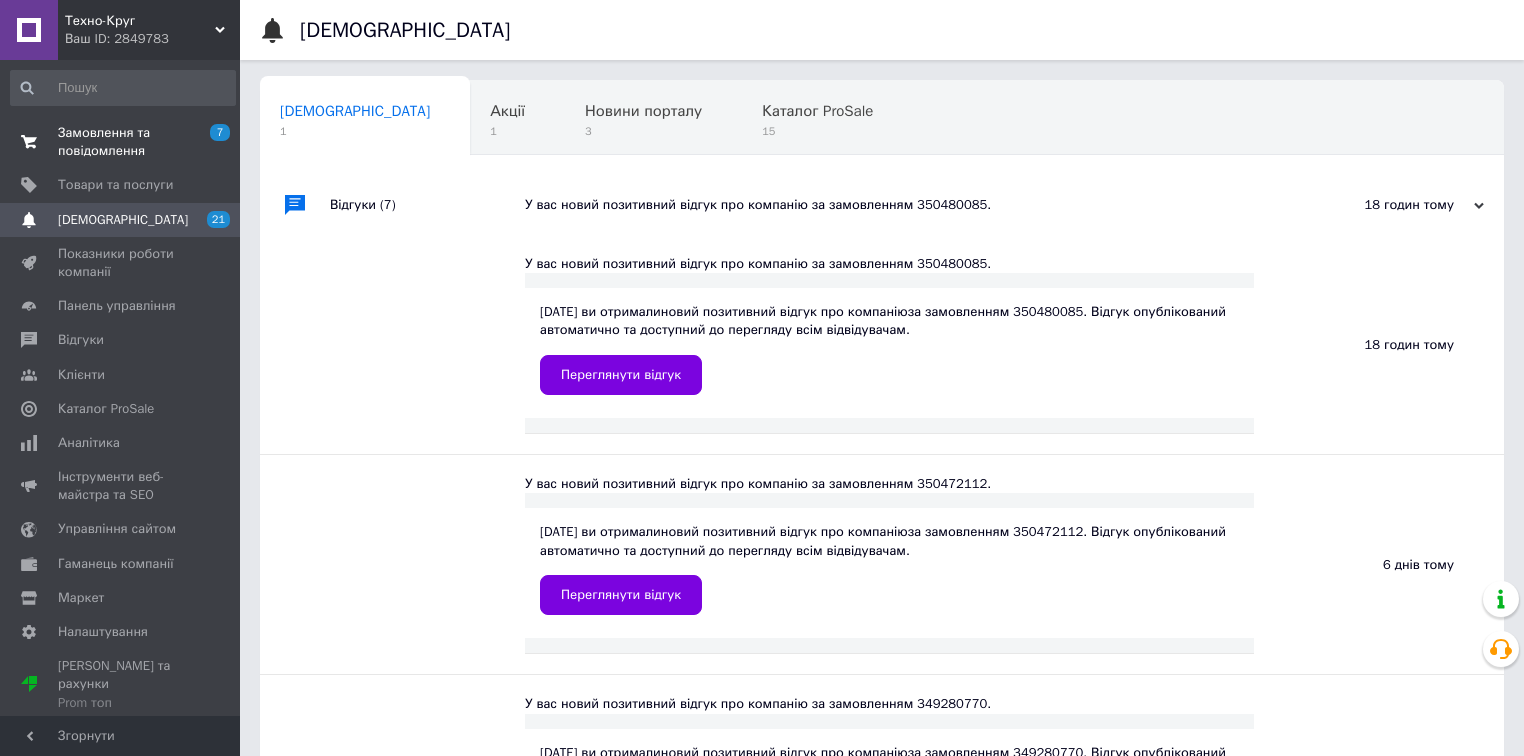 click on "Замовлення та повідомлення" at bounding box center (121, 142) 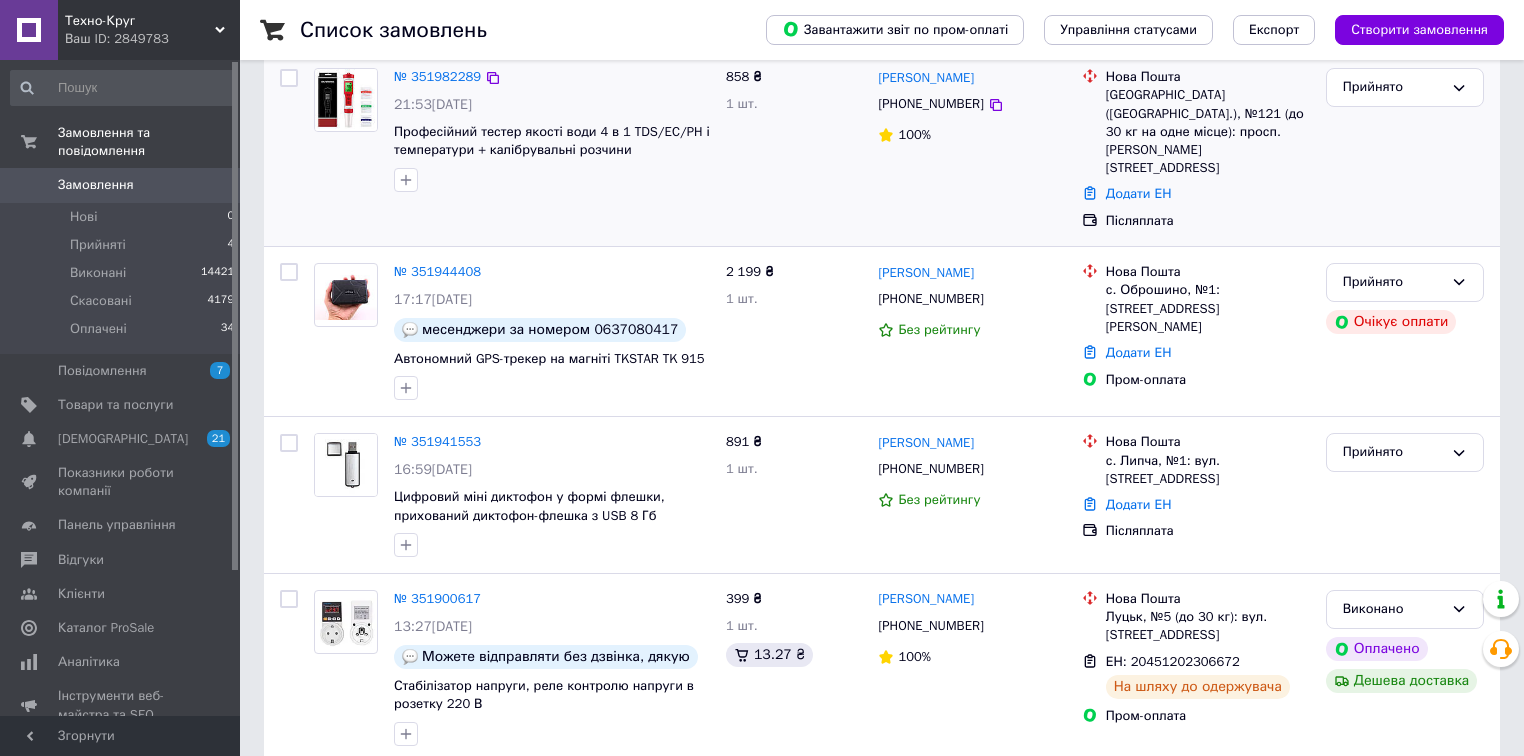 scroll, scrollTop: 0, scrollLeft: 0, axis: both 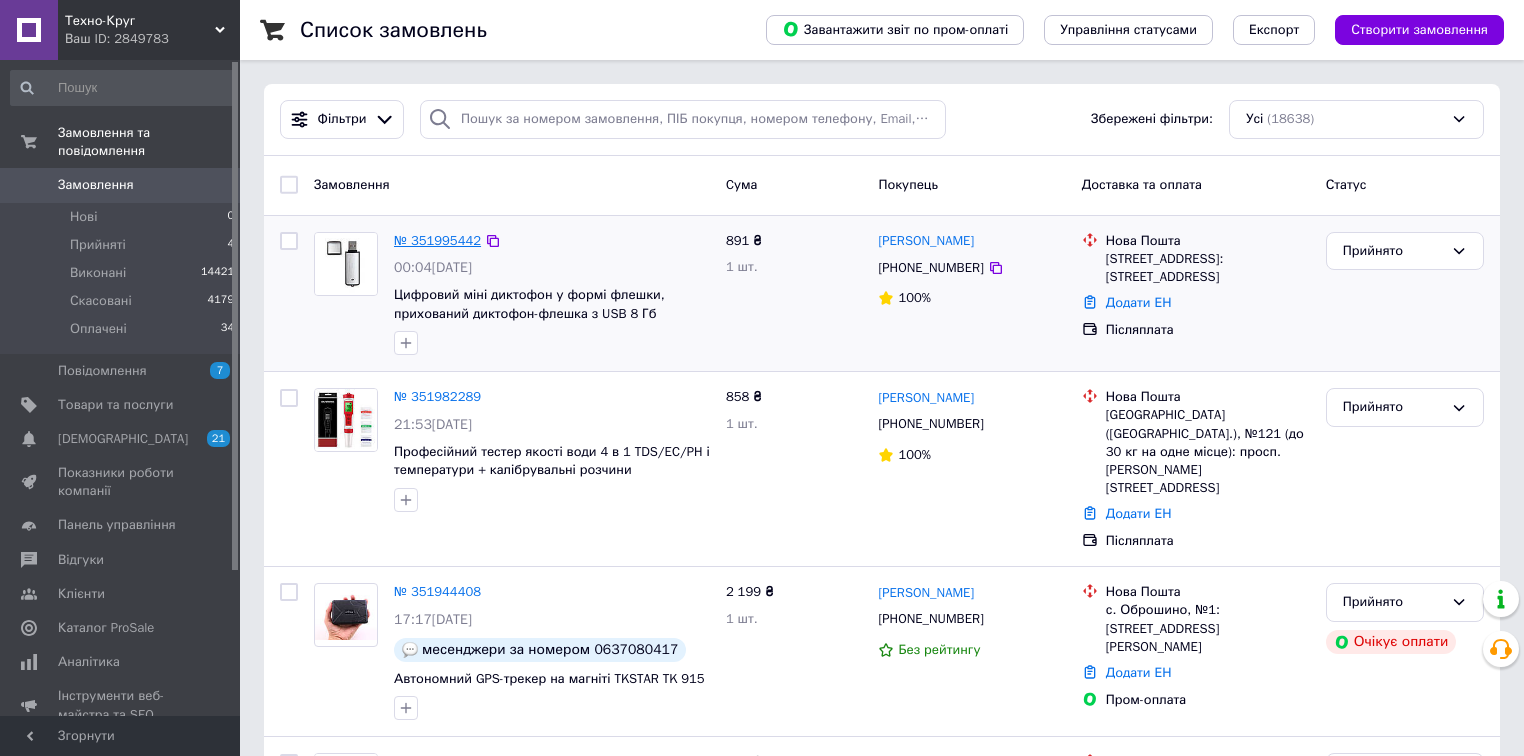 click on "№ 351995442" at bounding box center (437, 240) 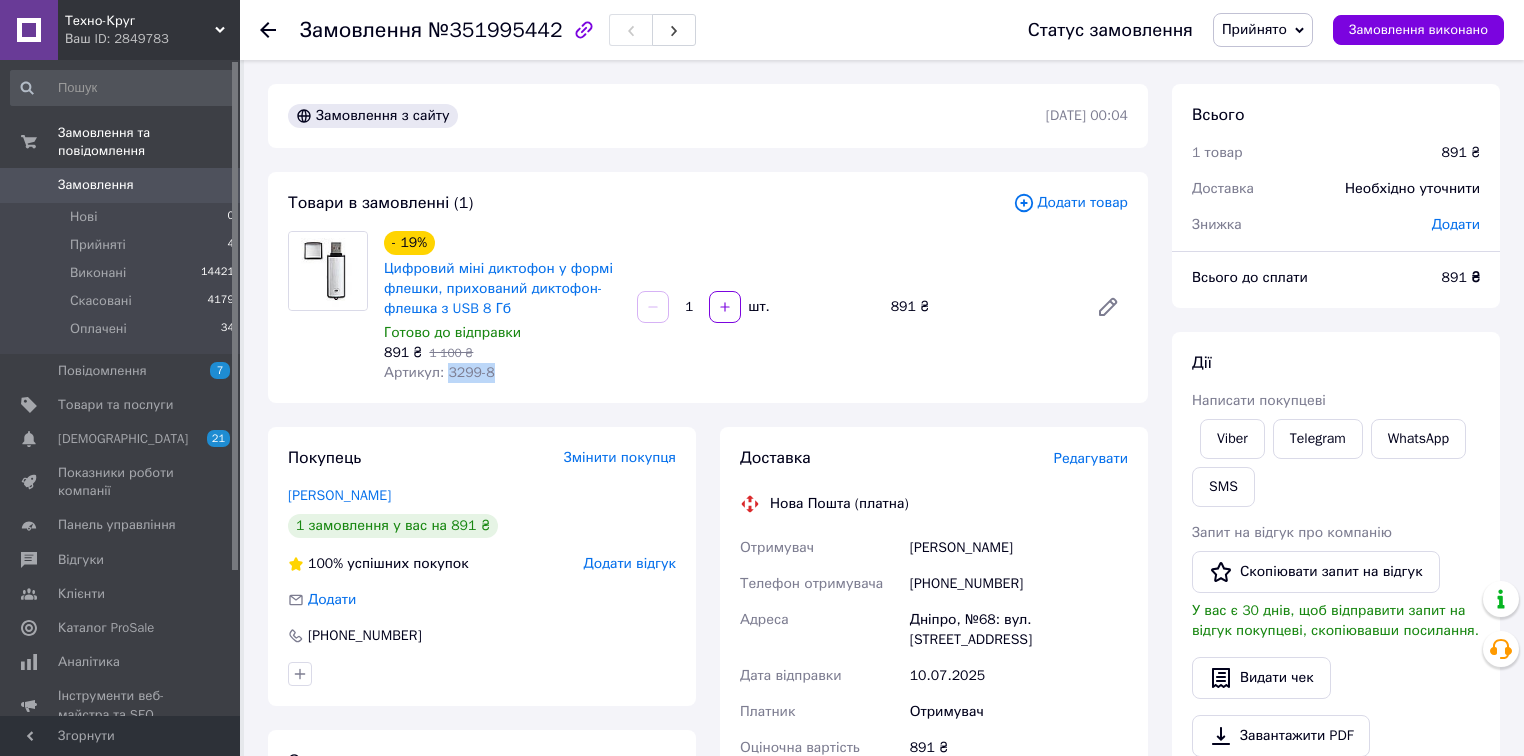 drag, startPoint x: 496, startPoint y: 373, endPoint x: 442, endPoint y: 377, distance: 54.147945 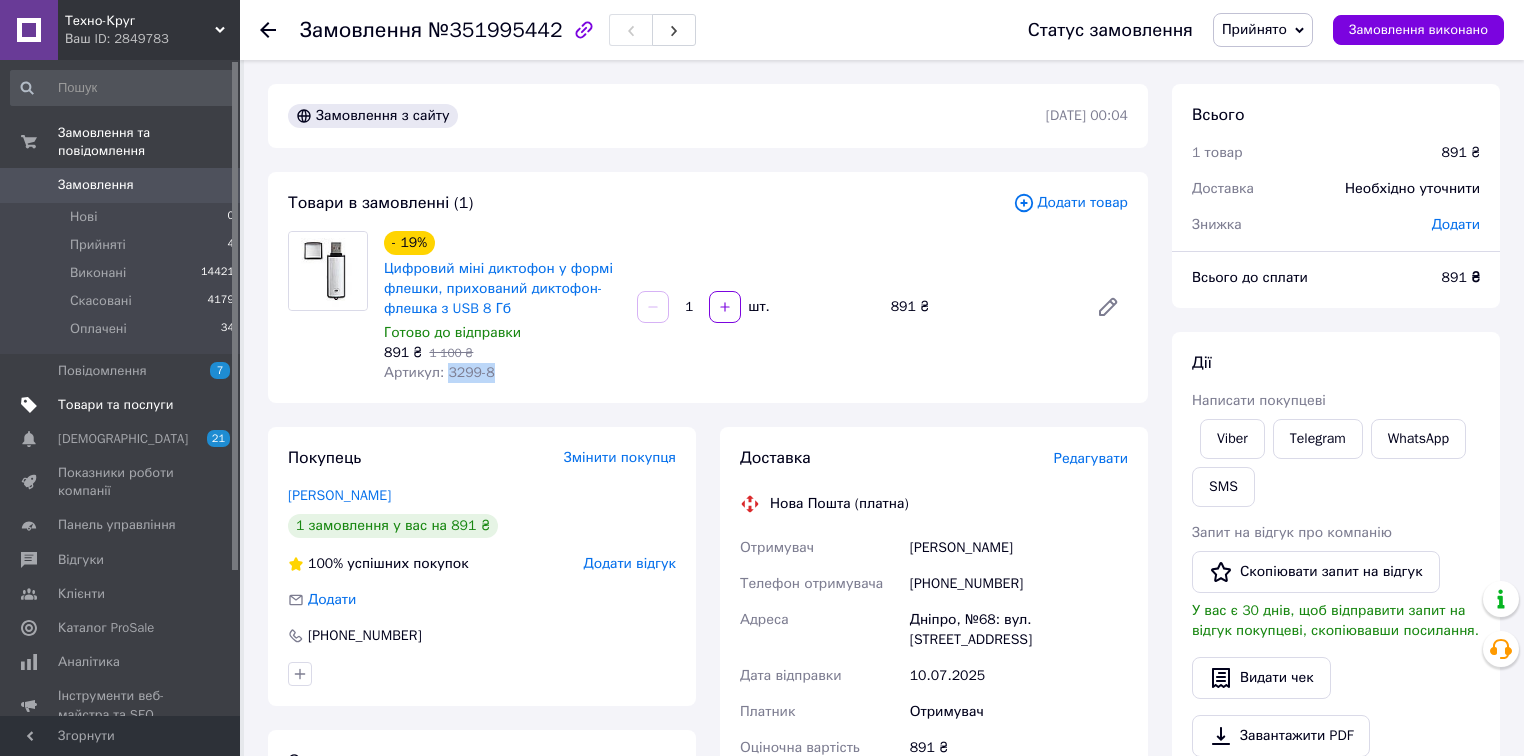 click on "Товари та послуги" at bounding box center [121, 405] 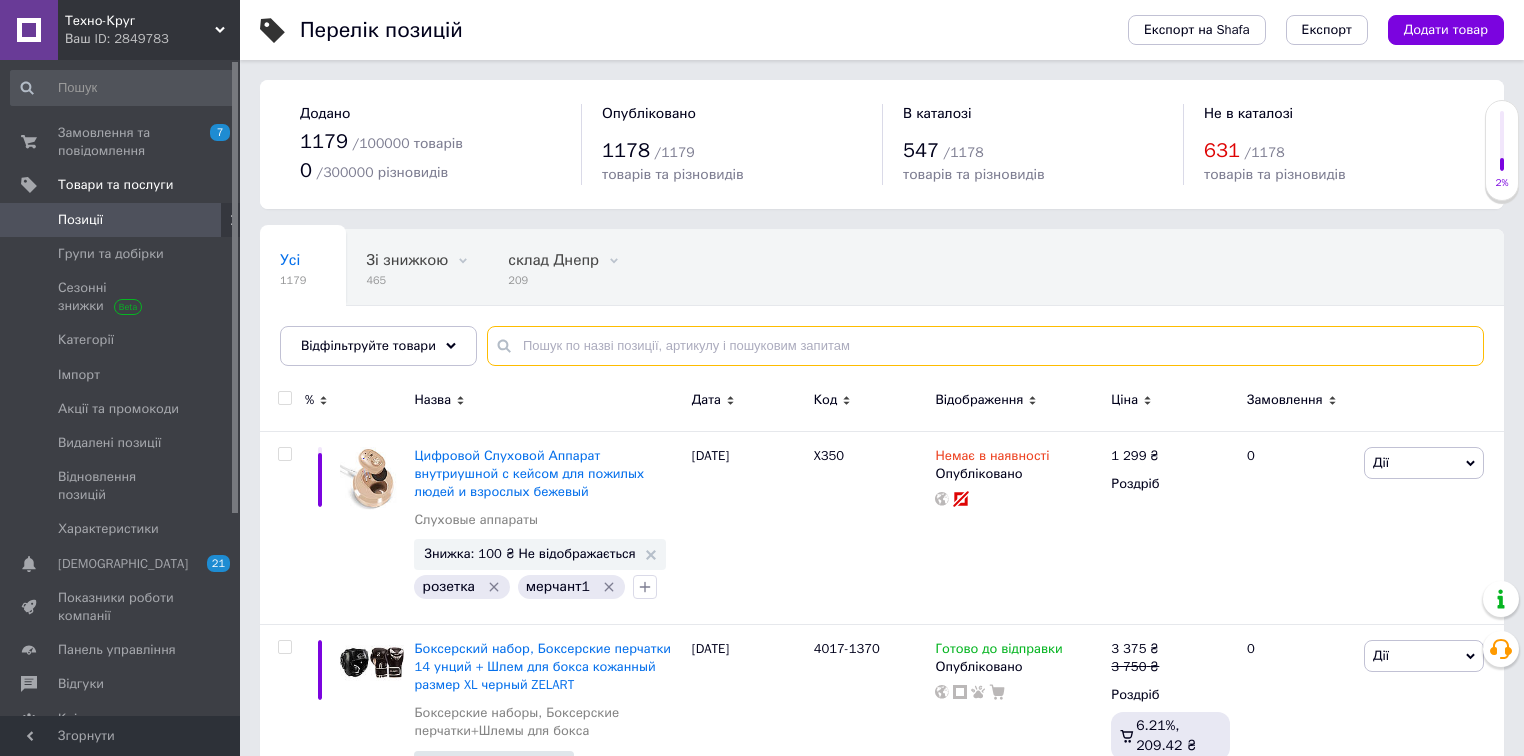 click at bounding box center [985, 346] 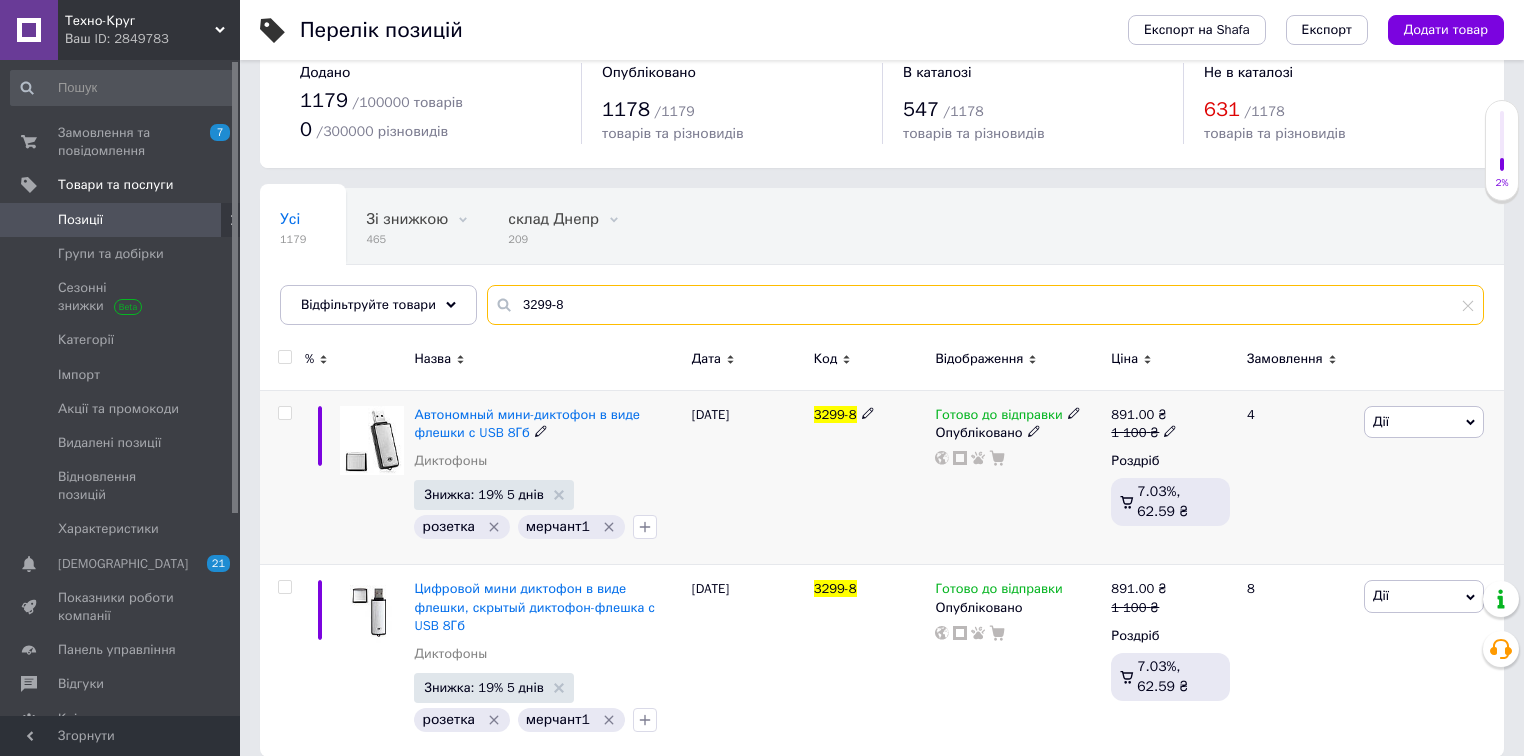 scroll, scrollTop: 43, scrollLeft: 0, axis: vertical 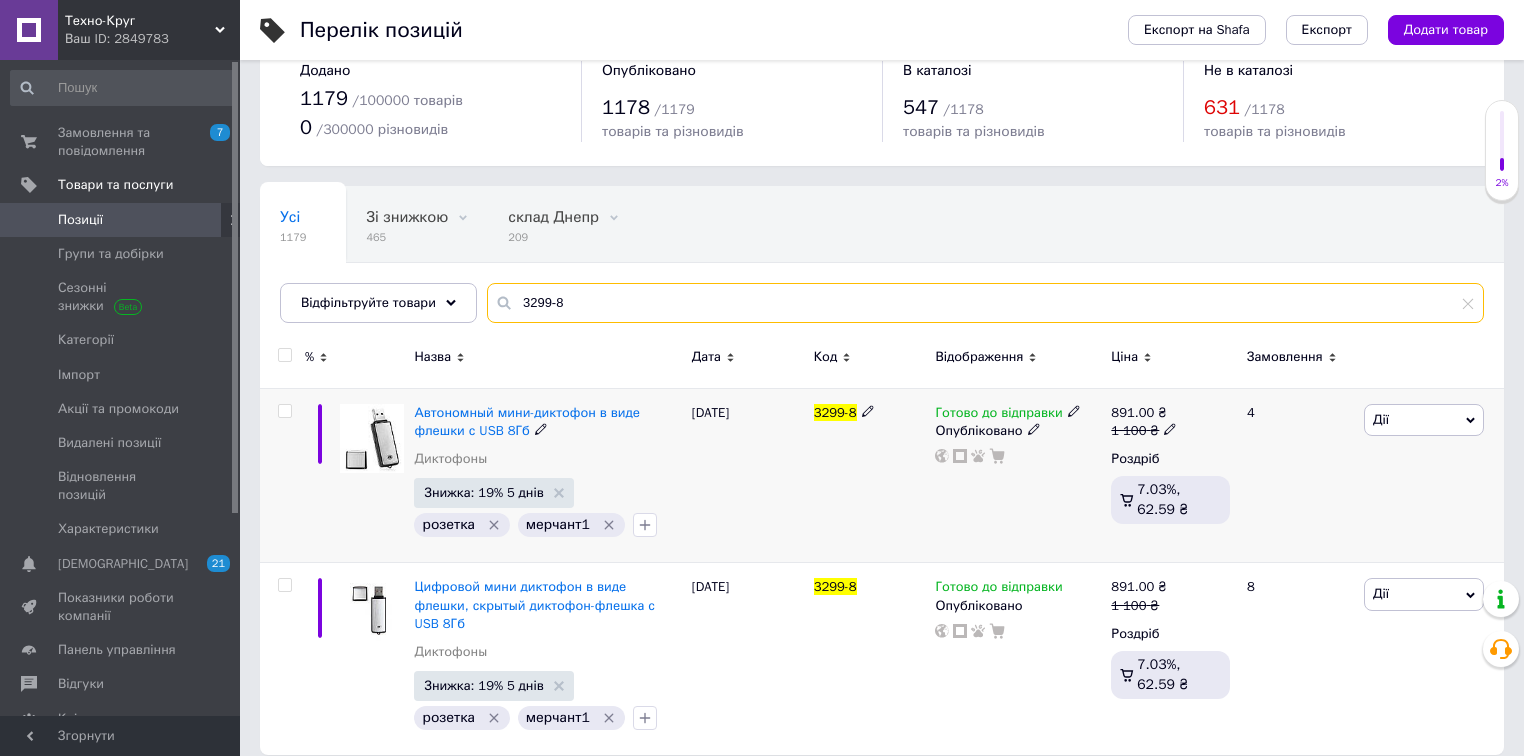 type on "3299-8" 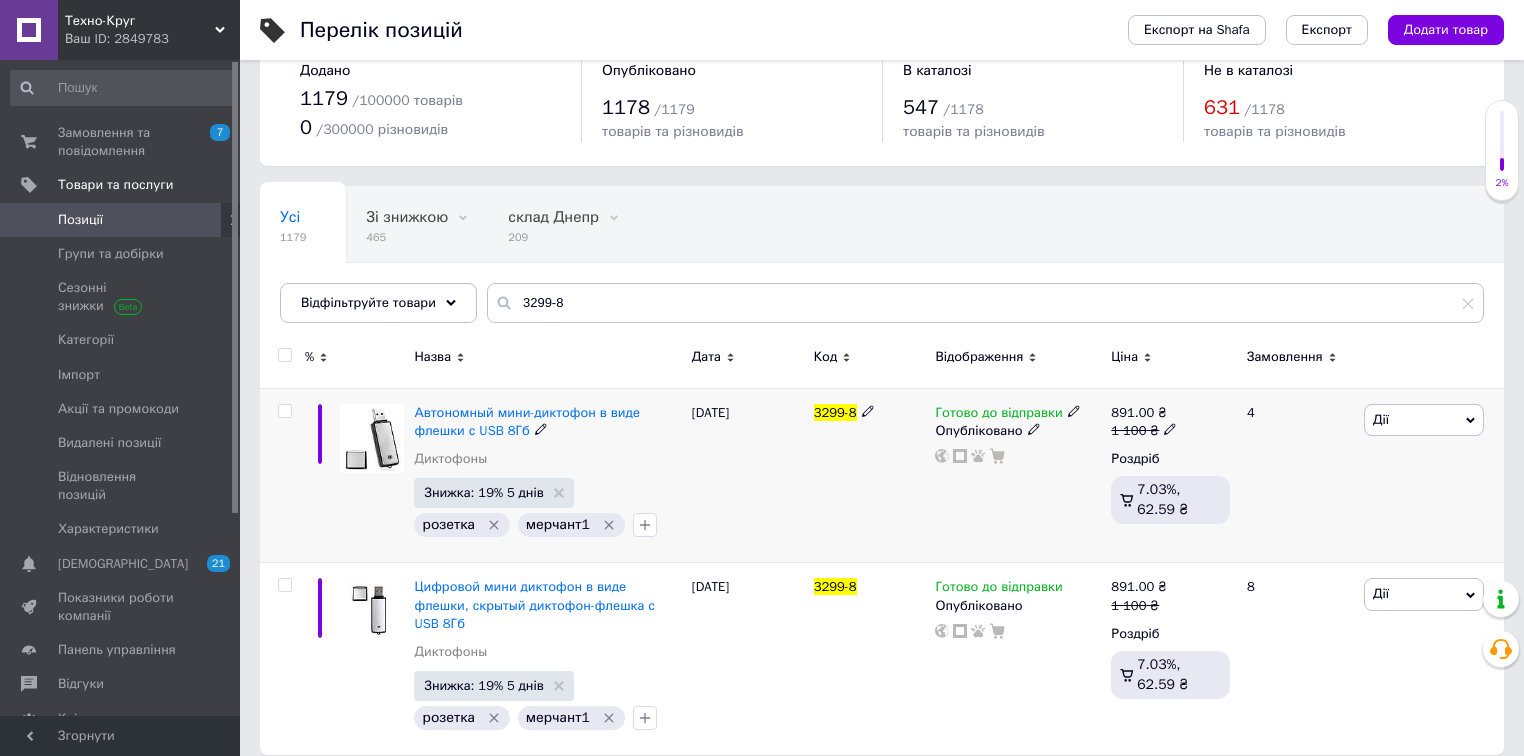 click 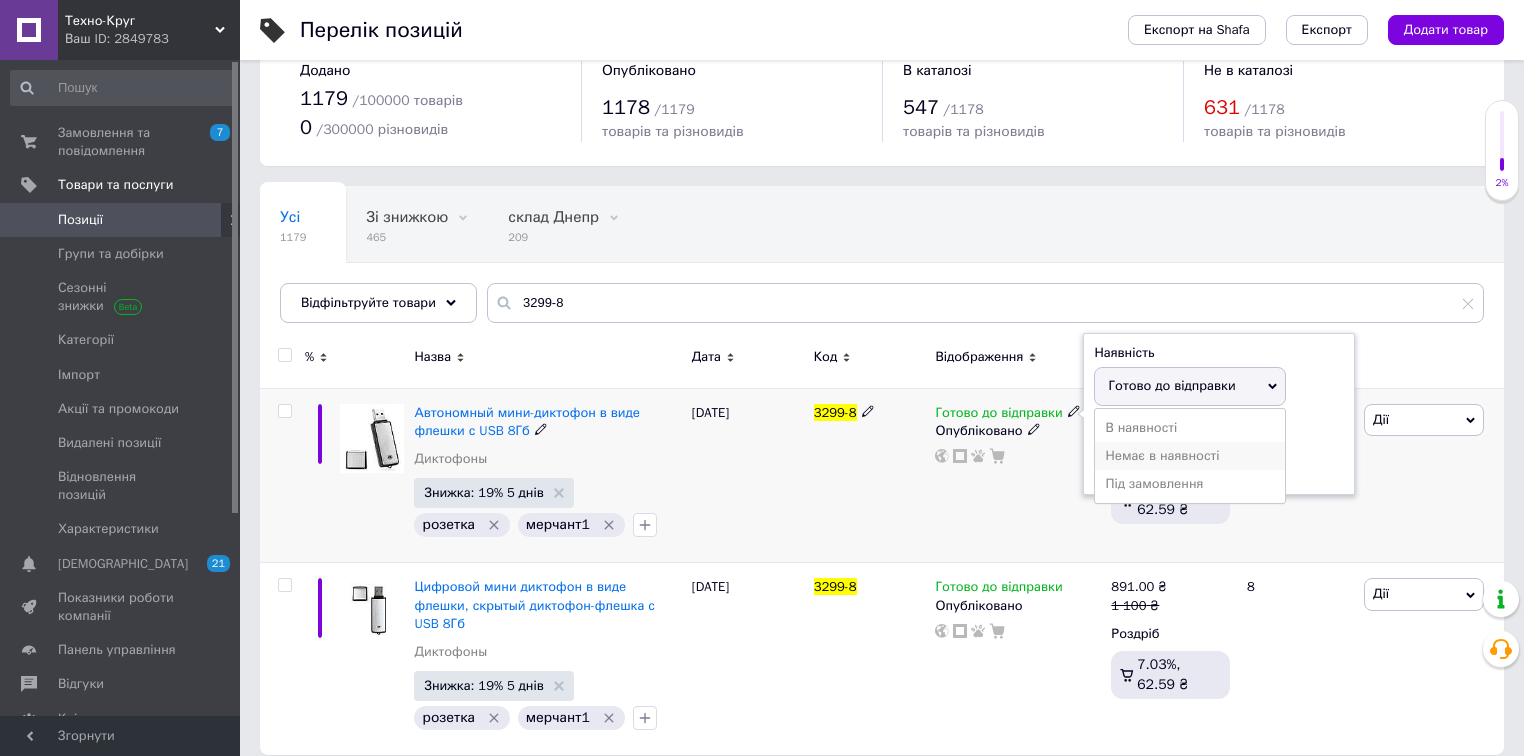 click on "Немає в наявності" at bounding box center (1190, 456) 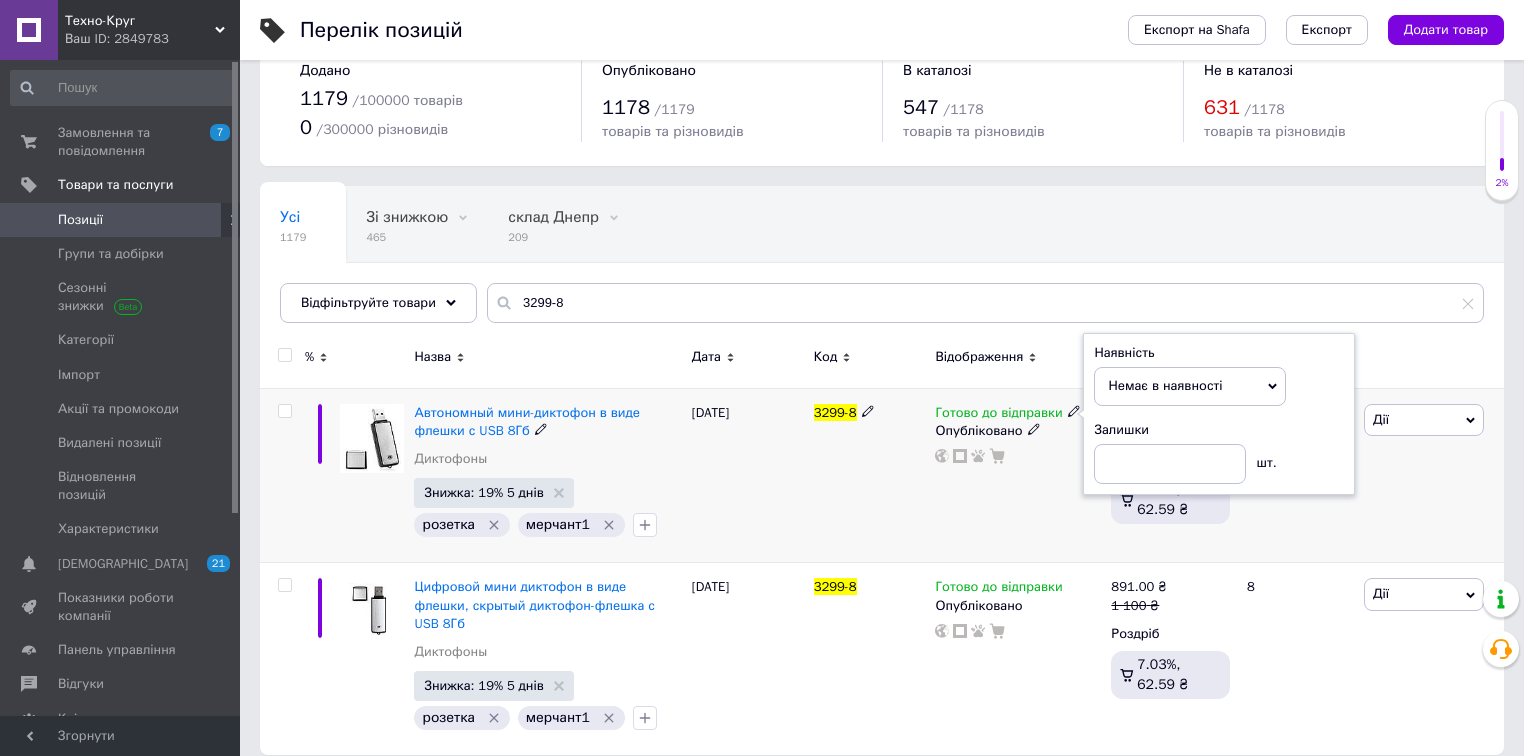 click on "Готово до відправки Наявність Немає в наявності В наявності Під замовлення Готово до відправки Залишки шт. Опубліковано" at bounding box center [1018, 475] 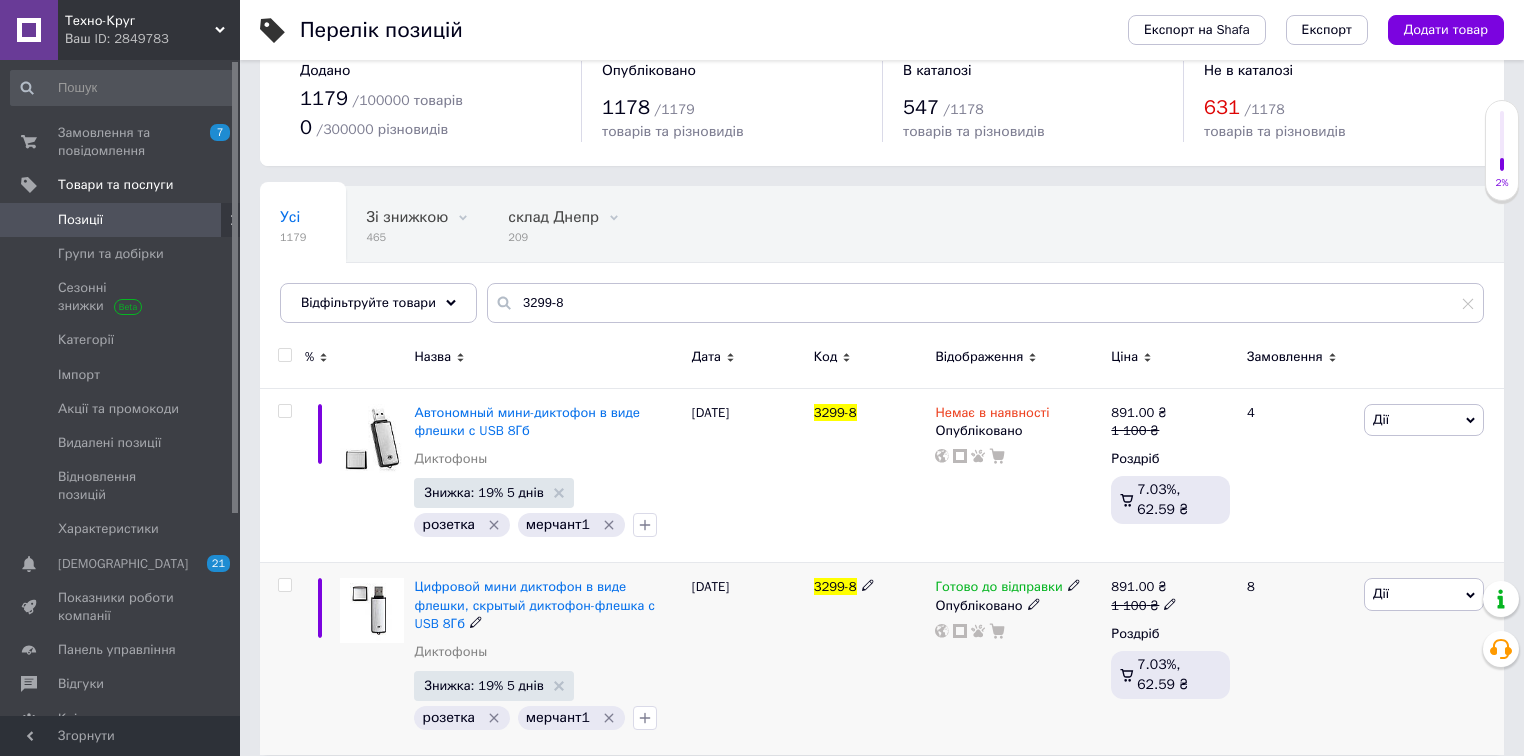 click 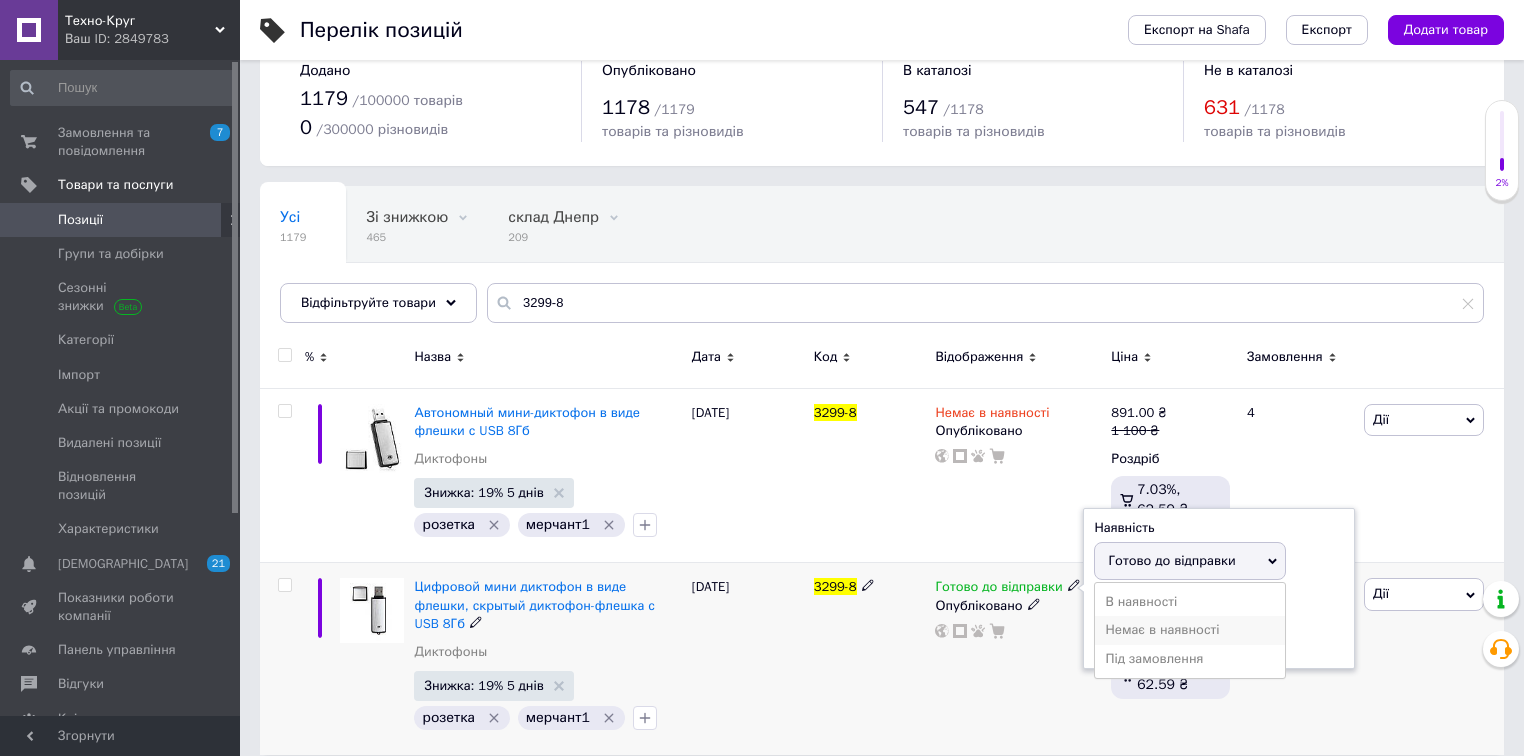 click on "Немає в наявності" at bounding box center (1190, 630) 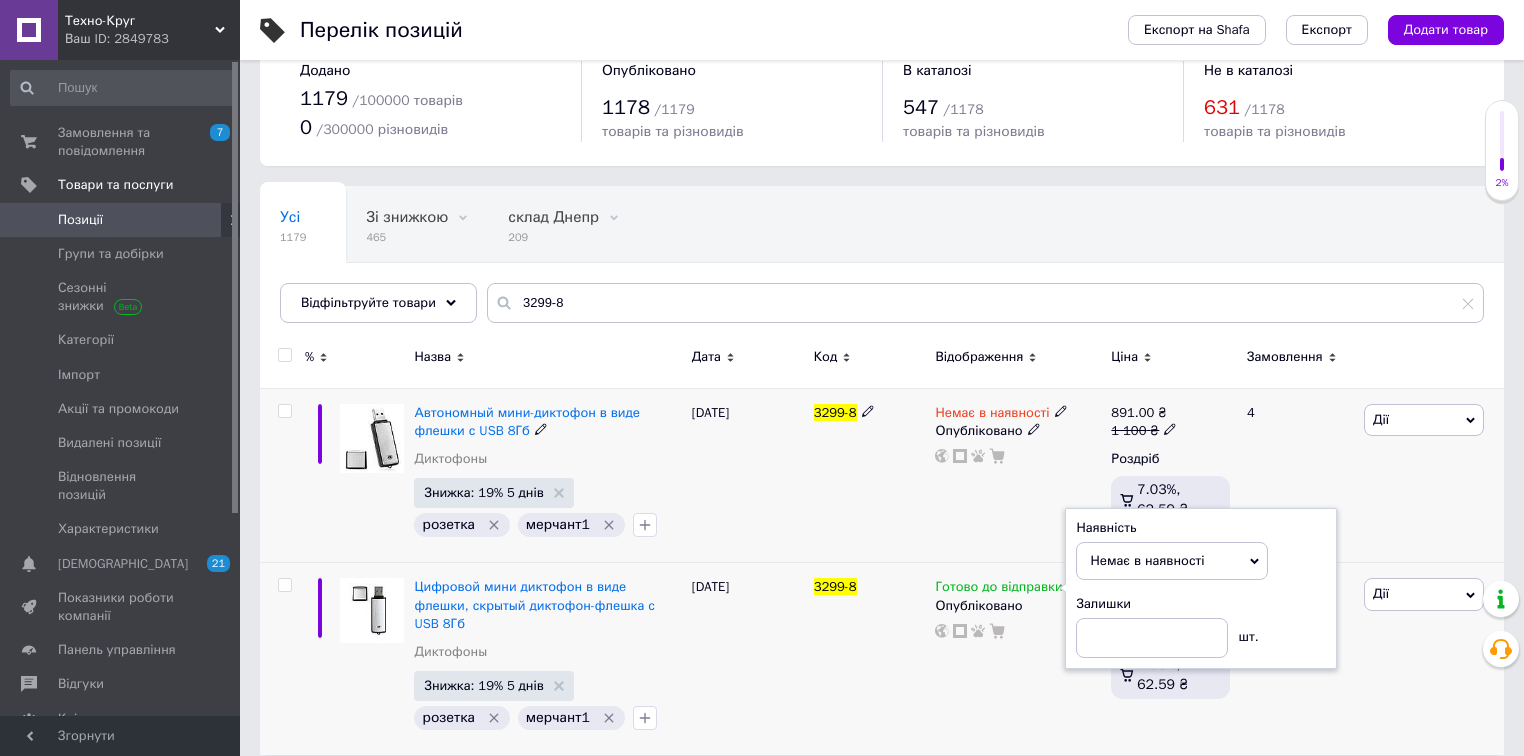 click on "Немає в наявності Опубліковано" at bounding box center [1018, 475] 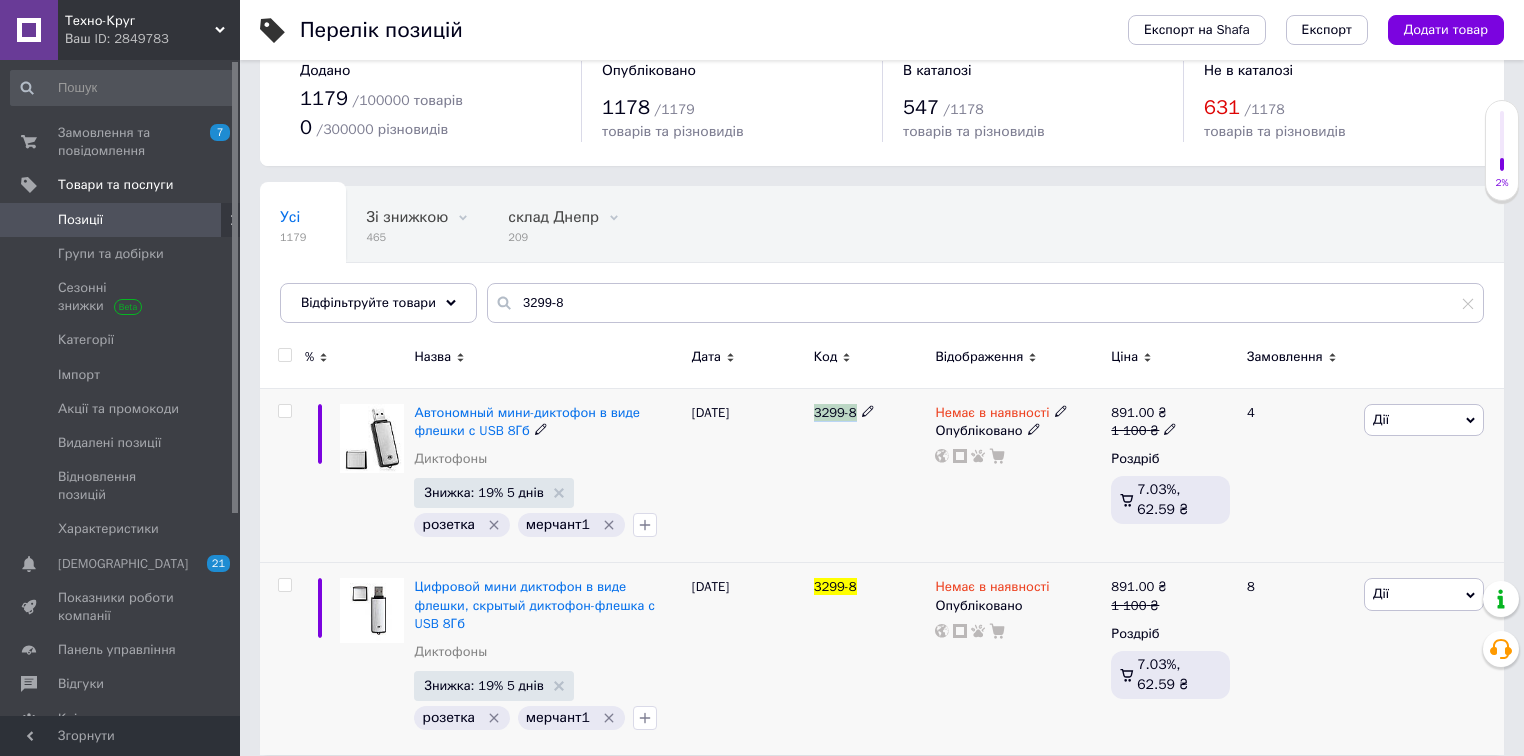 drag, startPoint x: 811, startPoint y: 409, endPoint x: 857, endPoint y: 410, distance: 46.010868 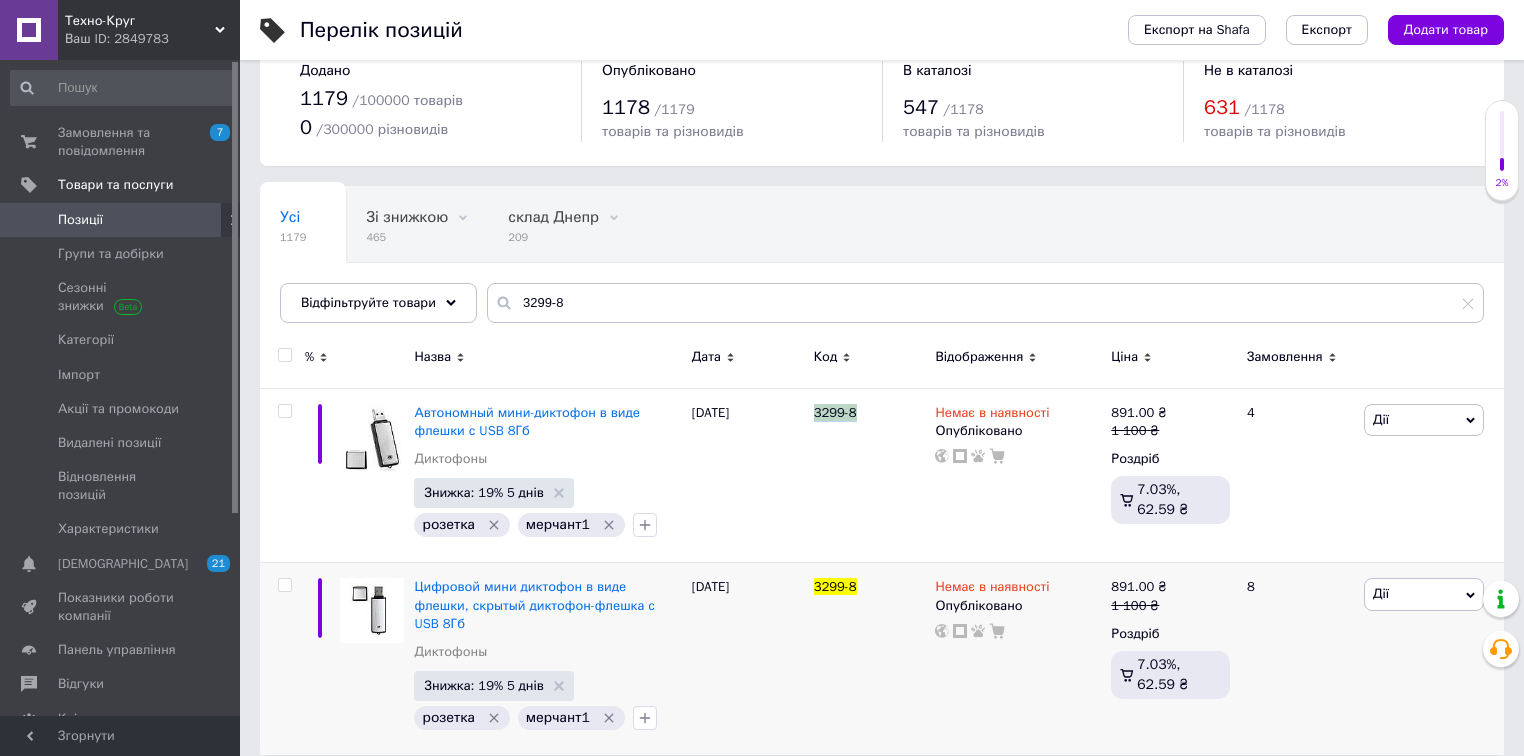 copy on "3299-8" 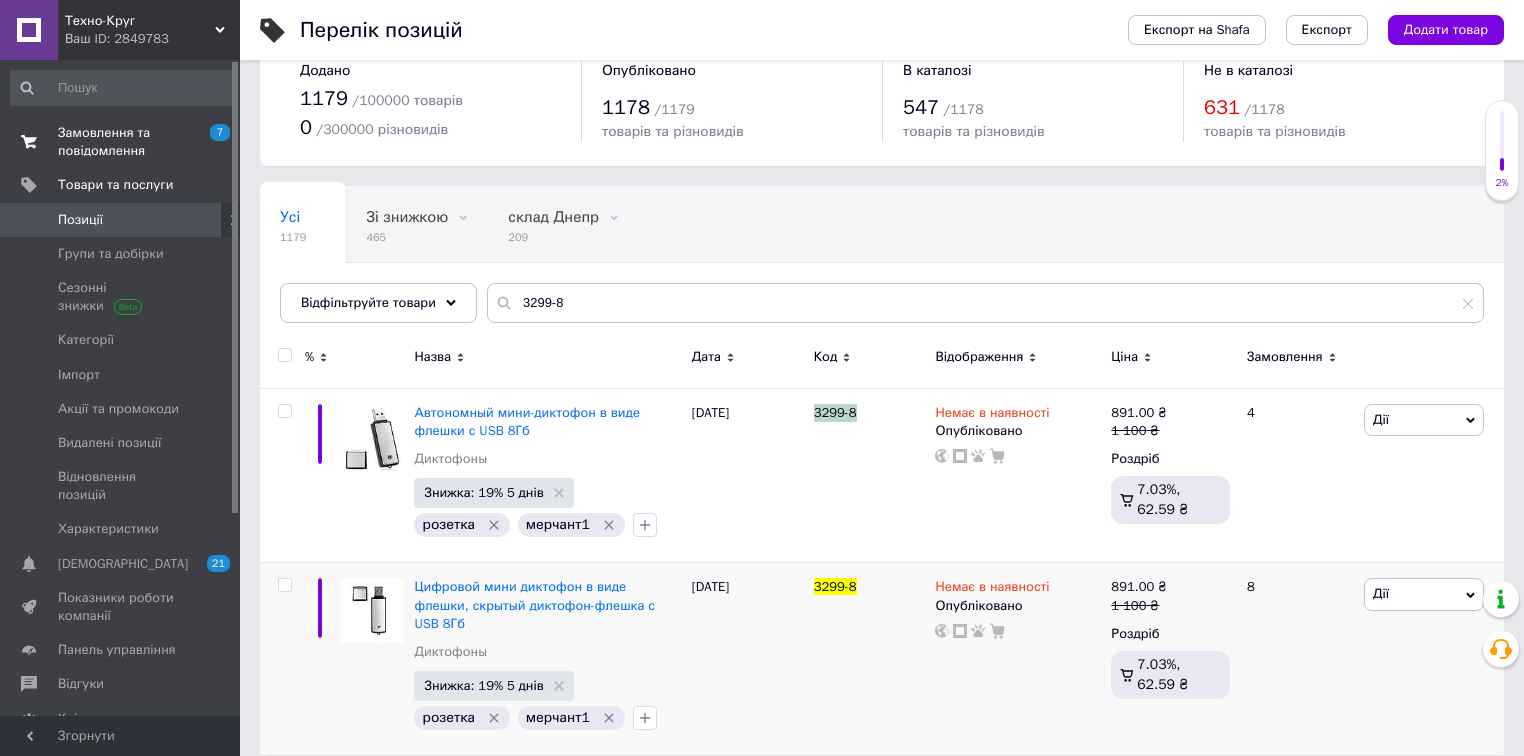 click on "Замовлення та повідомлення" at bounding box center (121, 142) 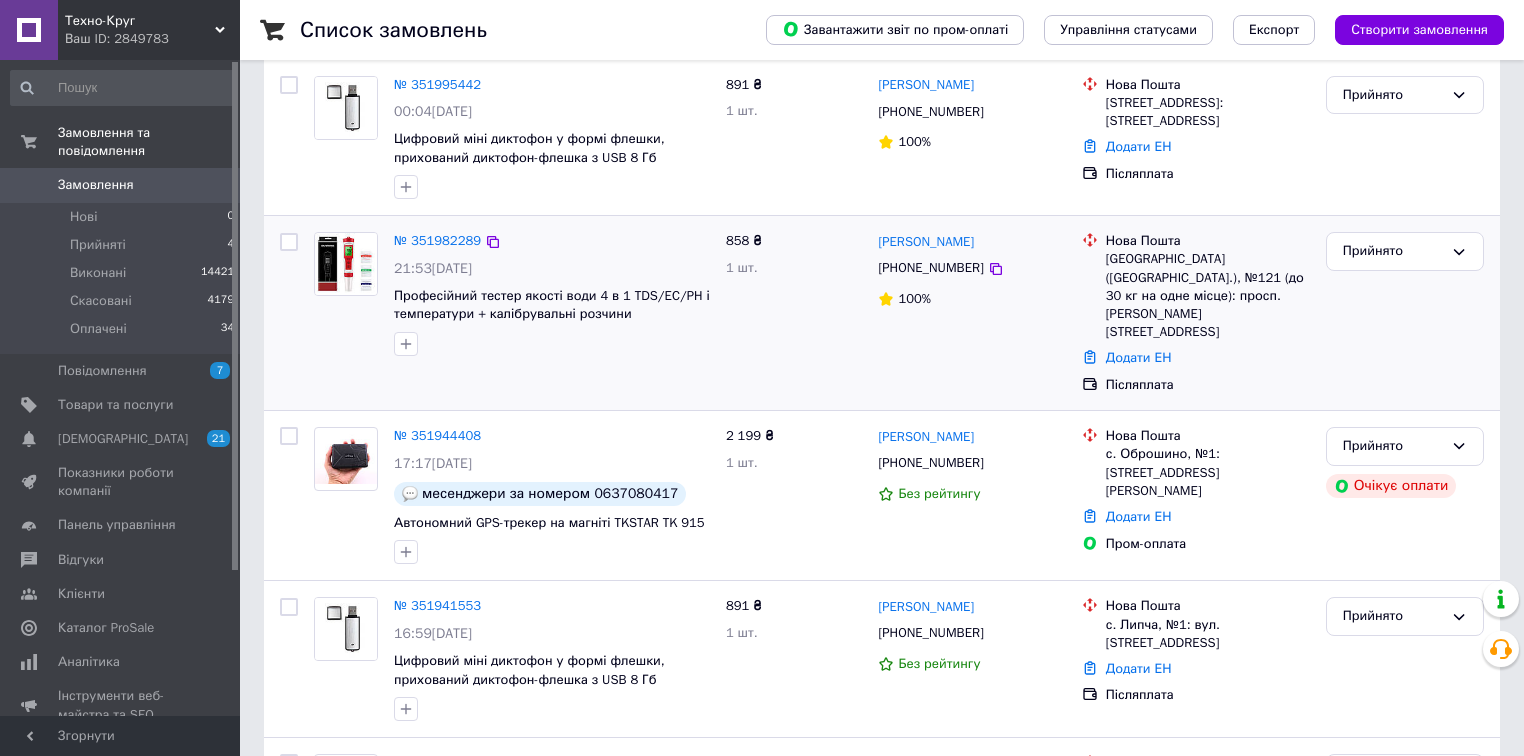 scroll, scrollTop: 160, scrollLeft: 0, axis: vertical 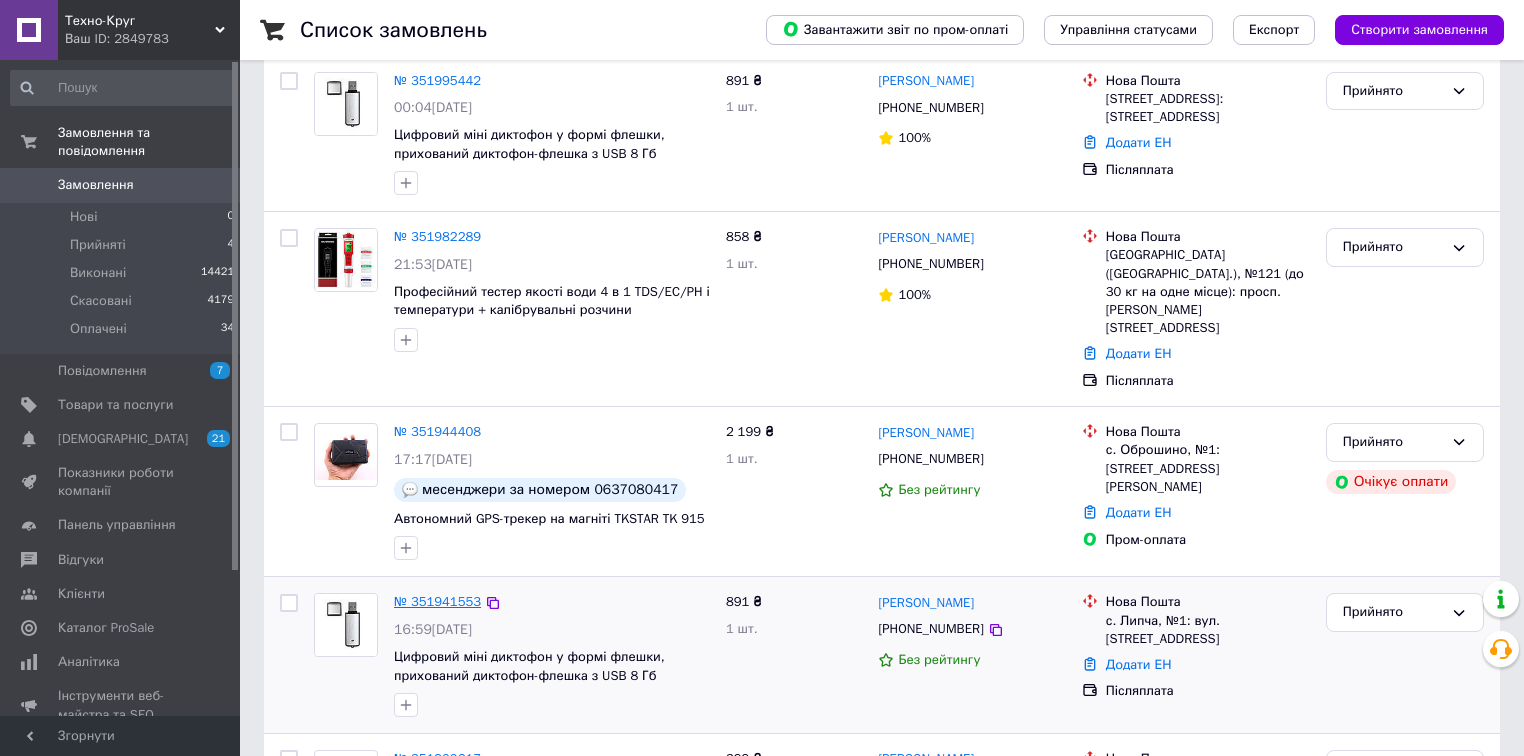 click on "№ 351941553" at bounding box center (437, 601) 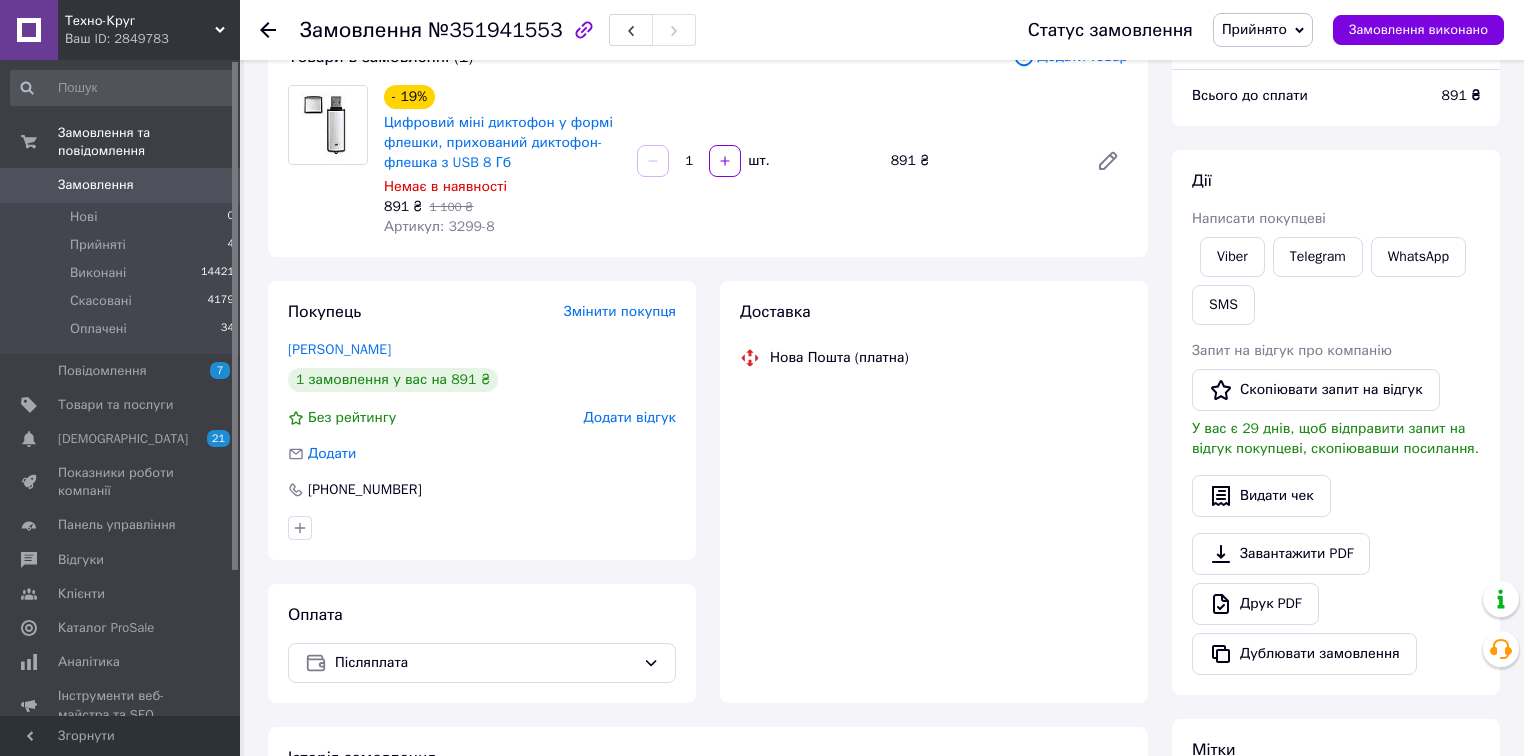 scroll, scrollTop: 160, scrollLeft: 0, axis: vertical 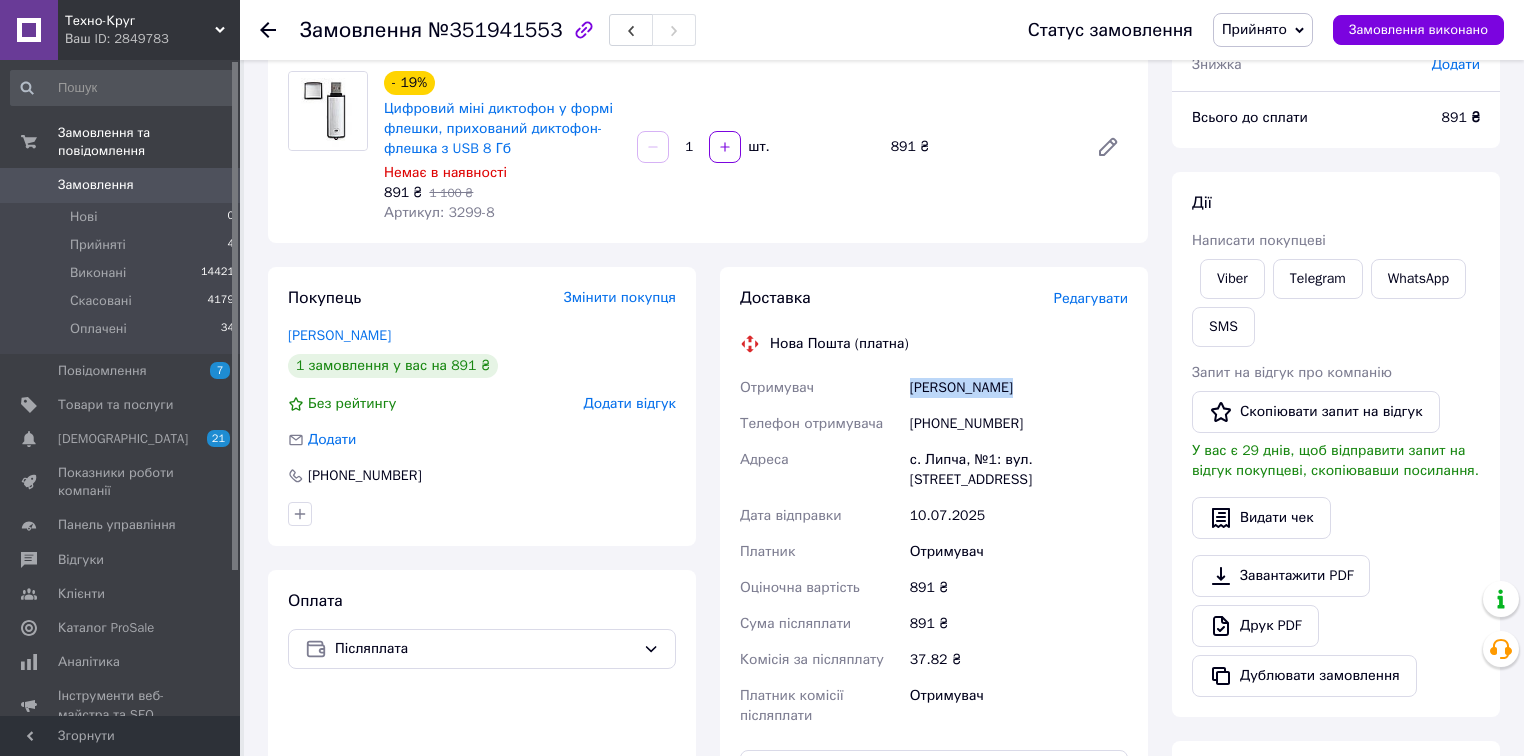 drag, startPoint x: 980, startPoint y: 390, endPoint x: 890, endPoint y: 390, distance: 90 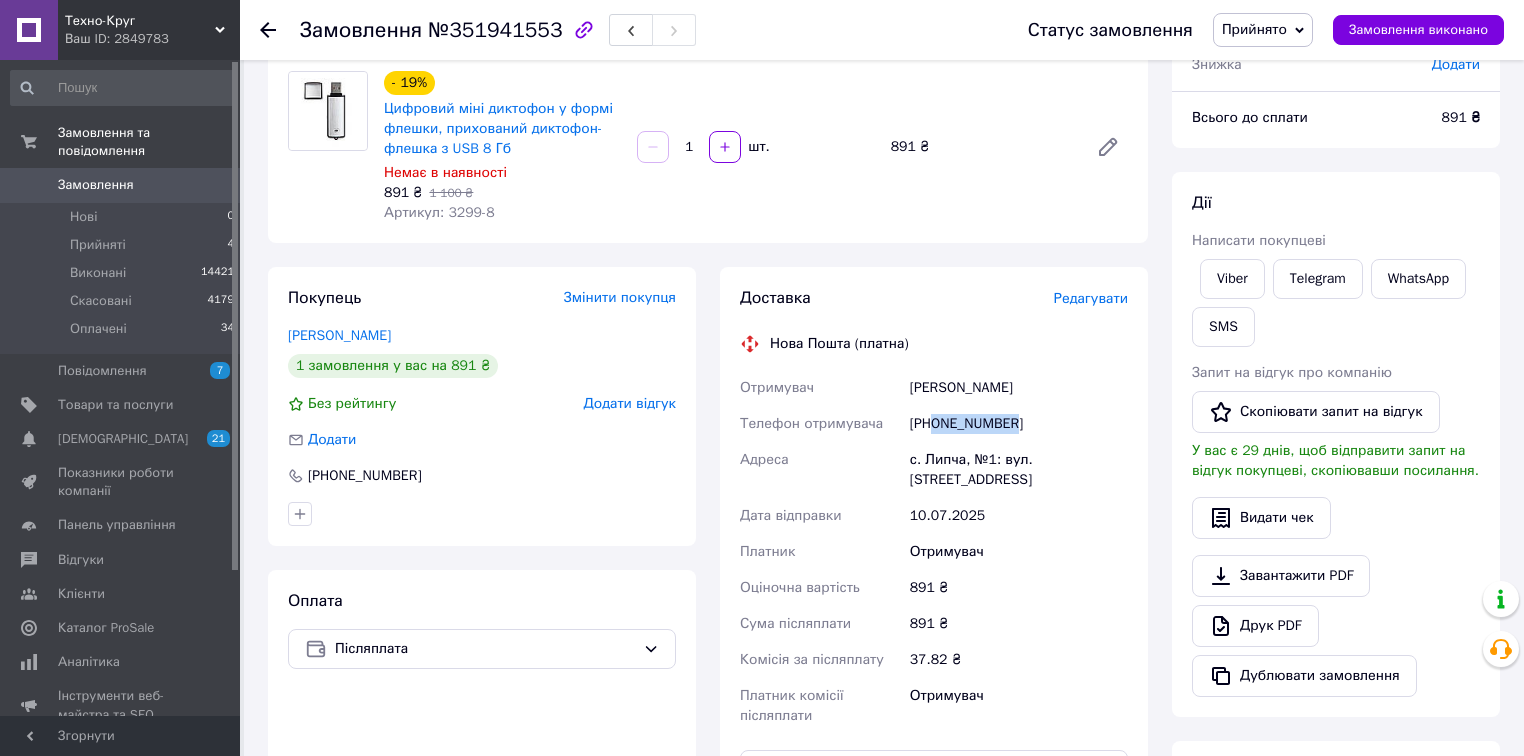 drag, startPoint x: 1011, startPoint y: 428, endPoint x: 937, endPoint y: 432, distance: 74.10803 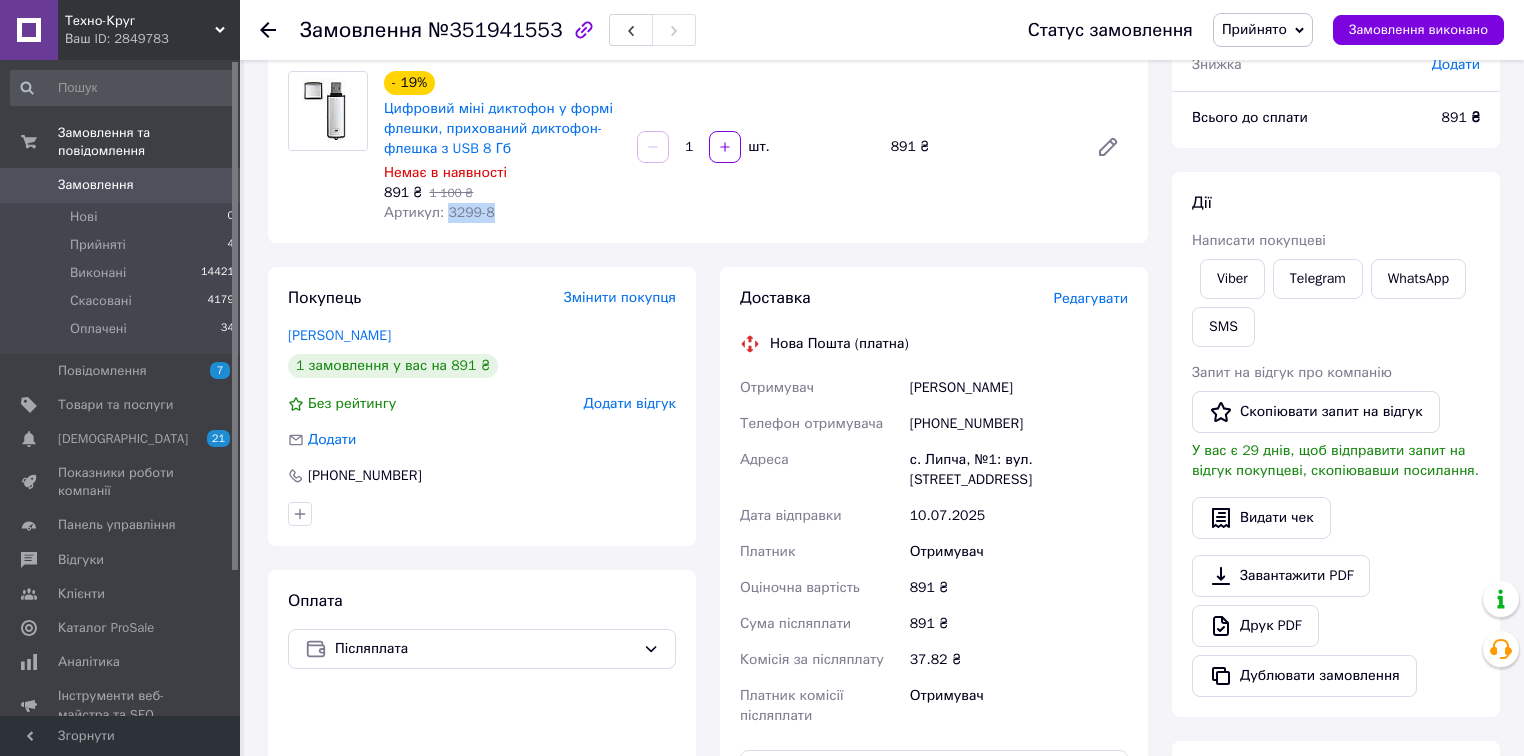 drag, startPoint x: 470, startPoint y: 216, endPoint x: 445, endPoint y: 218, distance: 25.079872 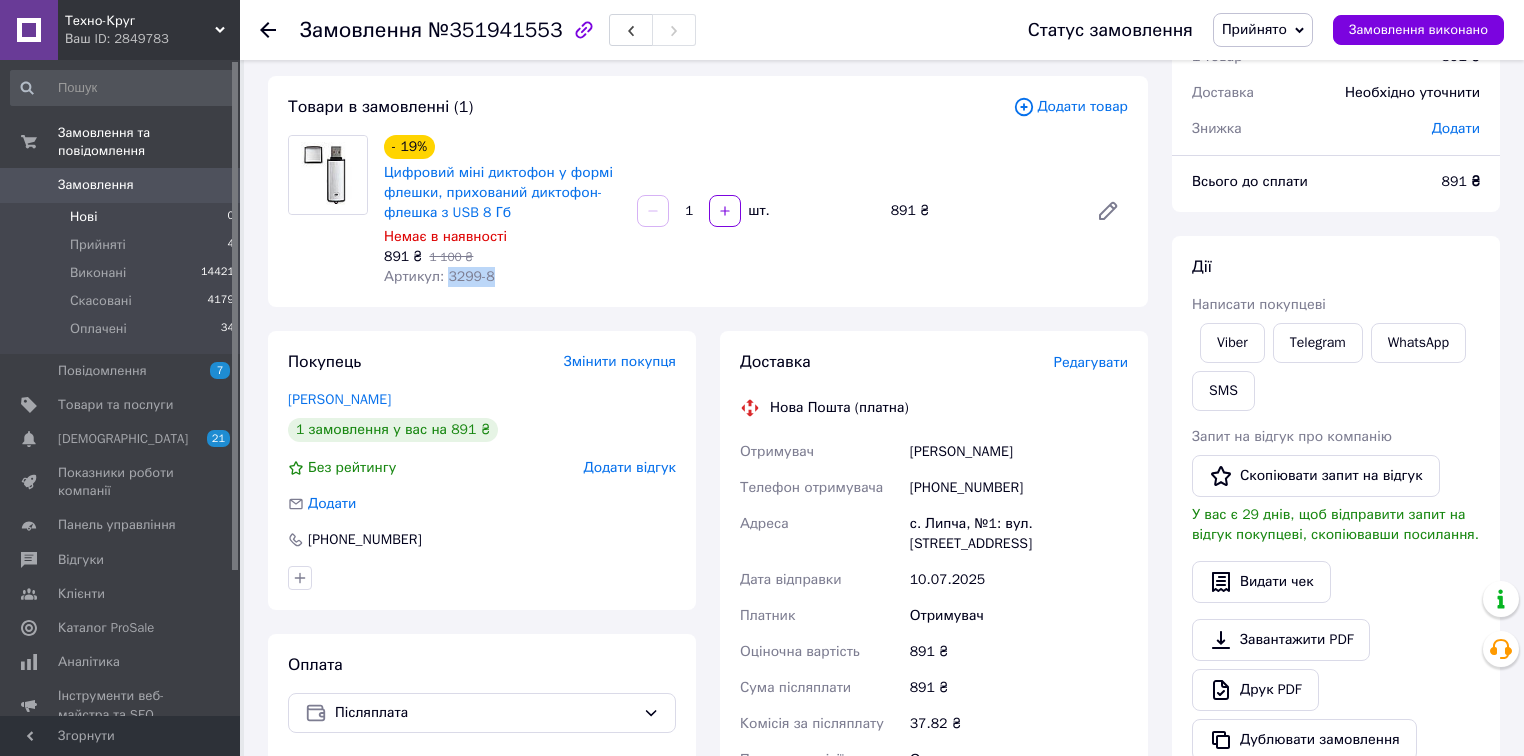 scroll, scrollTop: 0, scrollLeft: 0, axis: both 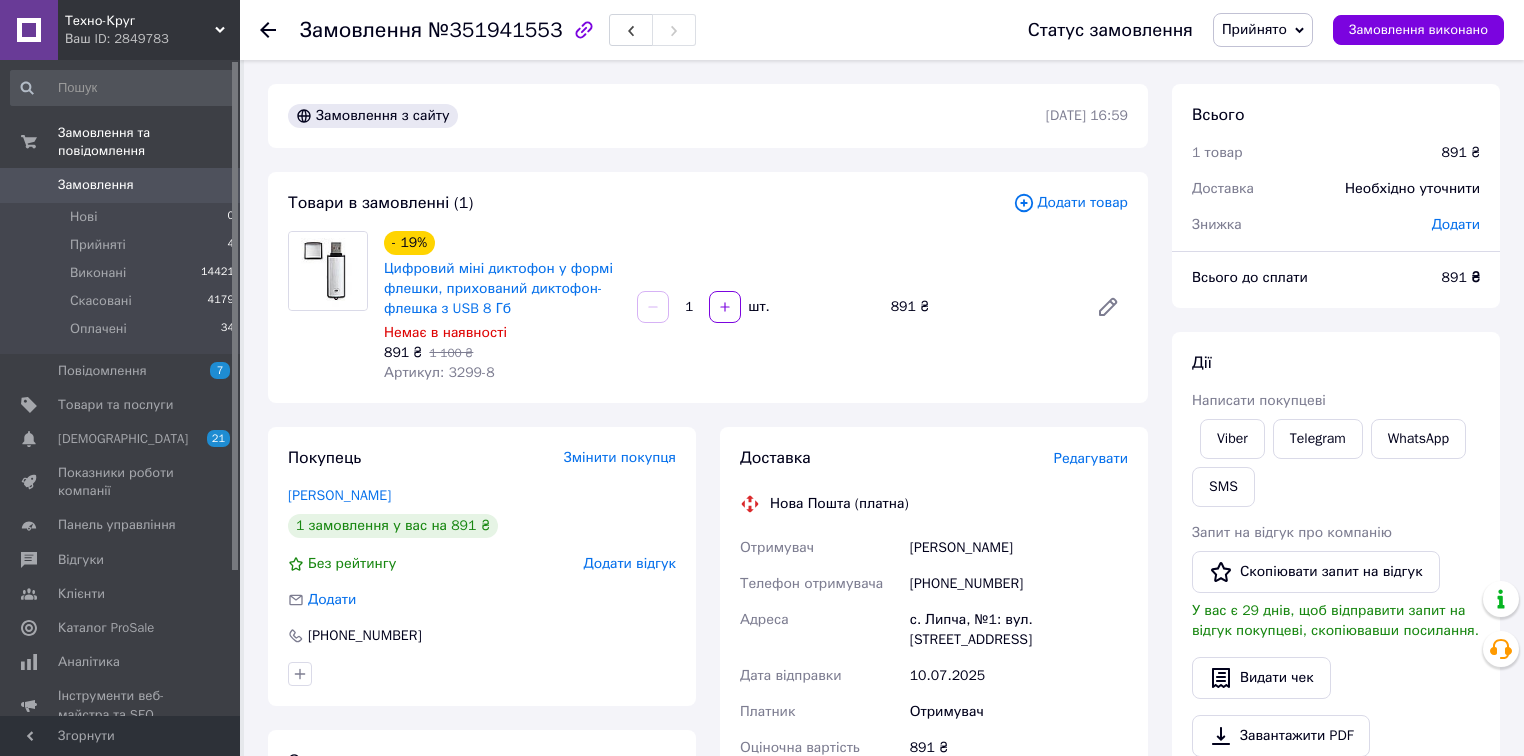 click on "с. Липча, №1: вул. [STREET_ADDRESS]" at bounding box center [1019, 630] 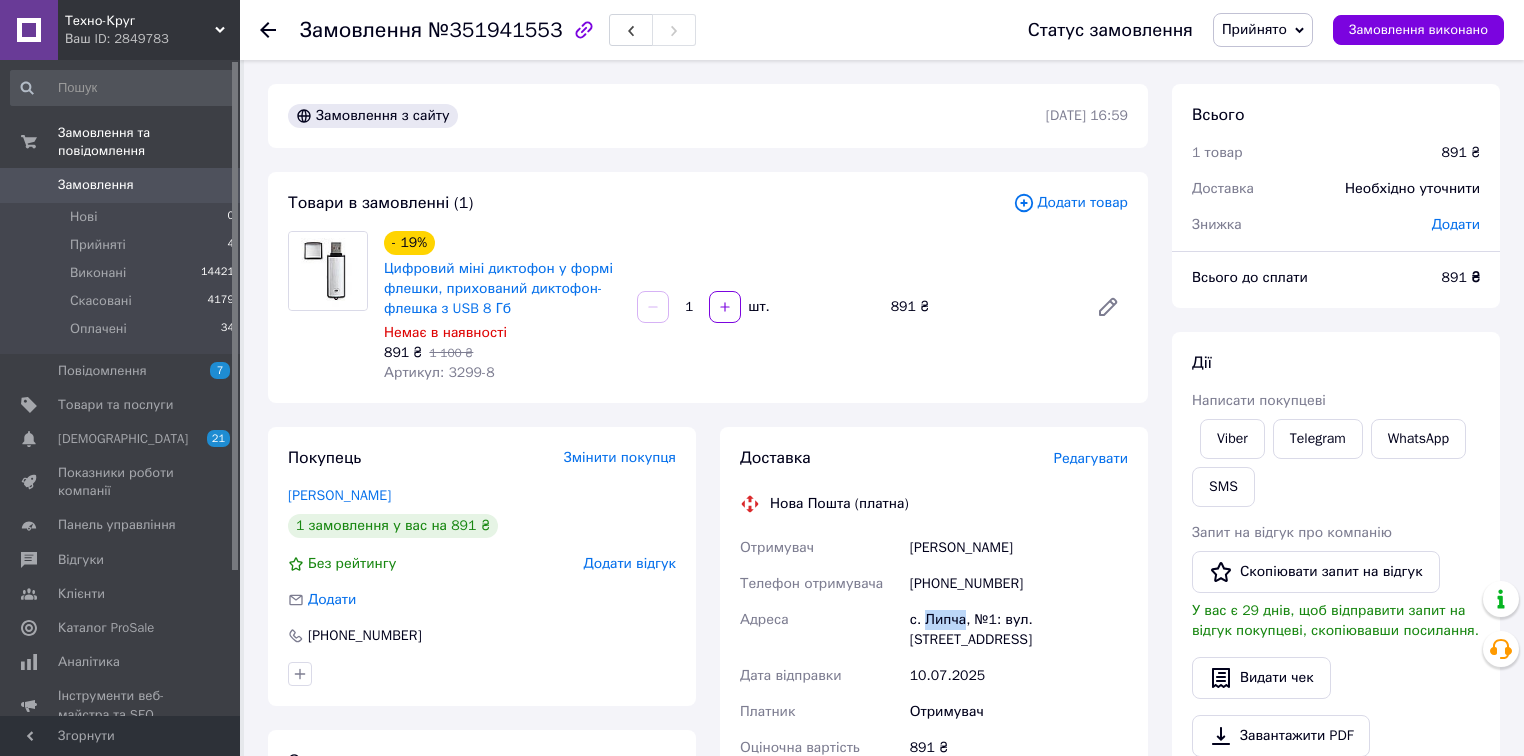 click on "с. Липча, №1: вул. [STREET_ADDRESS]" at bounding box center [1019, 630] 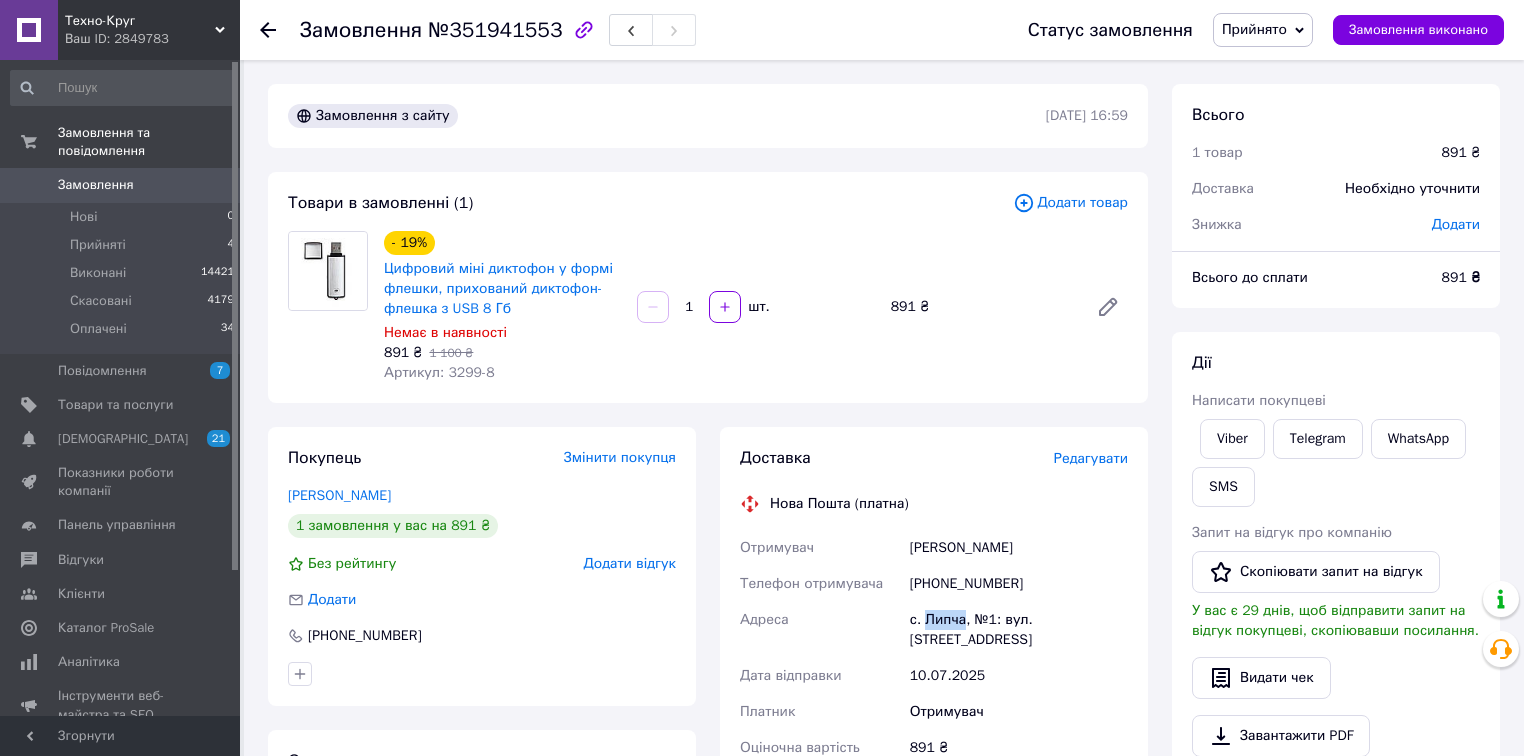 copy on "Липча" 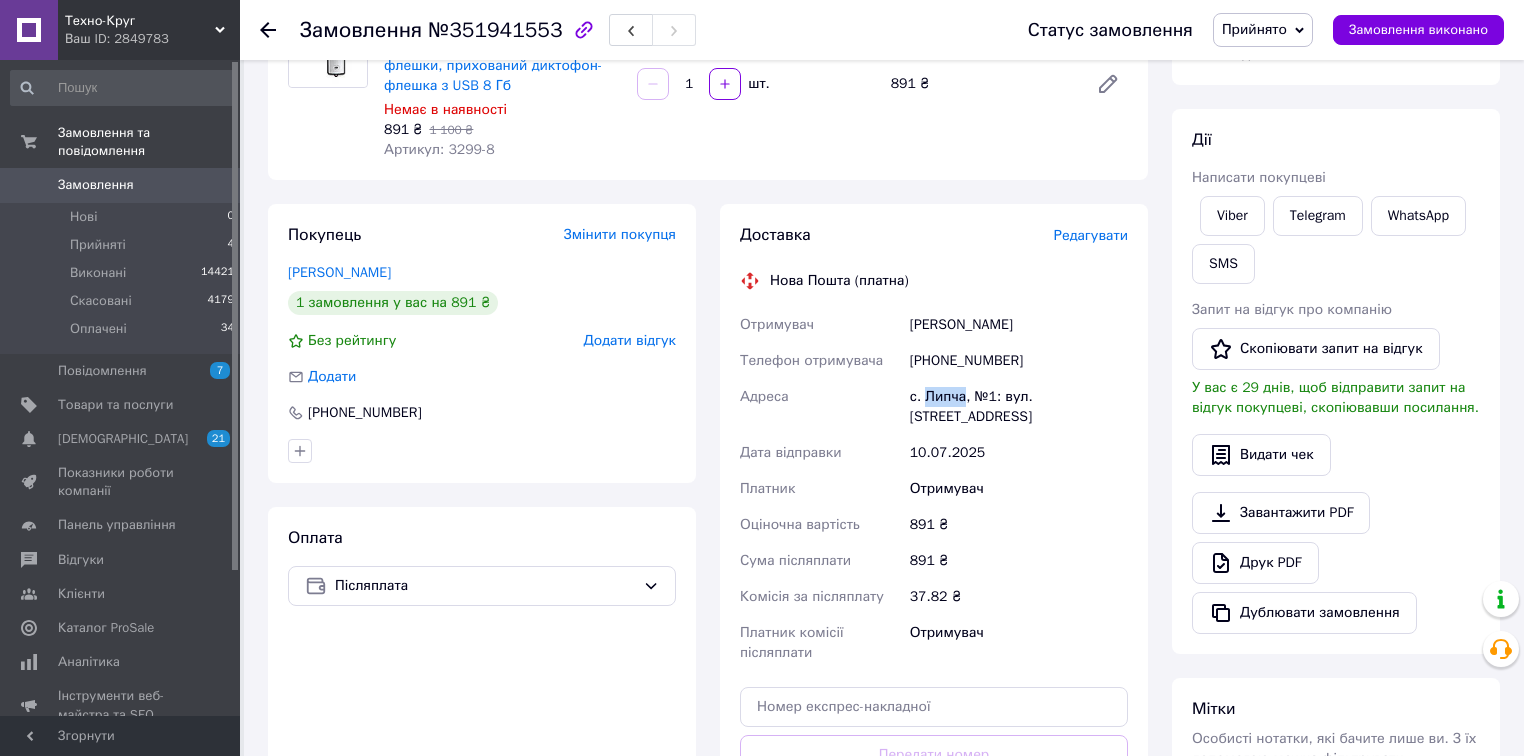 scroll, scrollTop: 320, scrollLeft: 0, axis: vertical 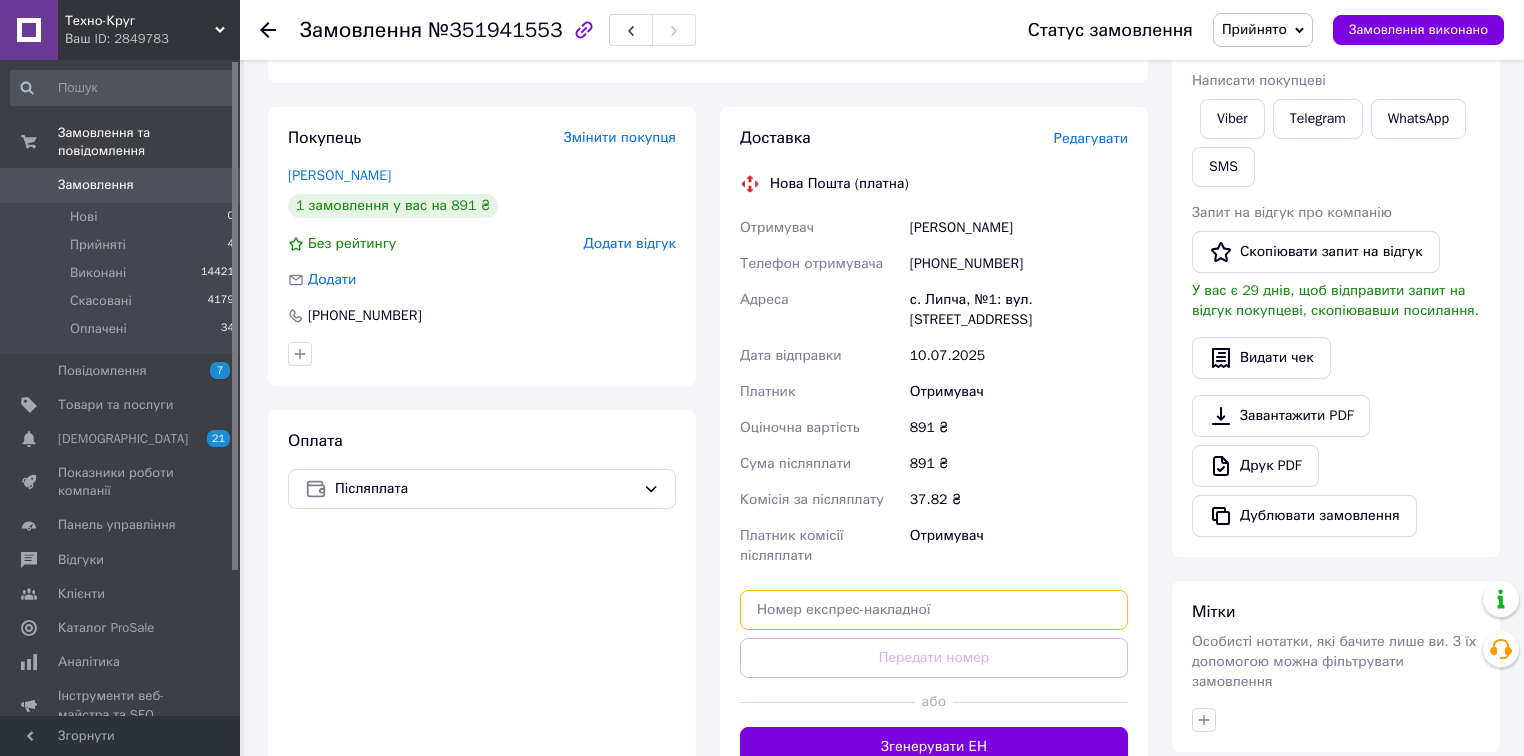 click at bounding box center (934, 610) 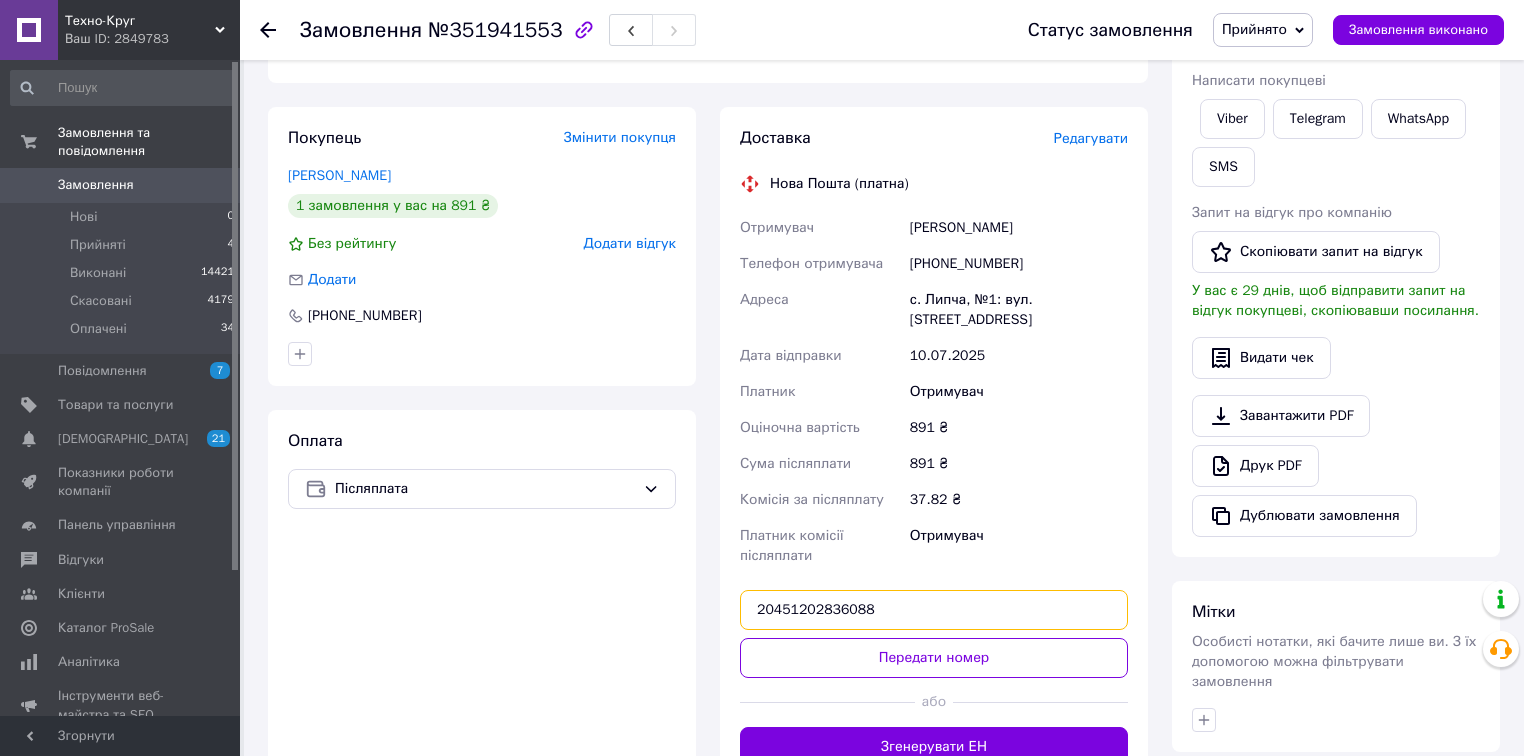 type on "20451202836088" 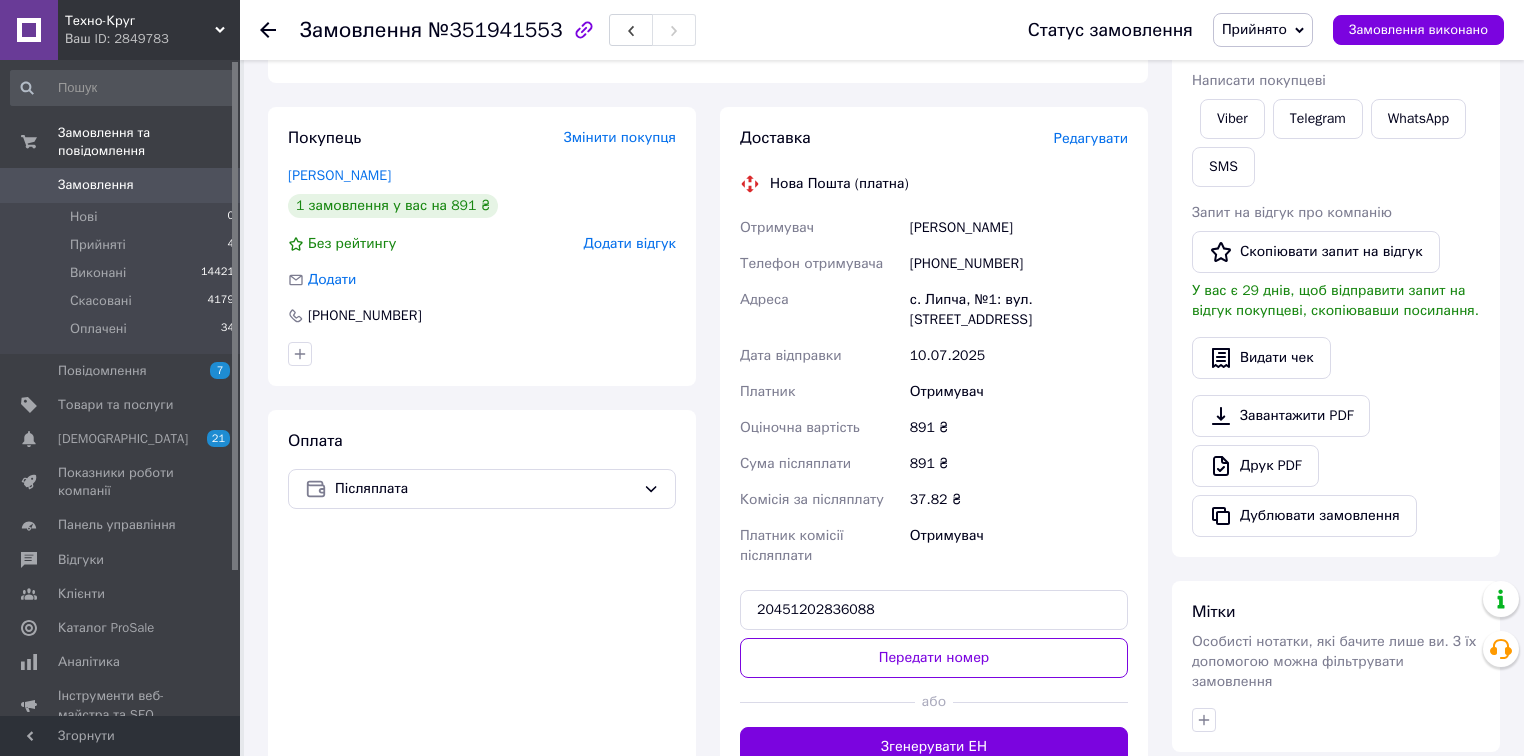 click on "Передати номер" at bounding box center (934, 658) 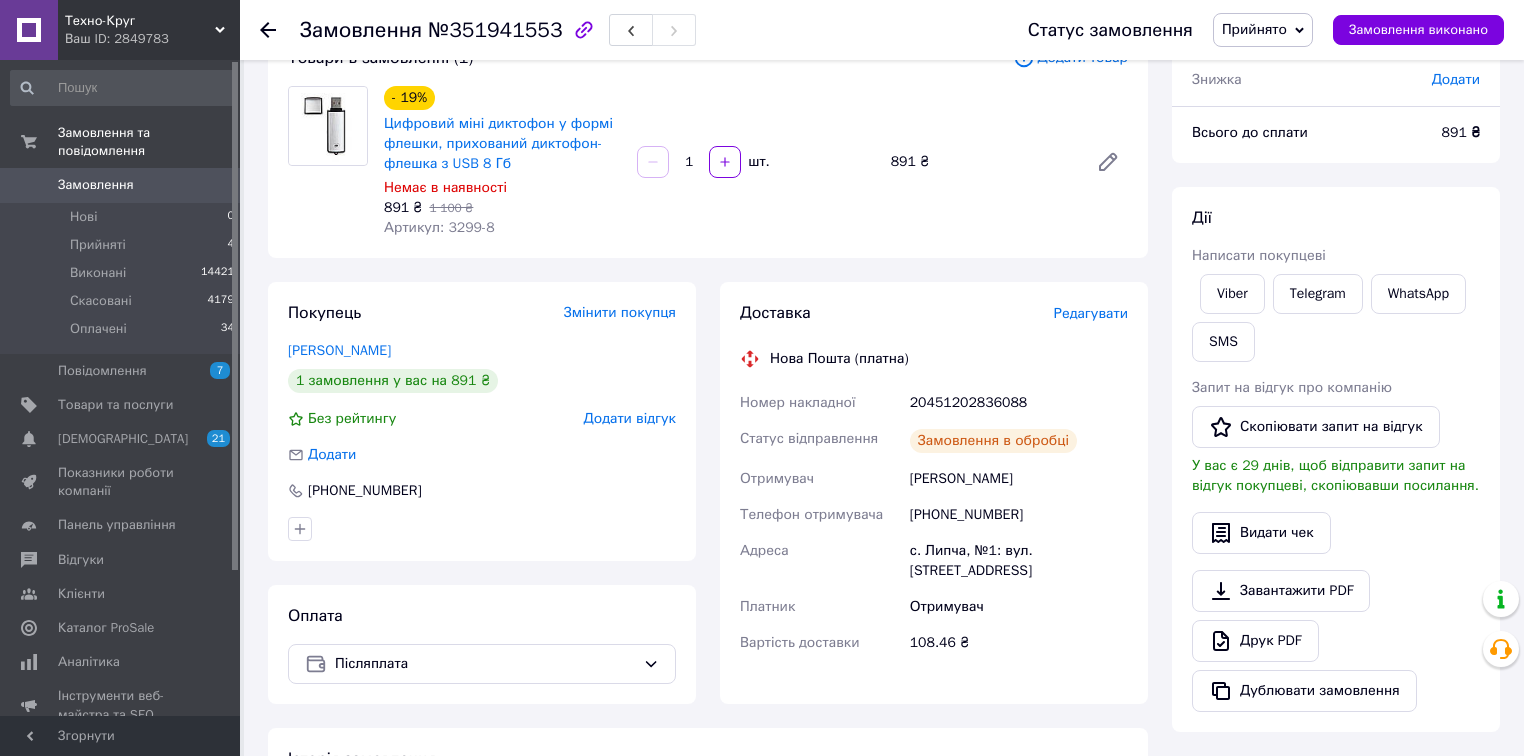 scroll, scrollTop: 0, scrollLeft: 0, axis: both 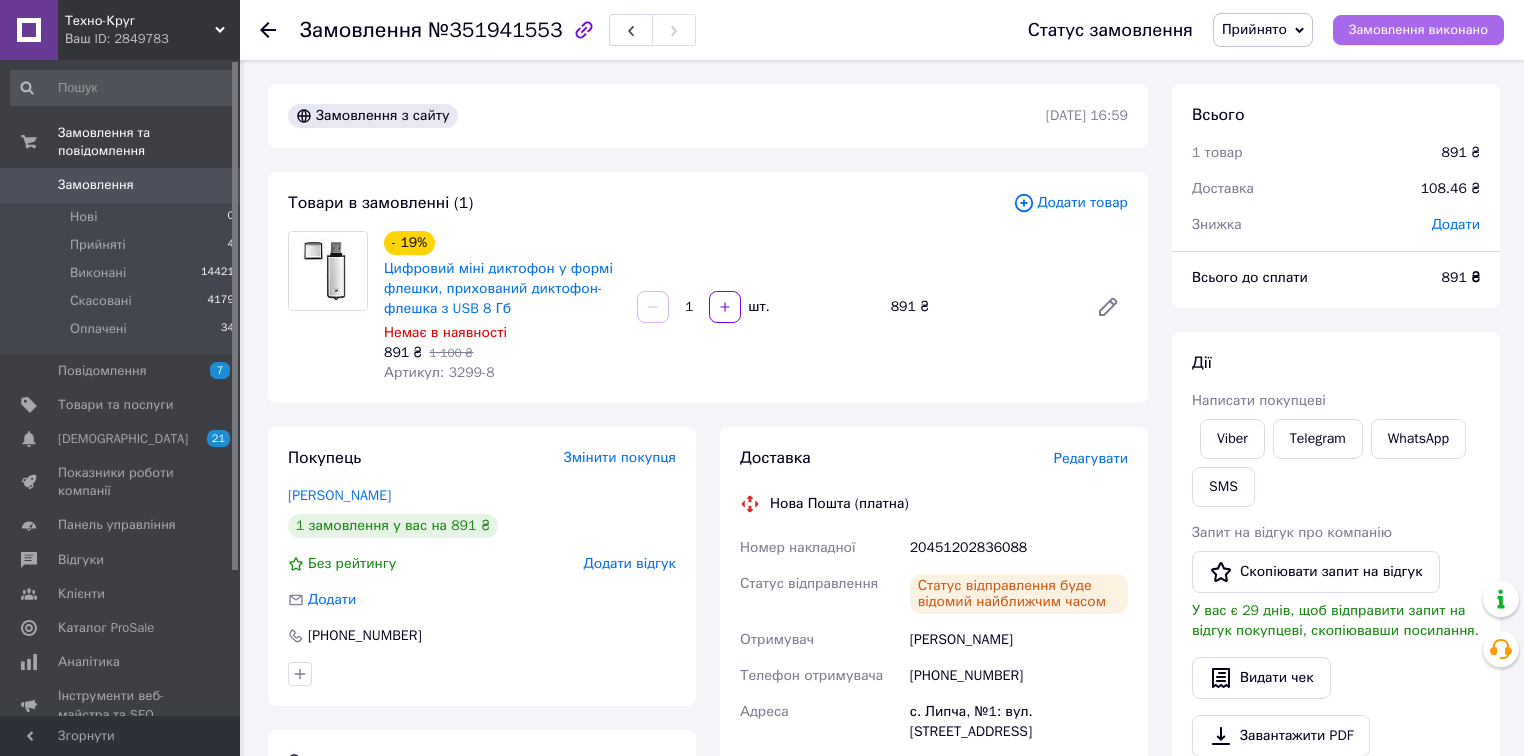 click on "Замовлення виконано" at bounding box center (1418, 30) 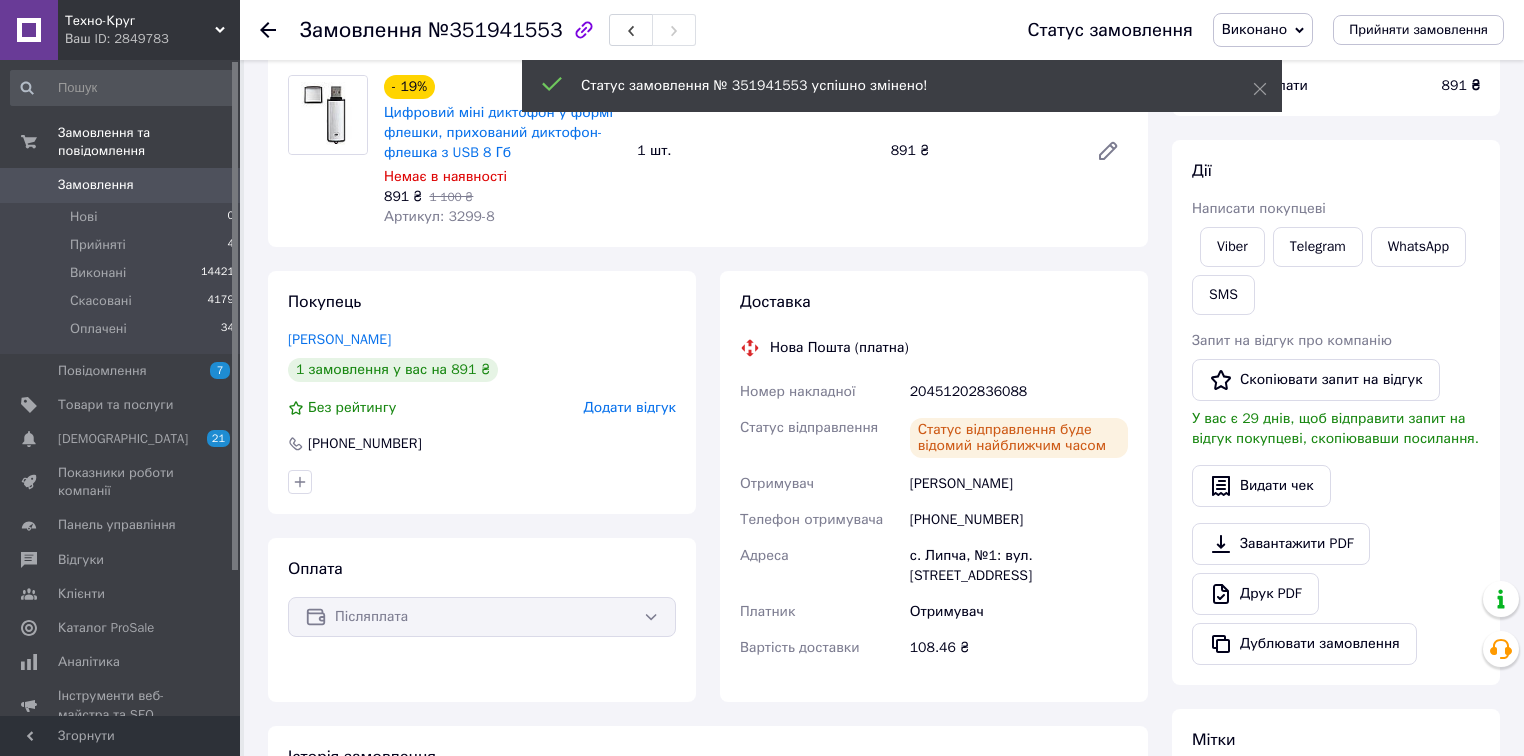 scroll, scrollTop: 160, scrollLeft: 0, axis: vertical 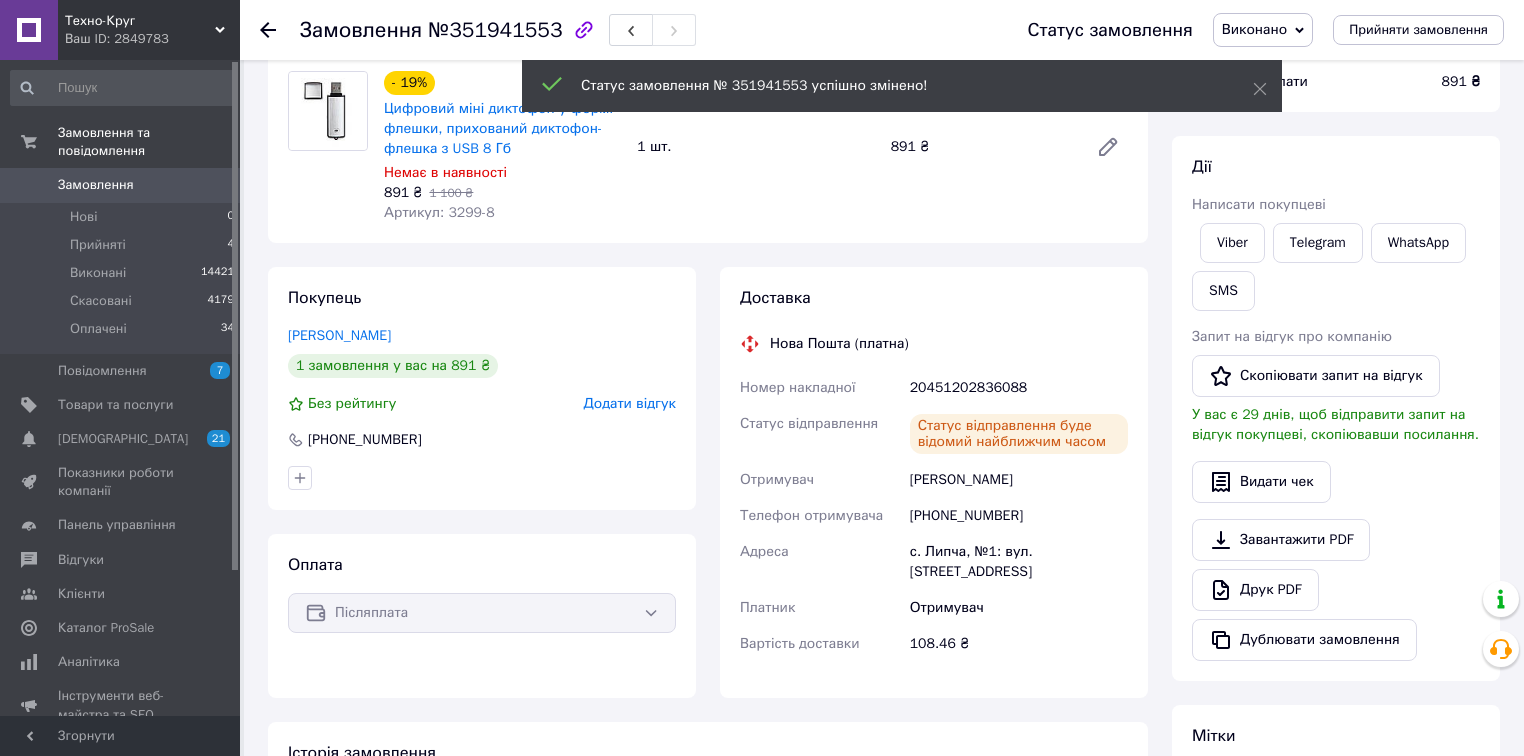 click on "[PHONE_NUMBER]" at bounding box center (1019, 516) 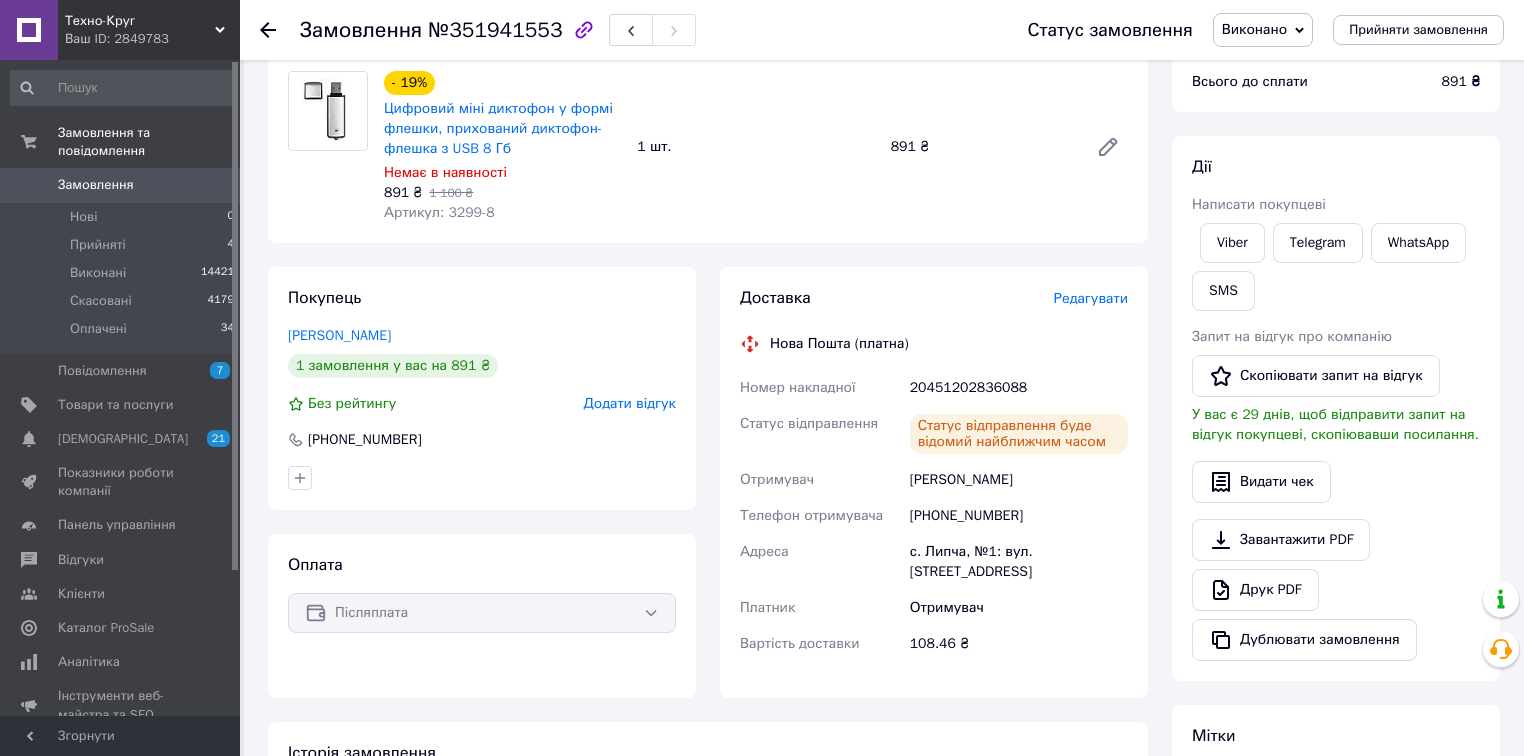 click on "20451202836088" at bounding box center [1019, 388] 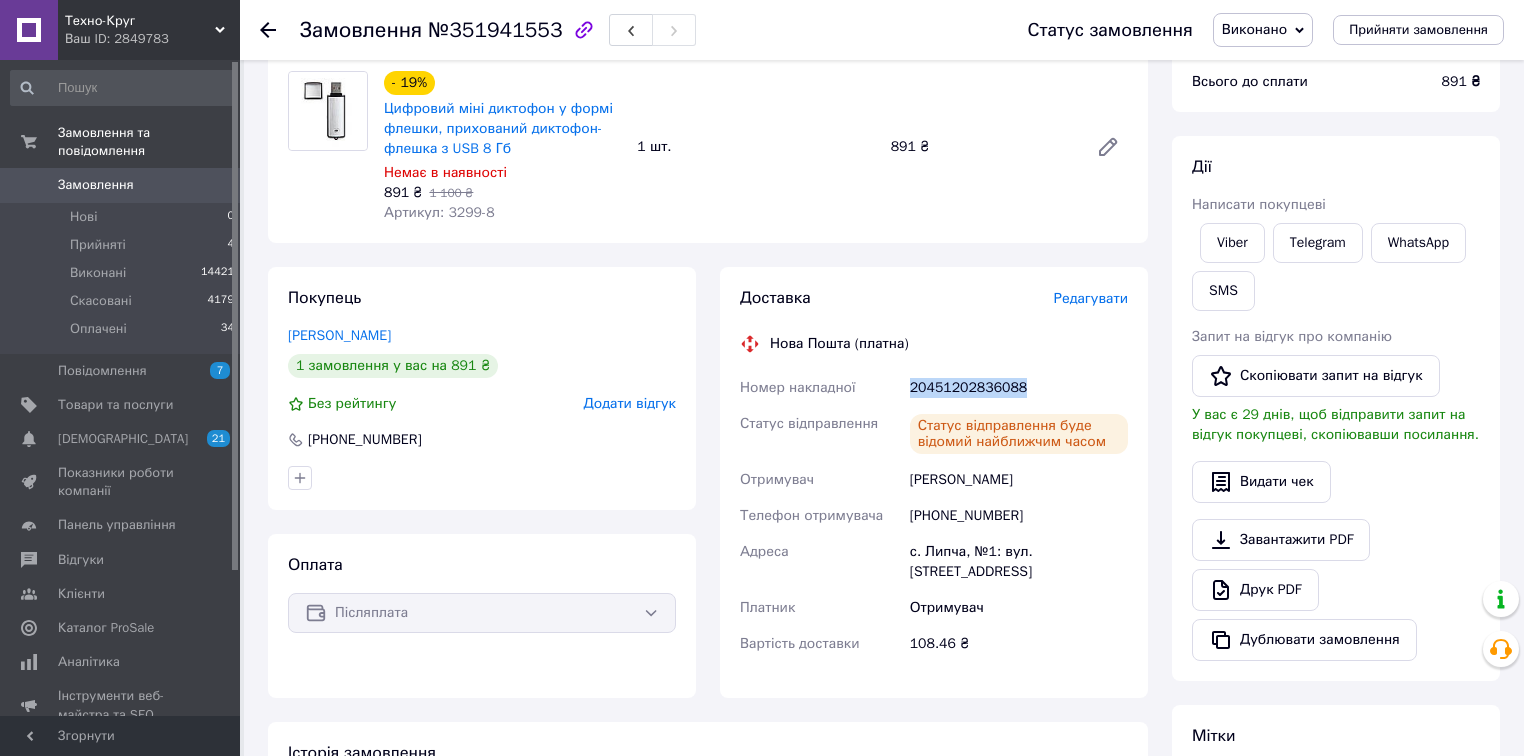 click on "20451202836088" at bounding box center [1019, 388] 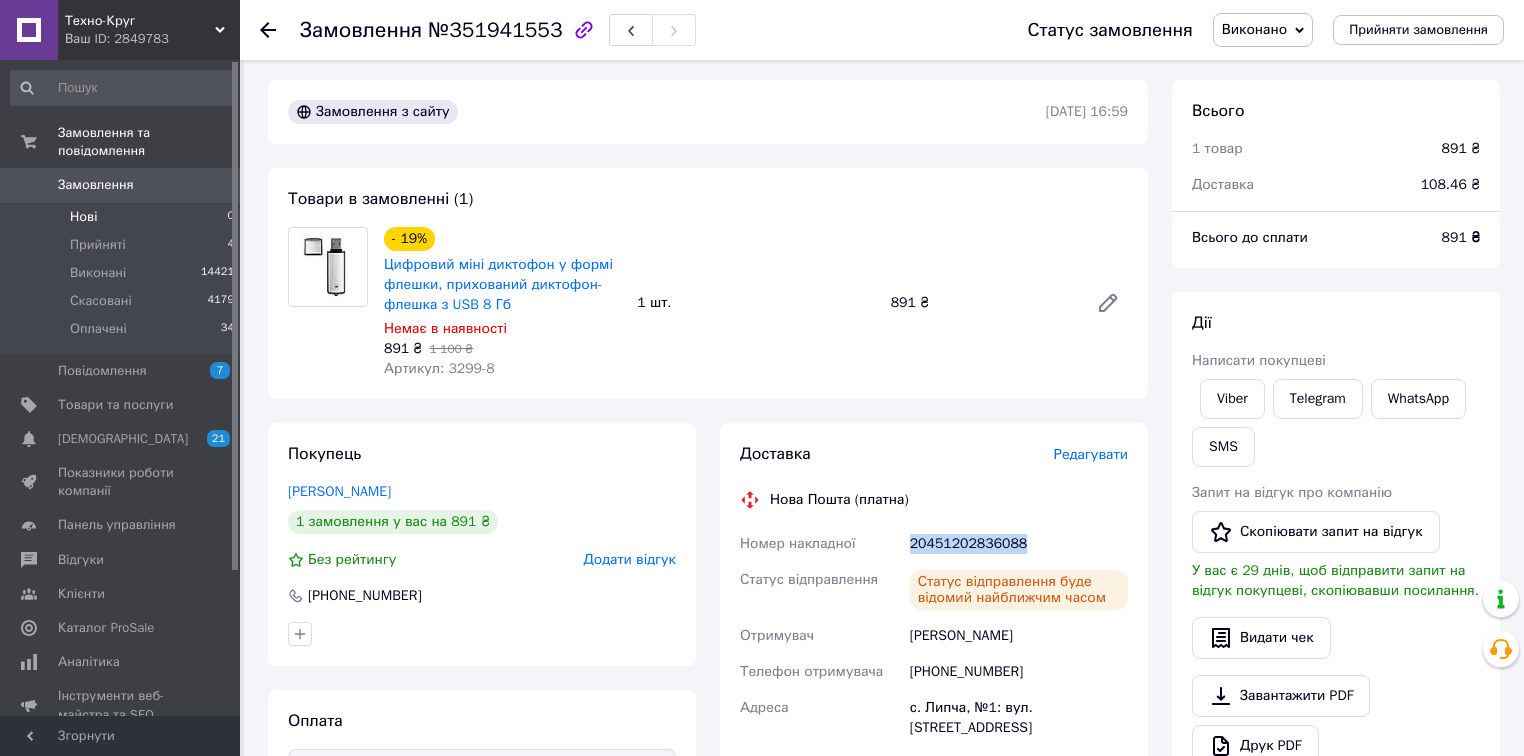 scroll, scrollTop: 0, scrollLeft: 0, axis: both 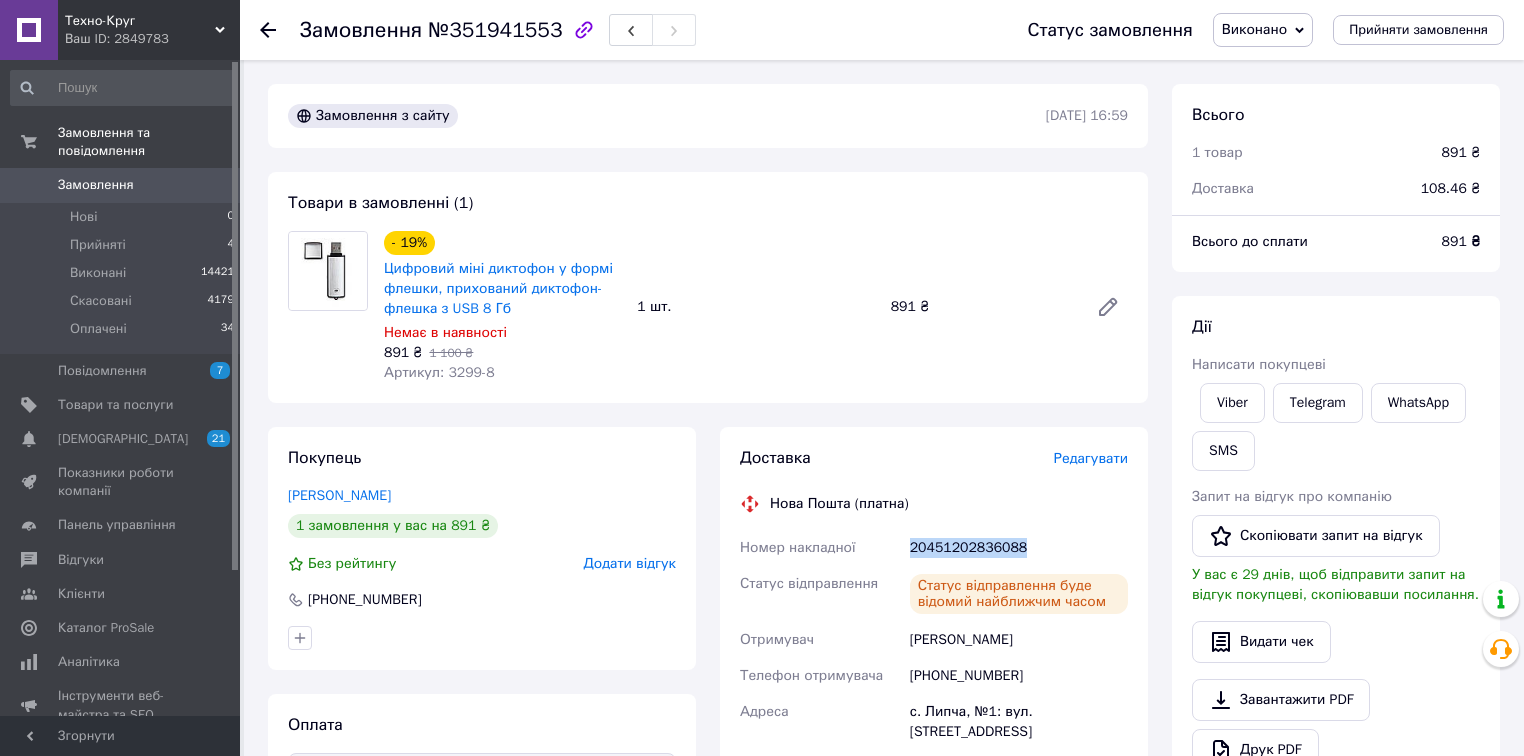 click on "Замовлення" at bounding box center (96, 185) 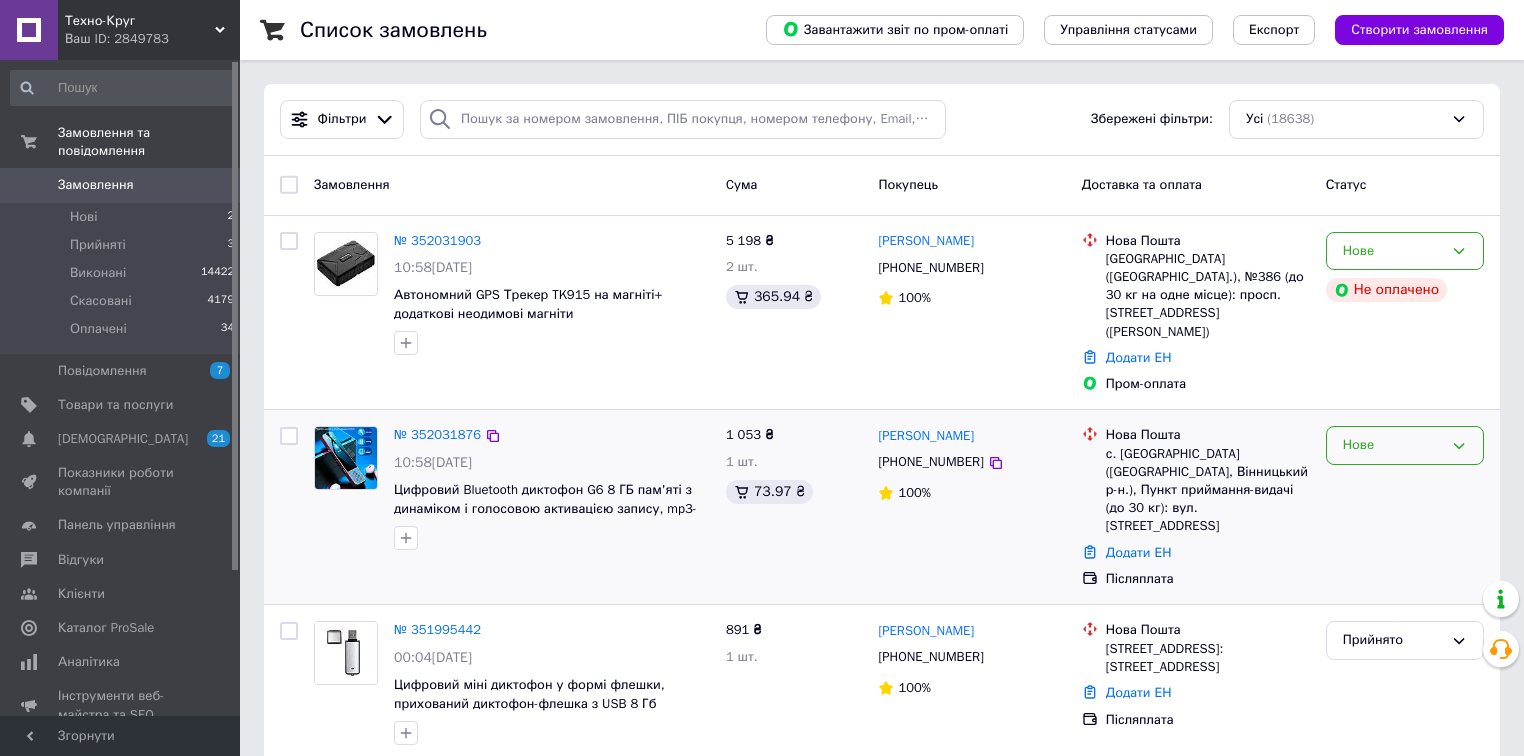 click on "Нове" at bounding box center [1393, 445] 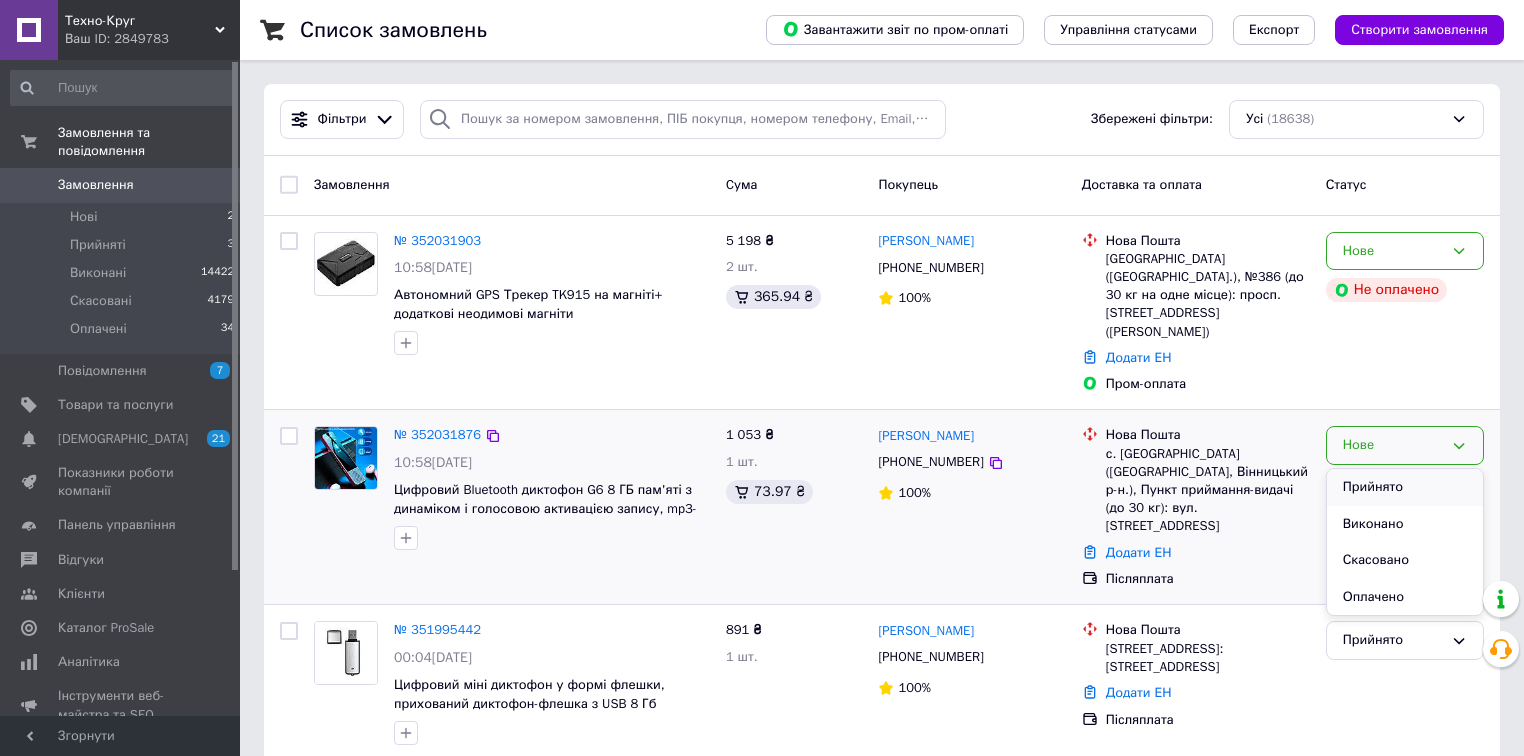 click on "Прийнято" at bounding box center [1405, 487] 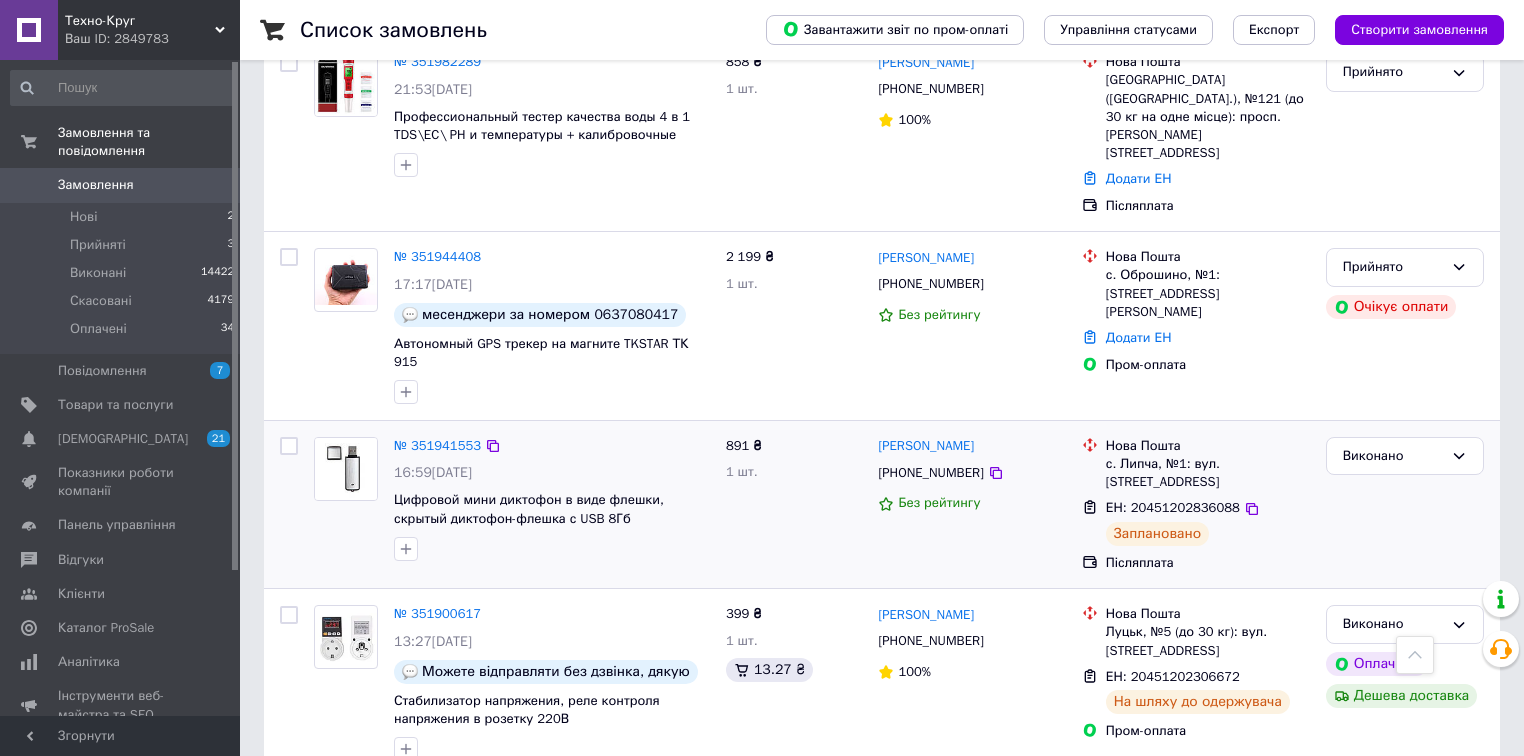 scroll, scrollTop: 320, scrollLeft: 0, axis: vertical 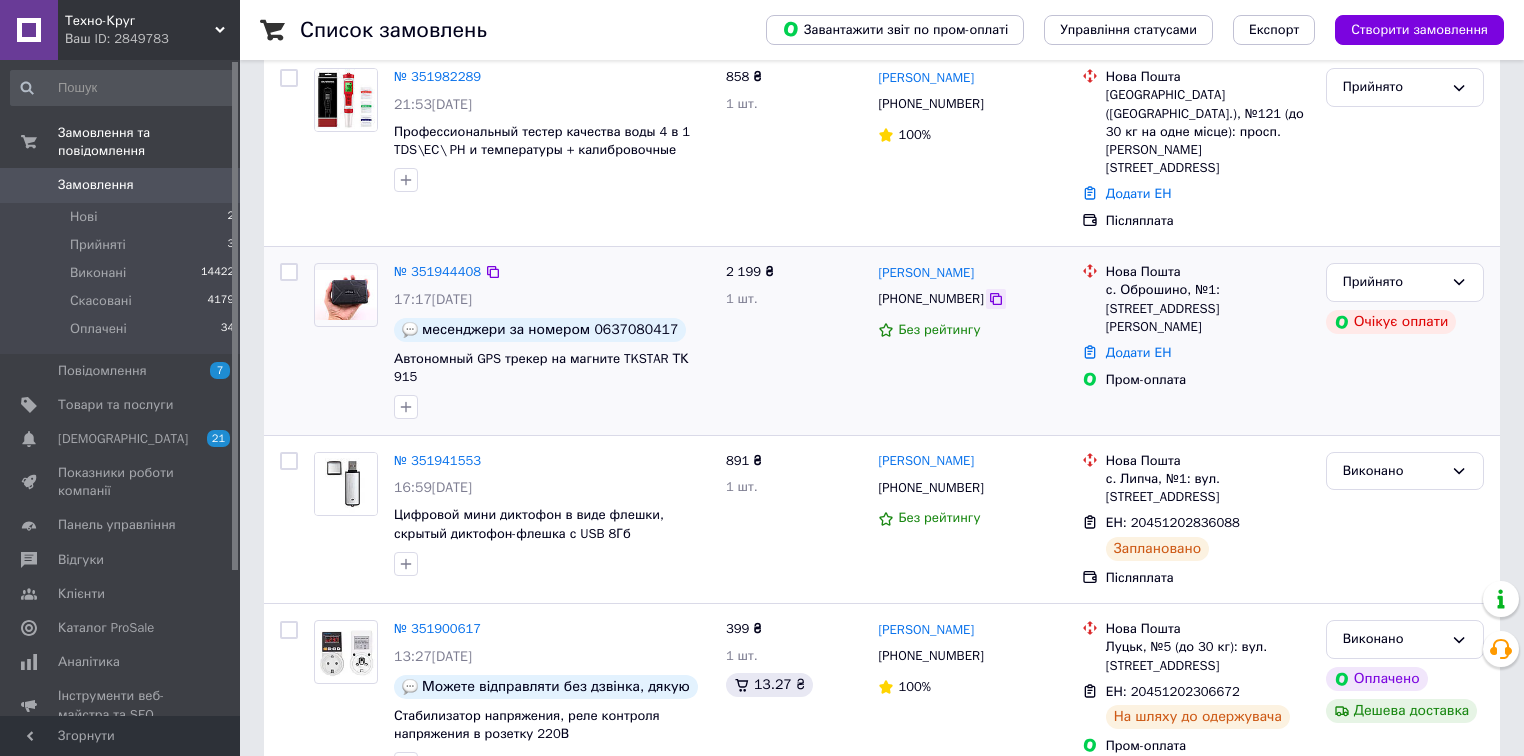 click 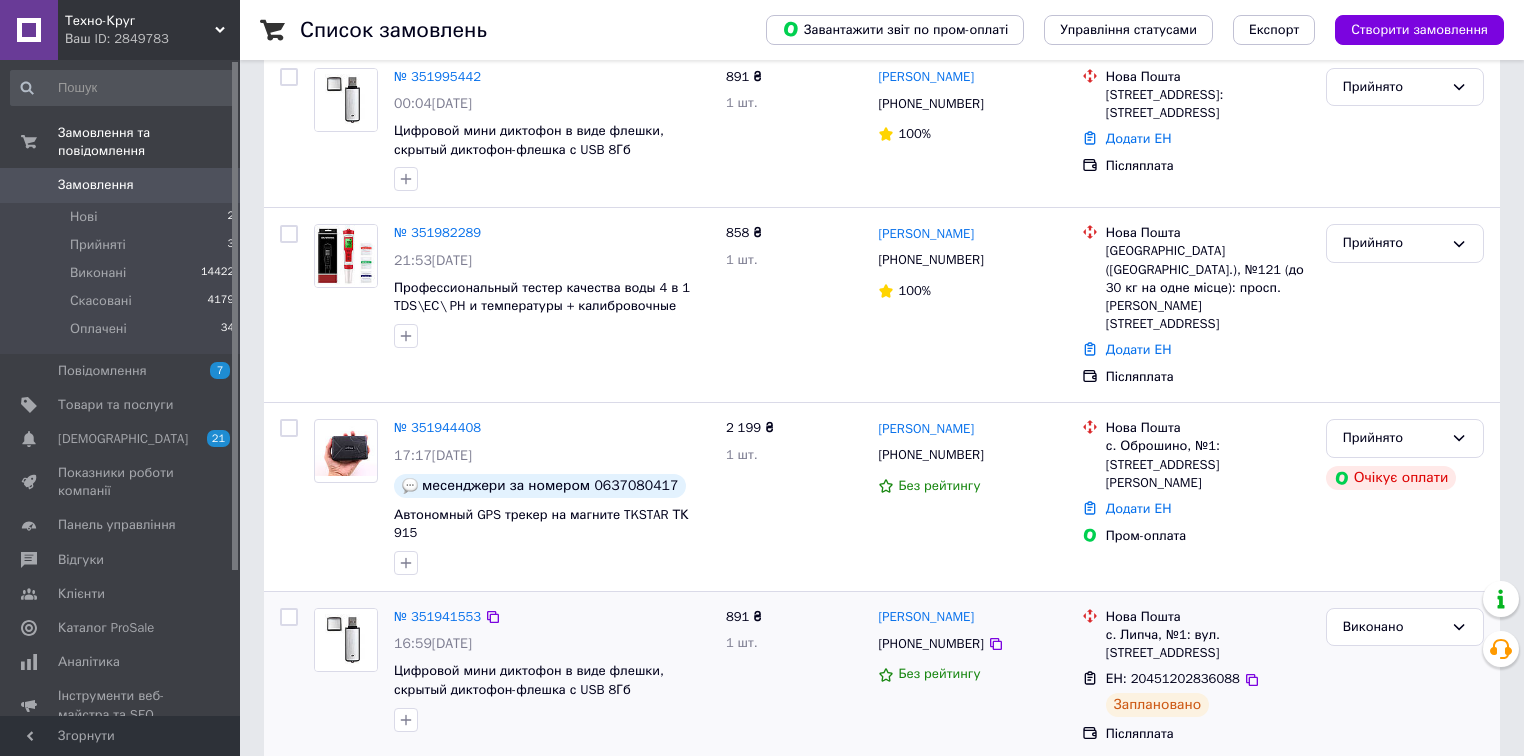 scroll, scrollTop: 160, scrollLeft: 0, axis: vertical 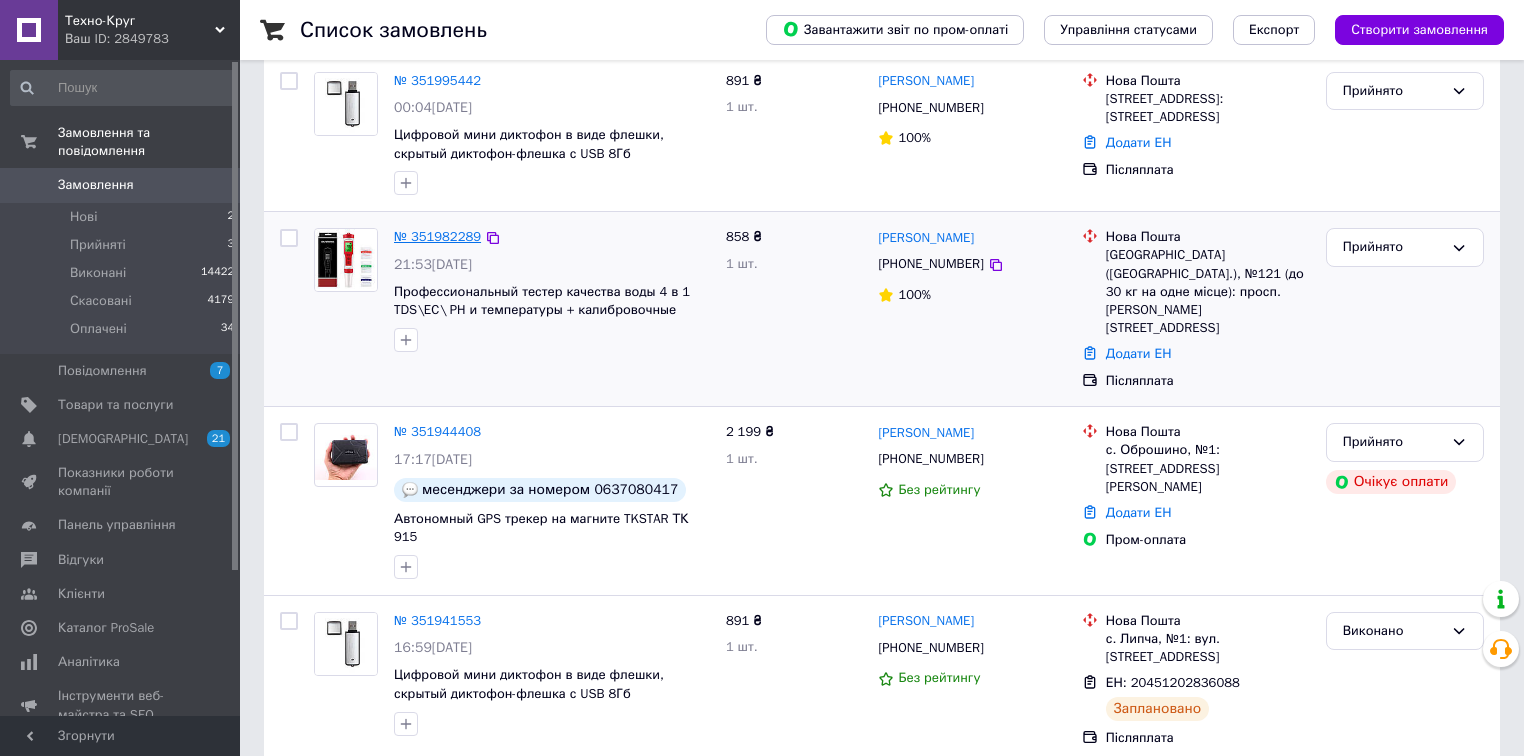 click on "№ 351982289" at bounding box center (437, 236) 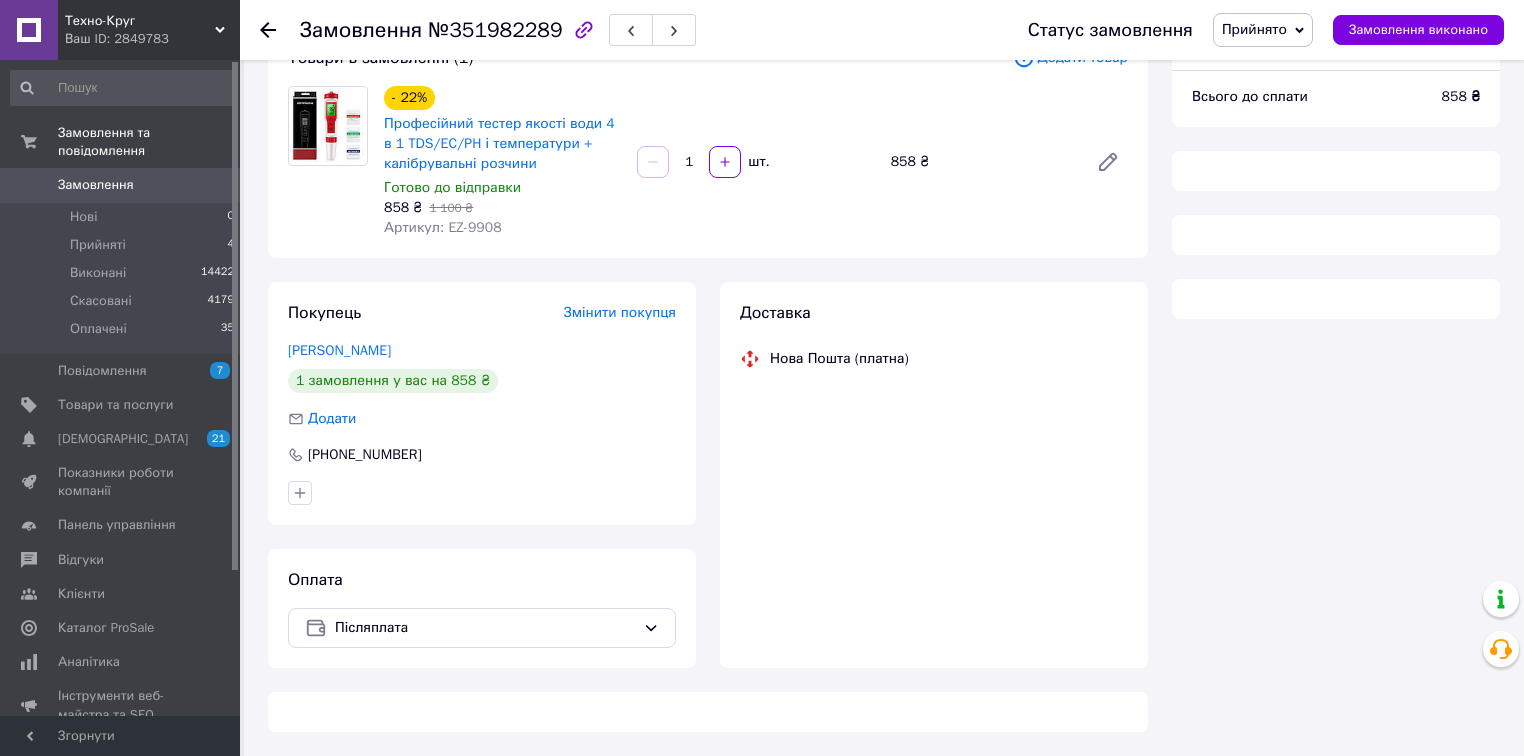 scroll, scrollTop: 160, scrollLeft: 0, axis: vertical 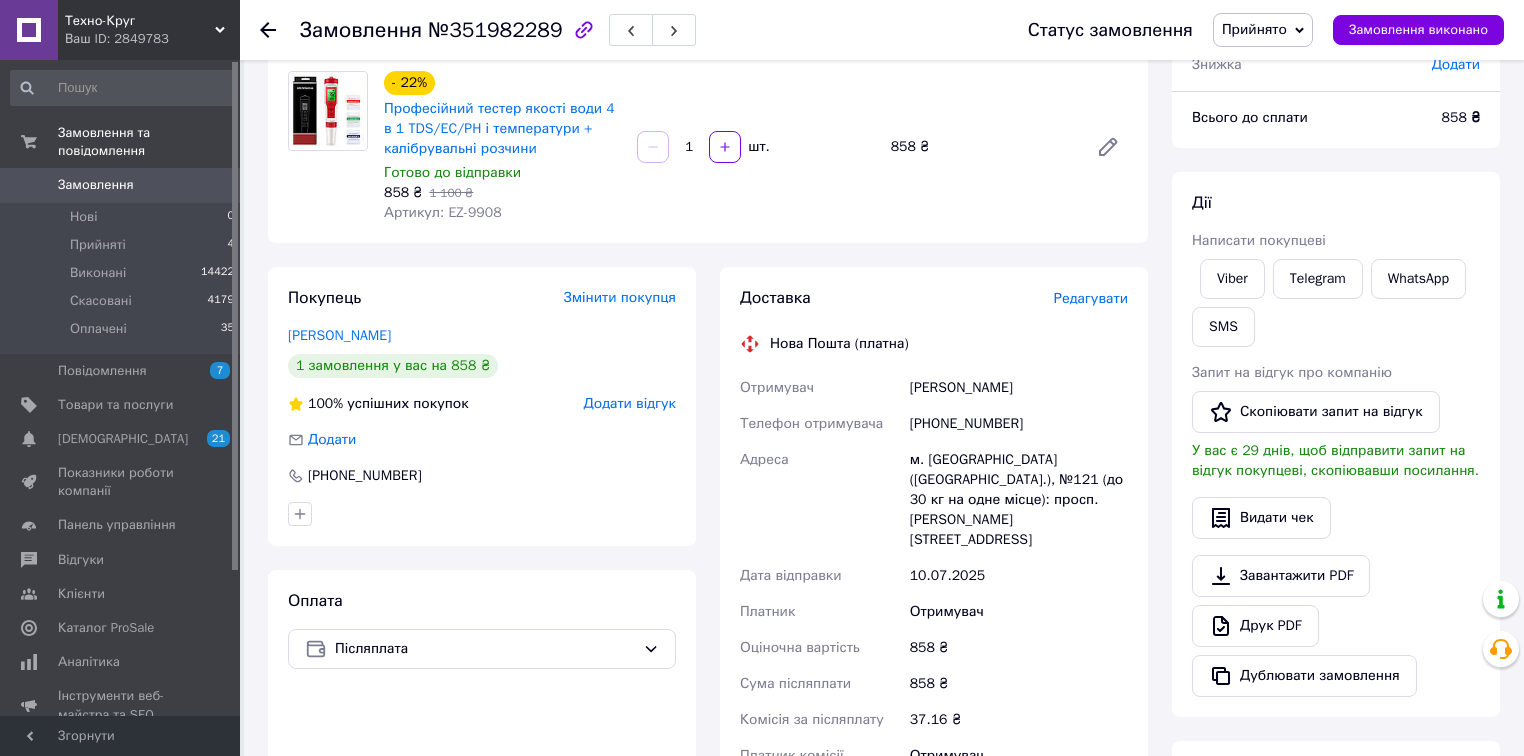 drag, startPoint x: 1028, startPoint y: 392, endPoint x: 907, endPoint y: 390, distance: 121.016525 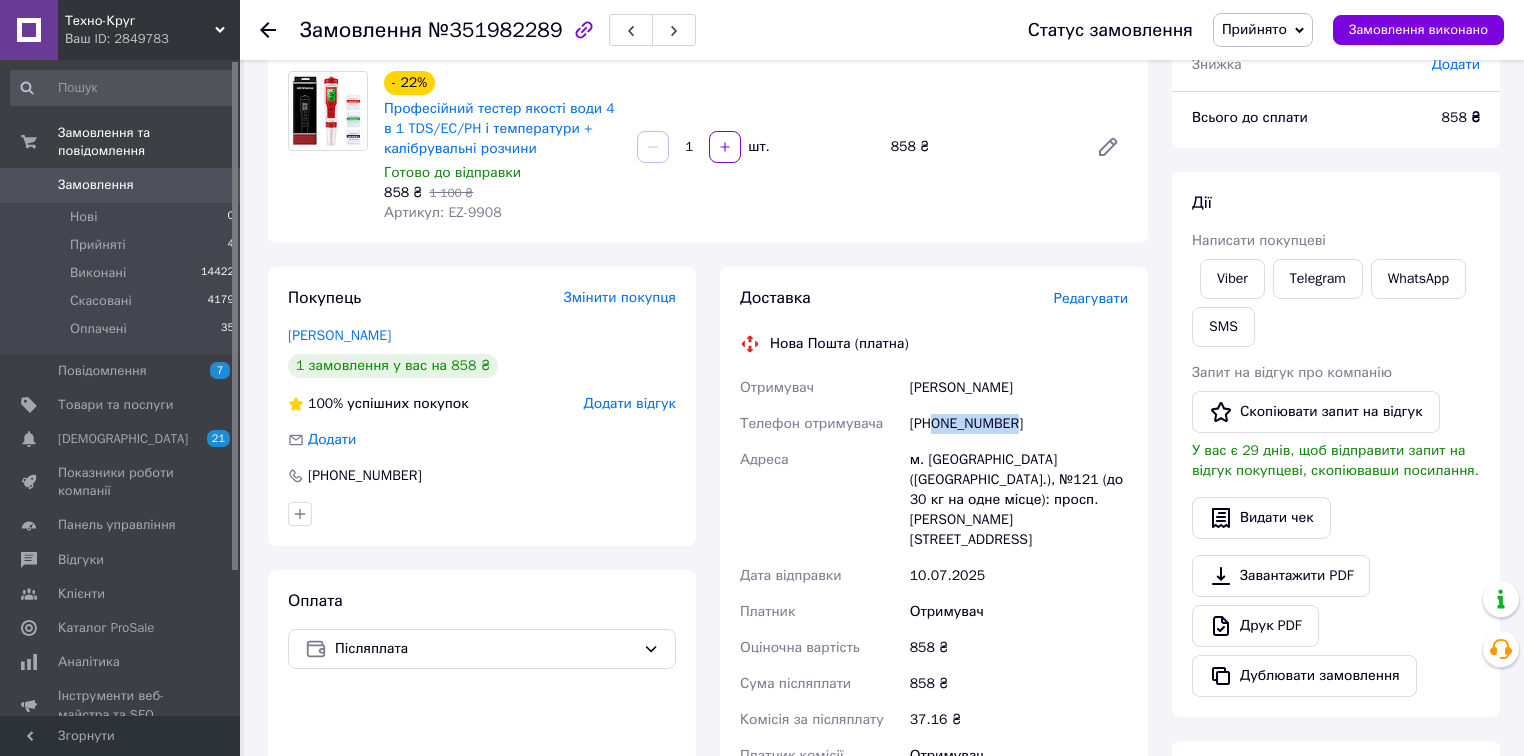 drag, startPoint x: 1016, startPoint y: 434, endPoint x: 934, endPoint y: 435, distance: 82.006096 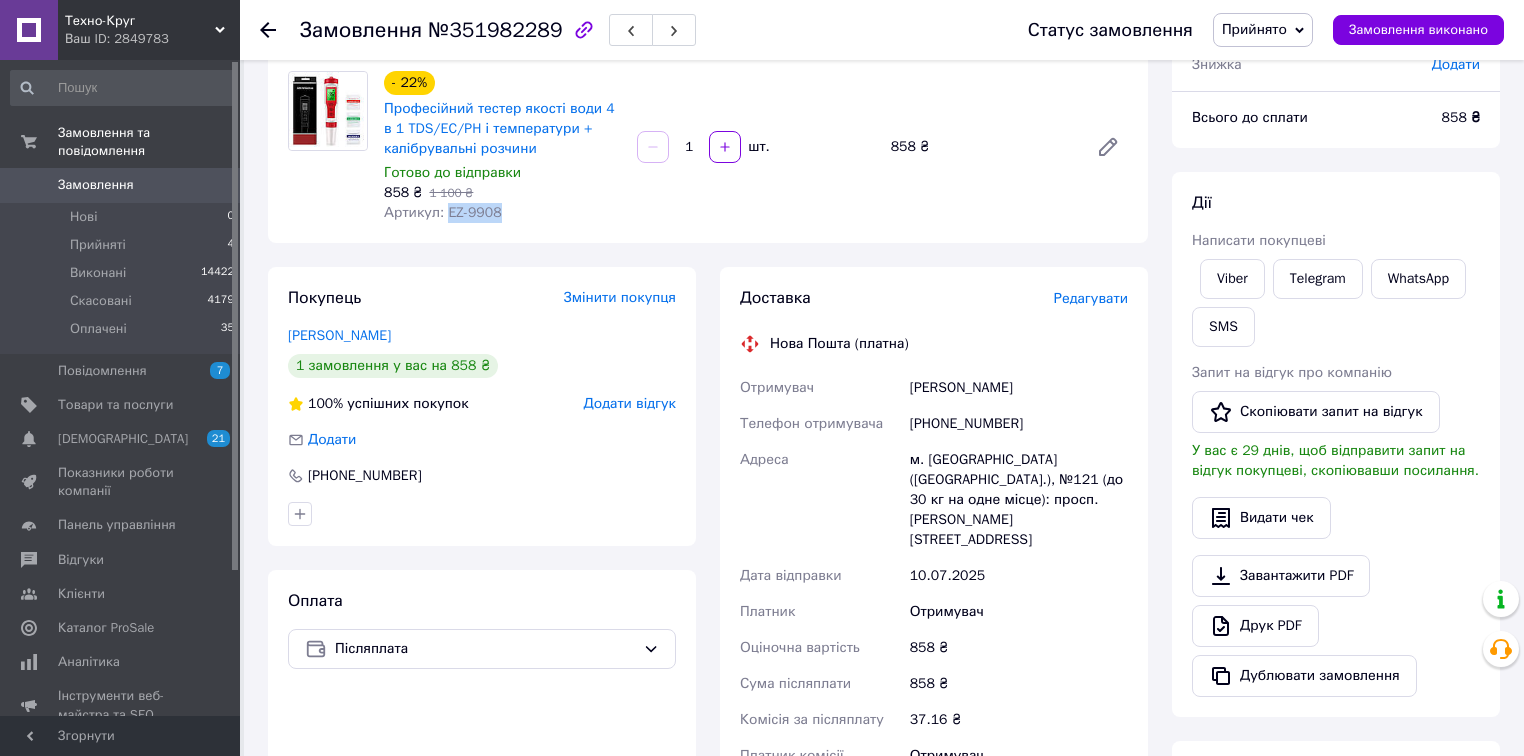 drag, startPoint x: 506, startPoint y: 219, endPoint x: 444, endPoint y: 217, distance: 62.03225 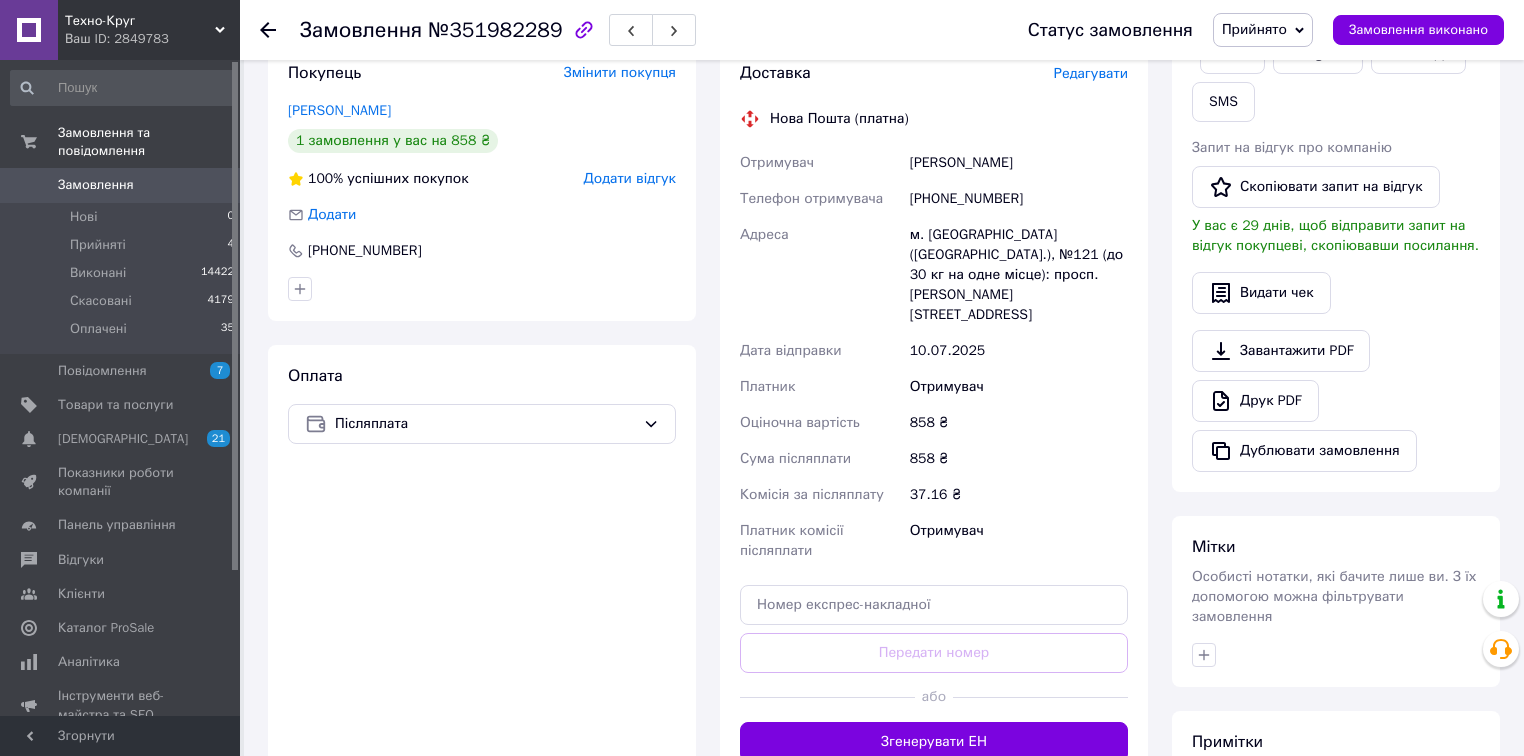 scroll, scrollTop: 480, scrollLeft: 0, axis: vertical 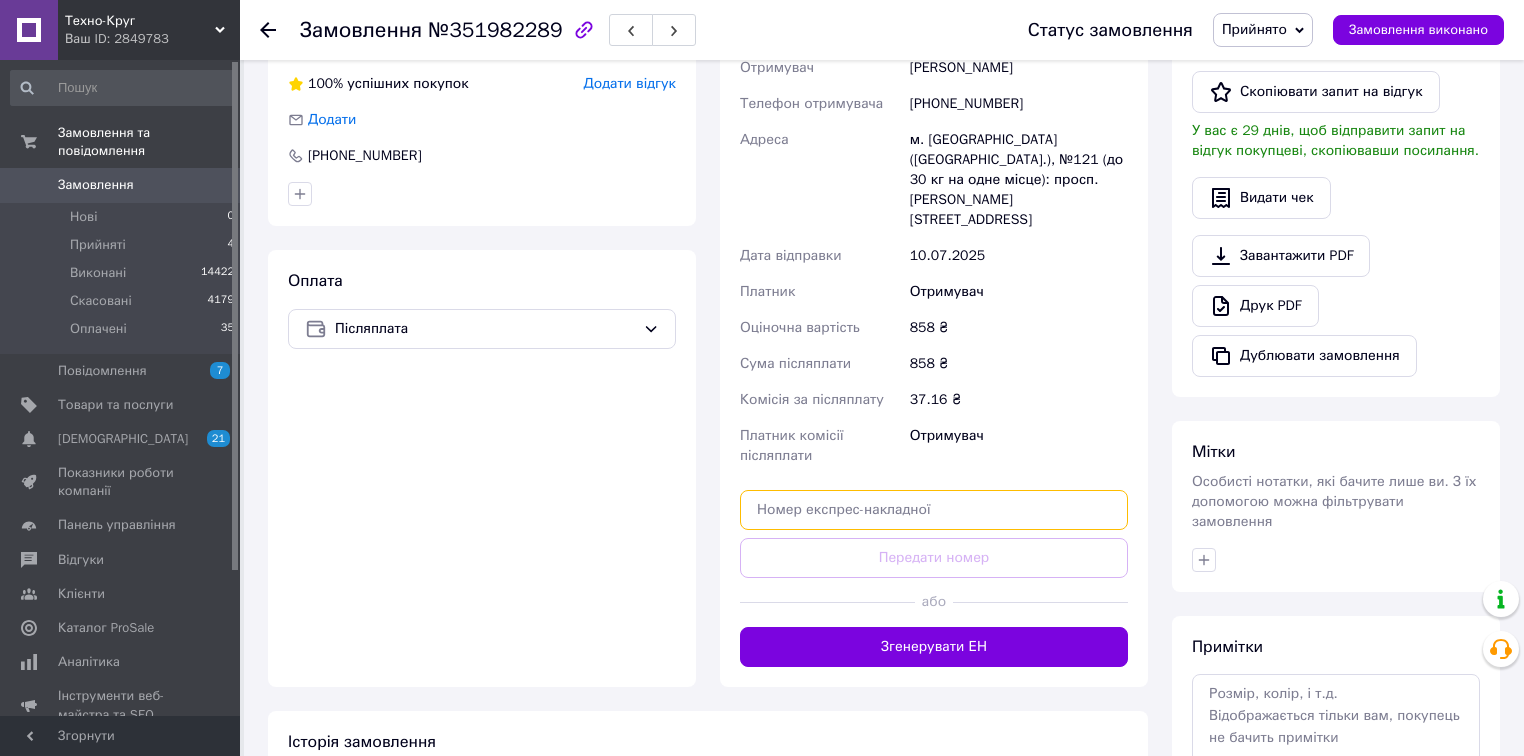 click at bounding box center [934, 510] 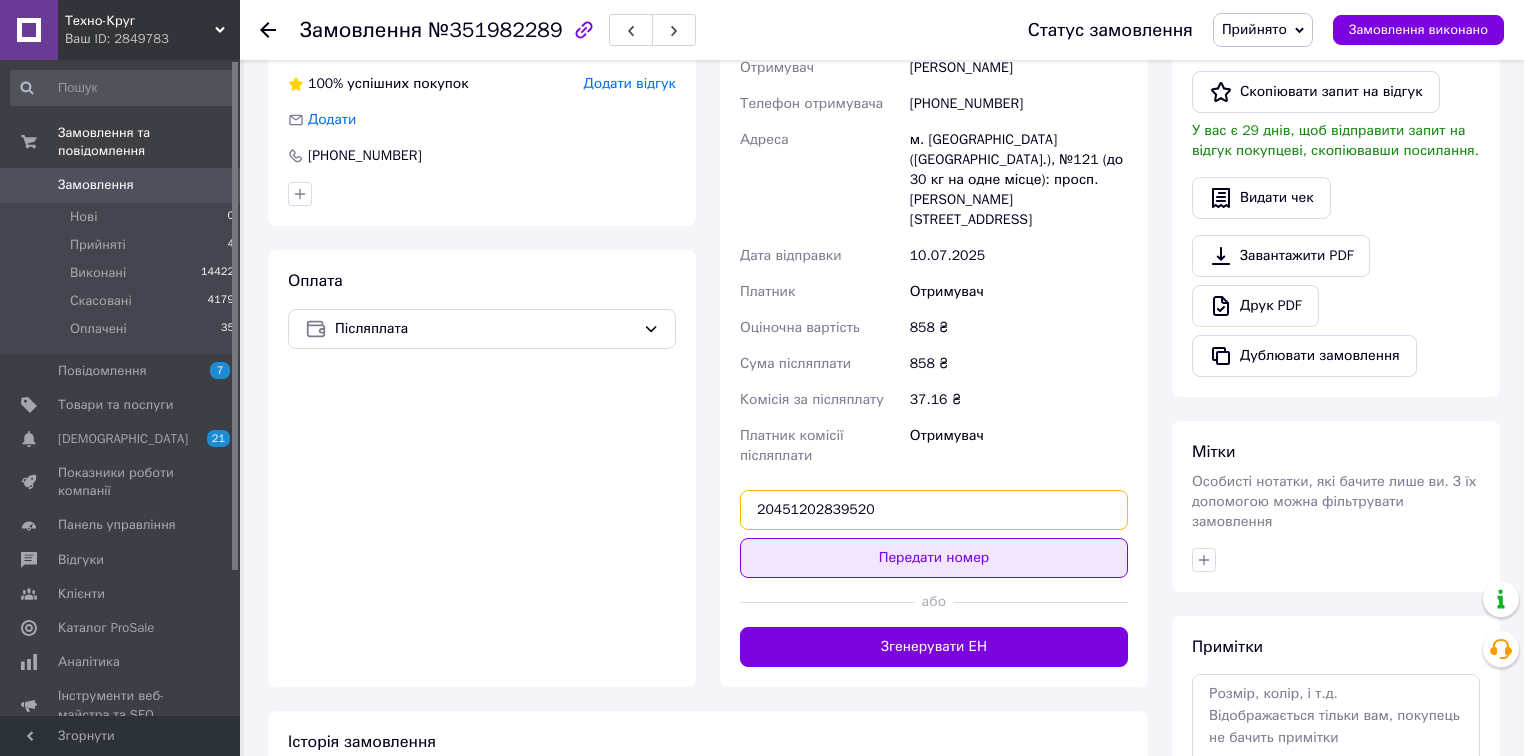 type on "20451202839520" 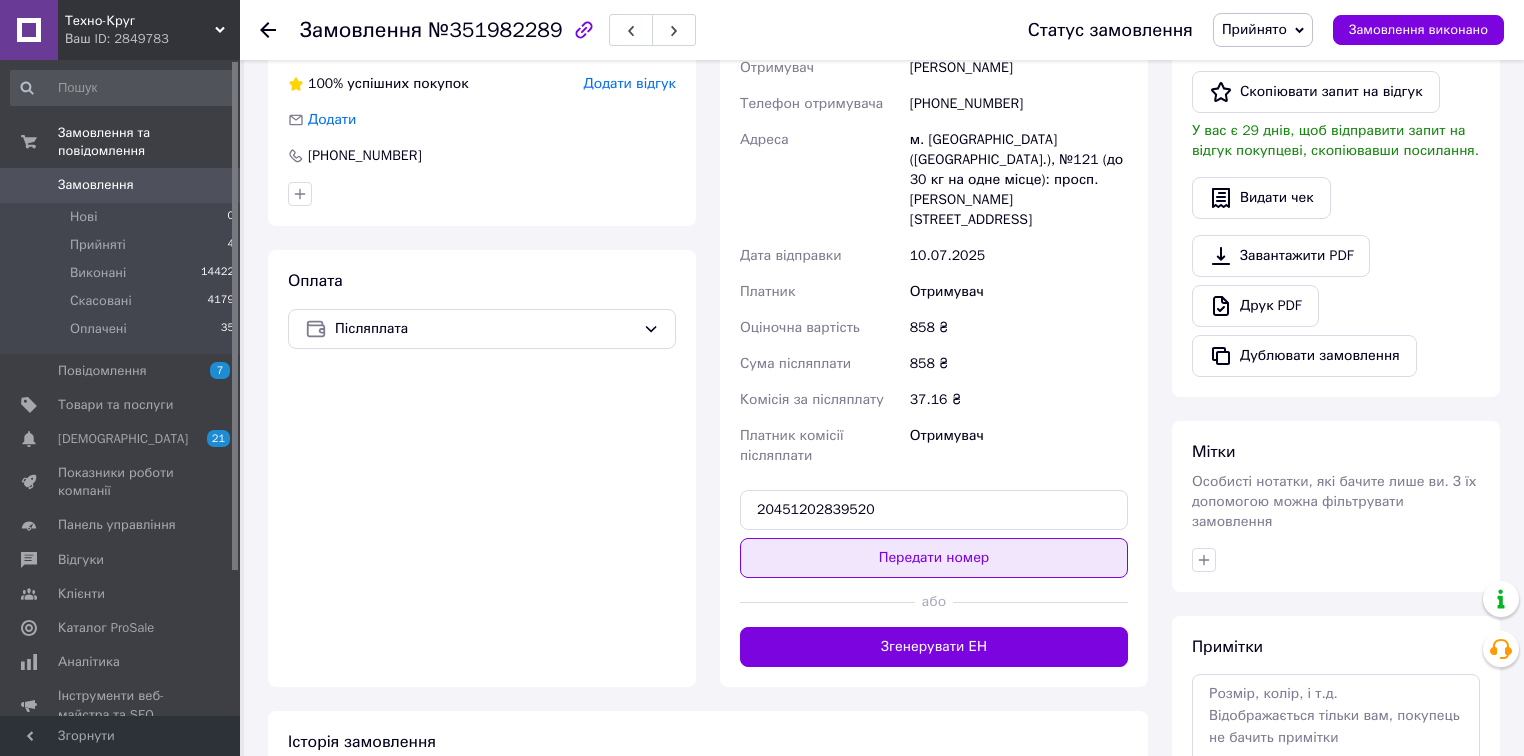 click on "Передати номер" at bounding box center [934, 558] 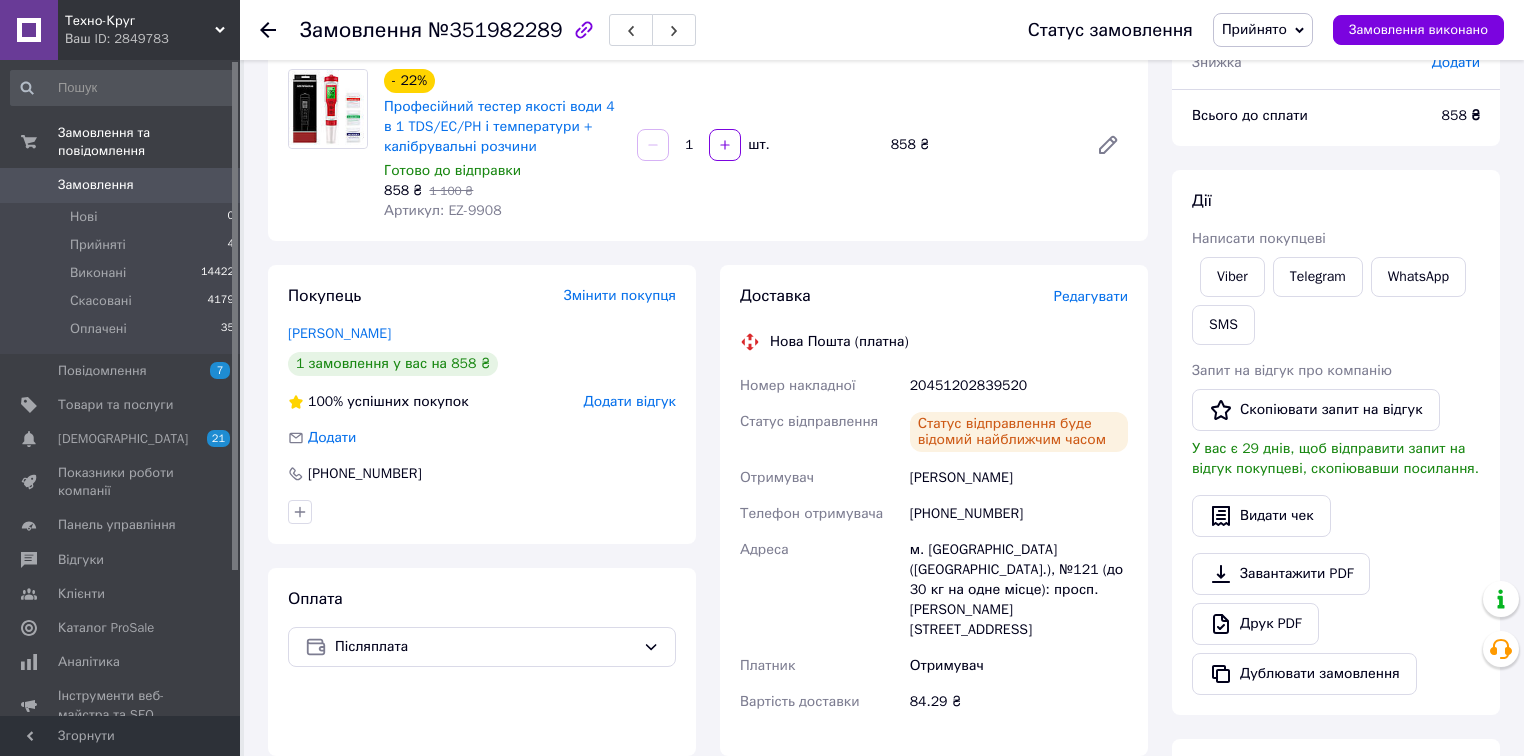 scroll, scrollTop: 160, scrollLeft: 0, axis: vertical 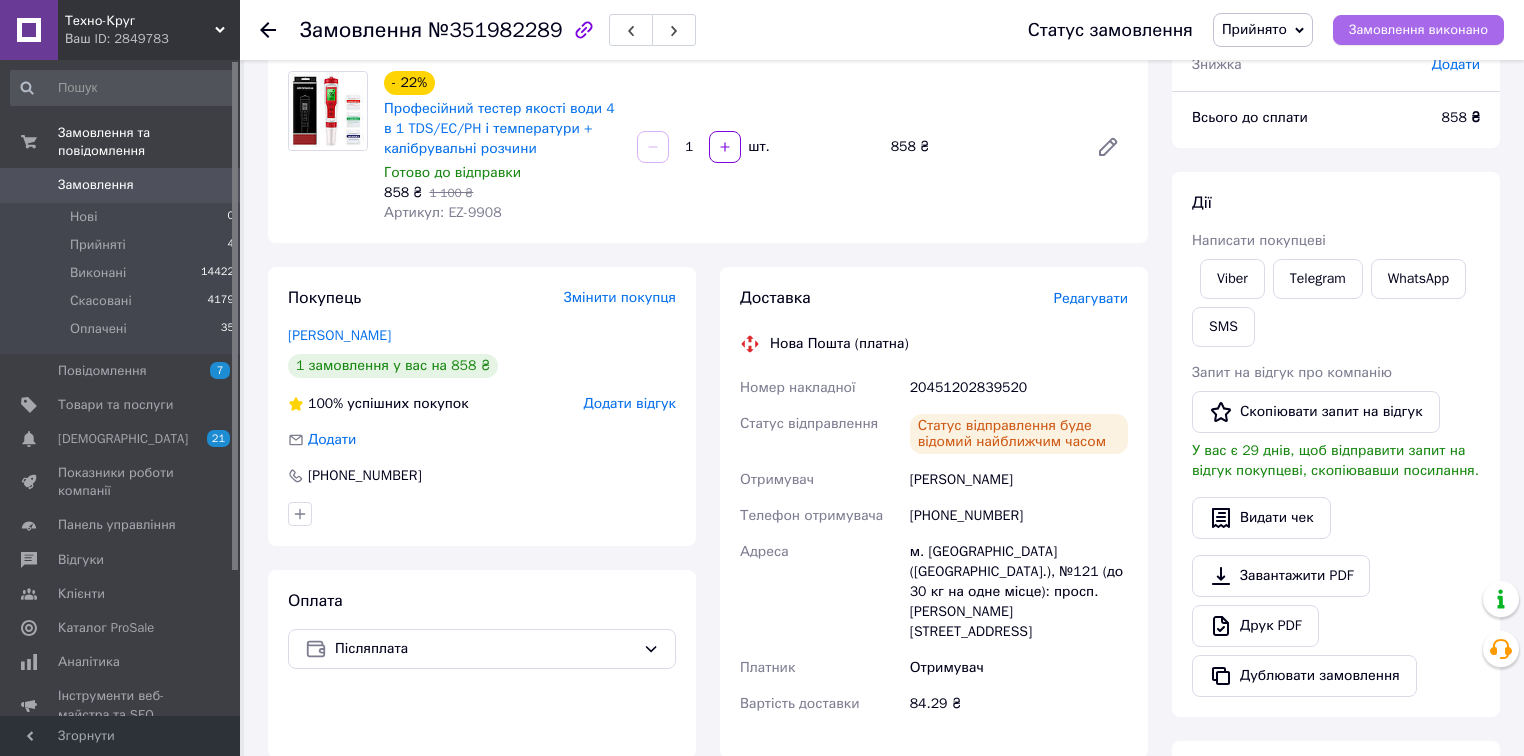 click on "Замовлення виконано" at bounding box center (1418, 30) 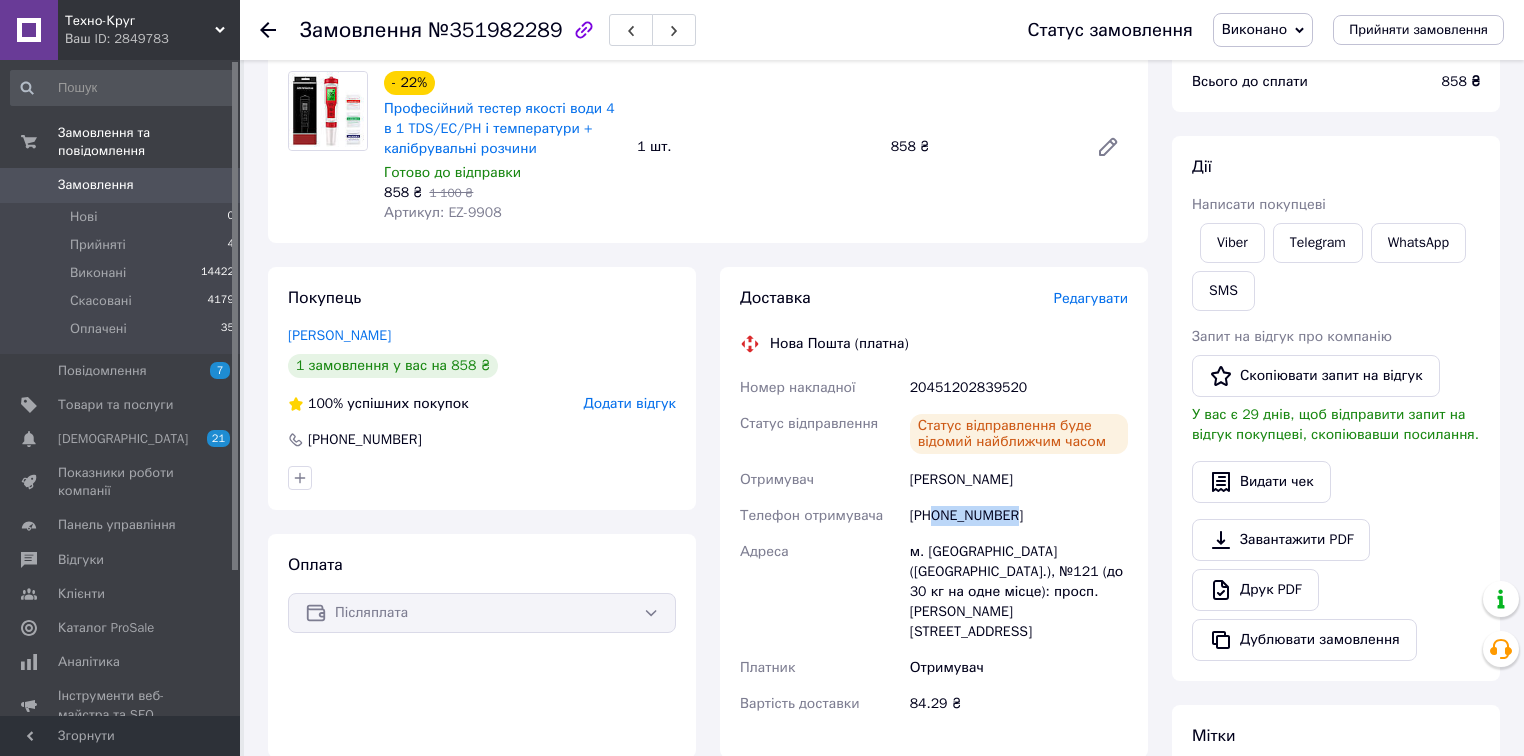 drag, startPoint x: 1012, startPoint y: 517, endPoint x: 932, endPoint y: 515, distance: 80.024994 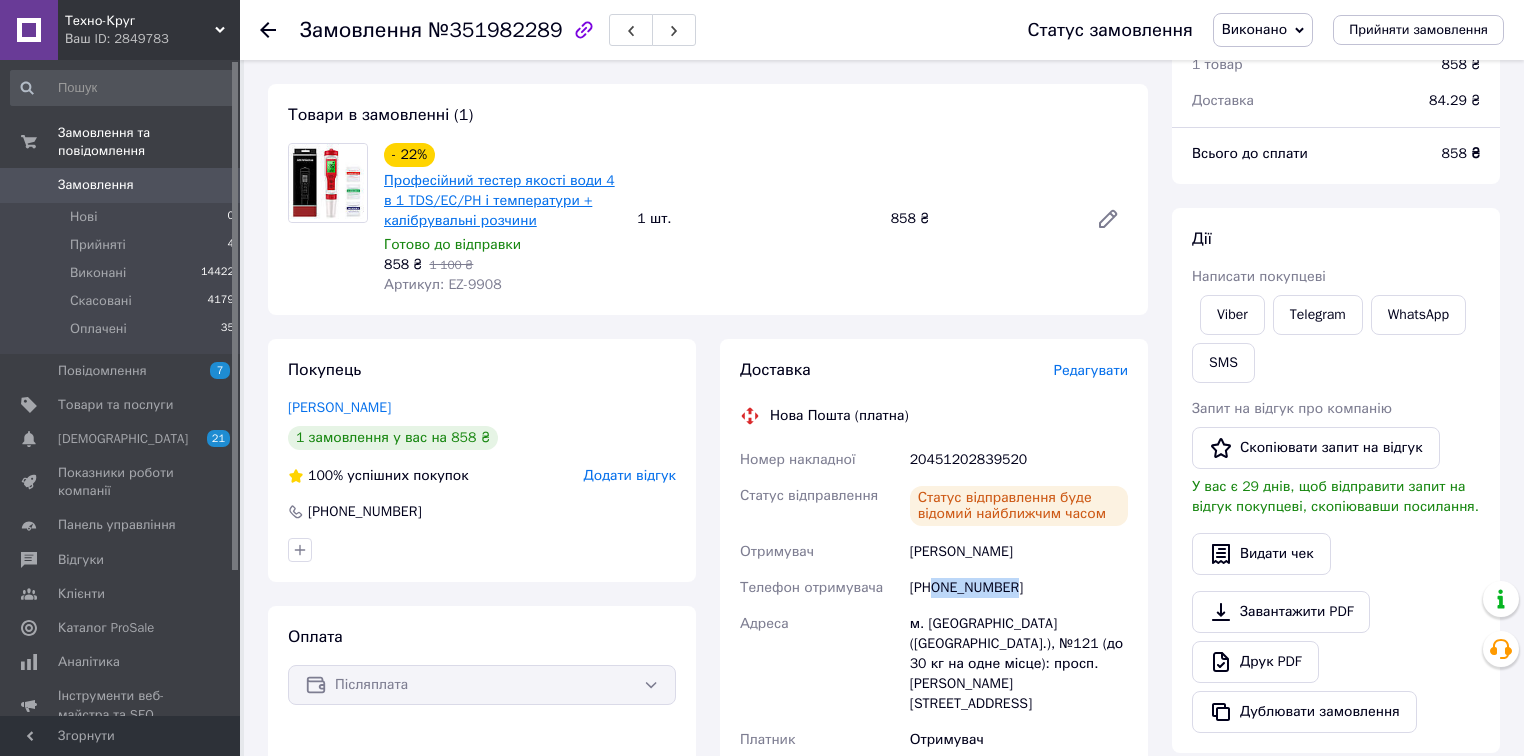 scroll, scrollTop: 0, scrollLeft: 0, axis: both 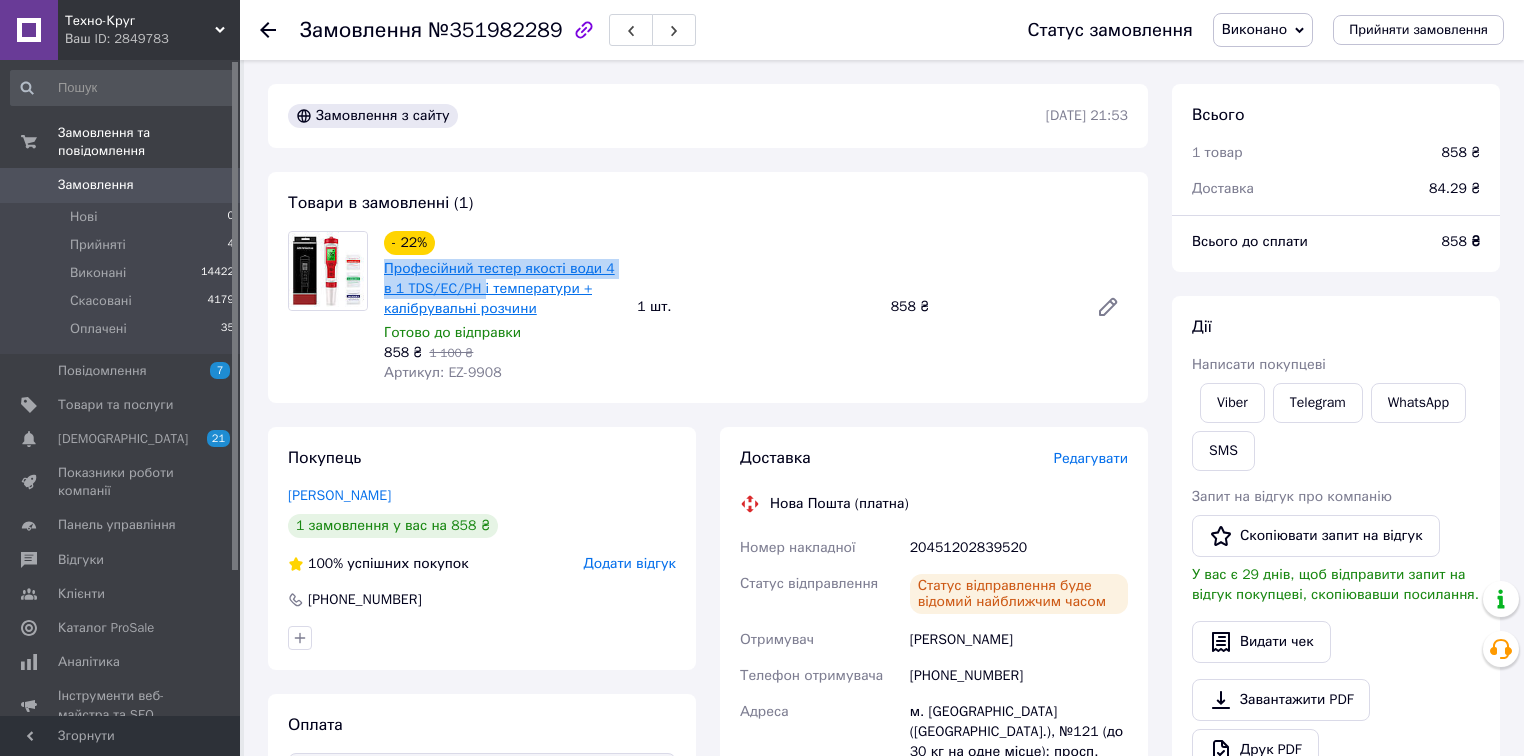 drag, startPoint x: 378, startPoint y: 270, endPoint x: 467, endPoint y: 289, distance: 91.00549 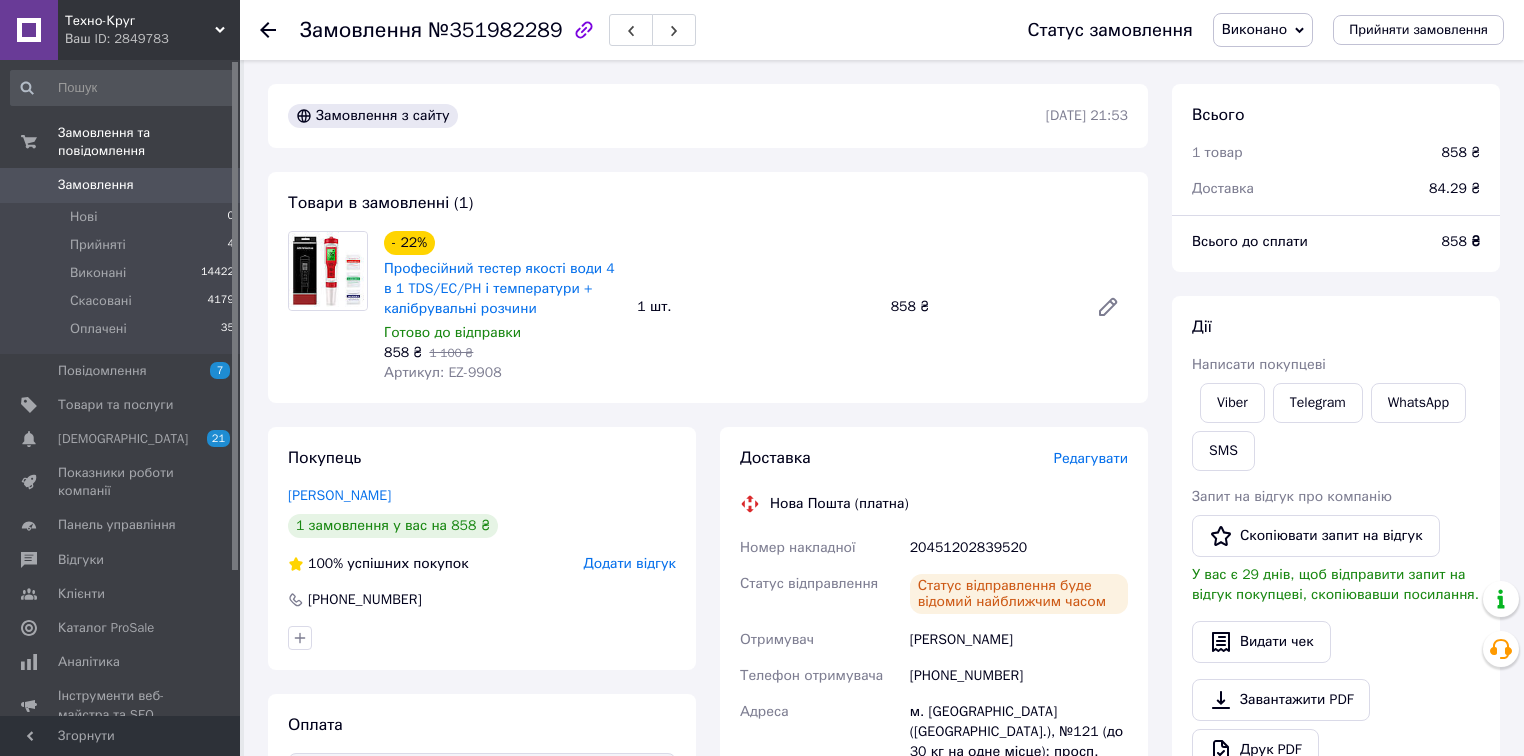 click on "20451202839520" at bounding box center [1019, 548] 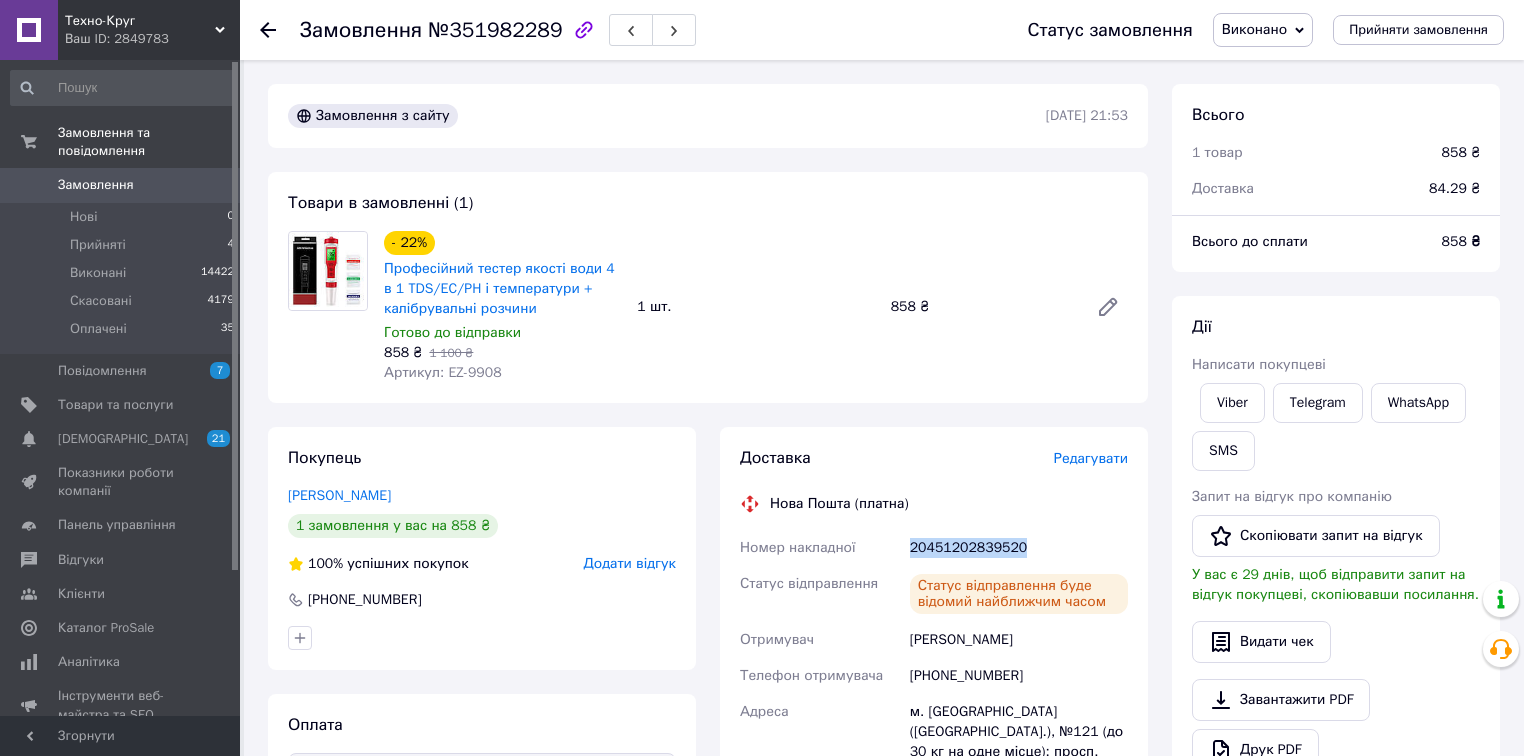 click on "20451202839520" at bounding box center (1019, 548) 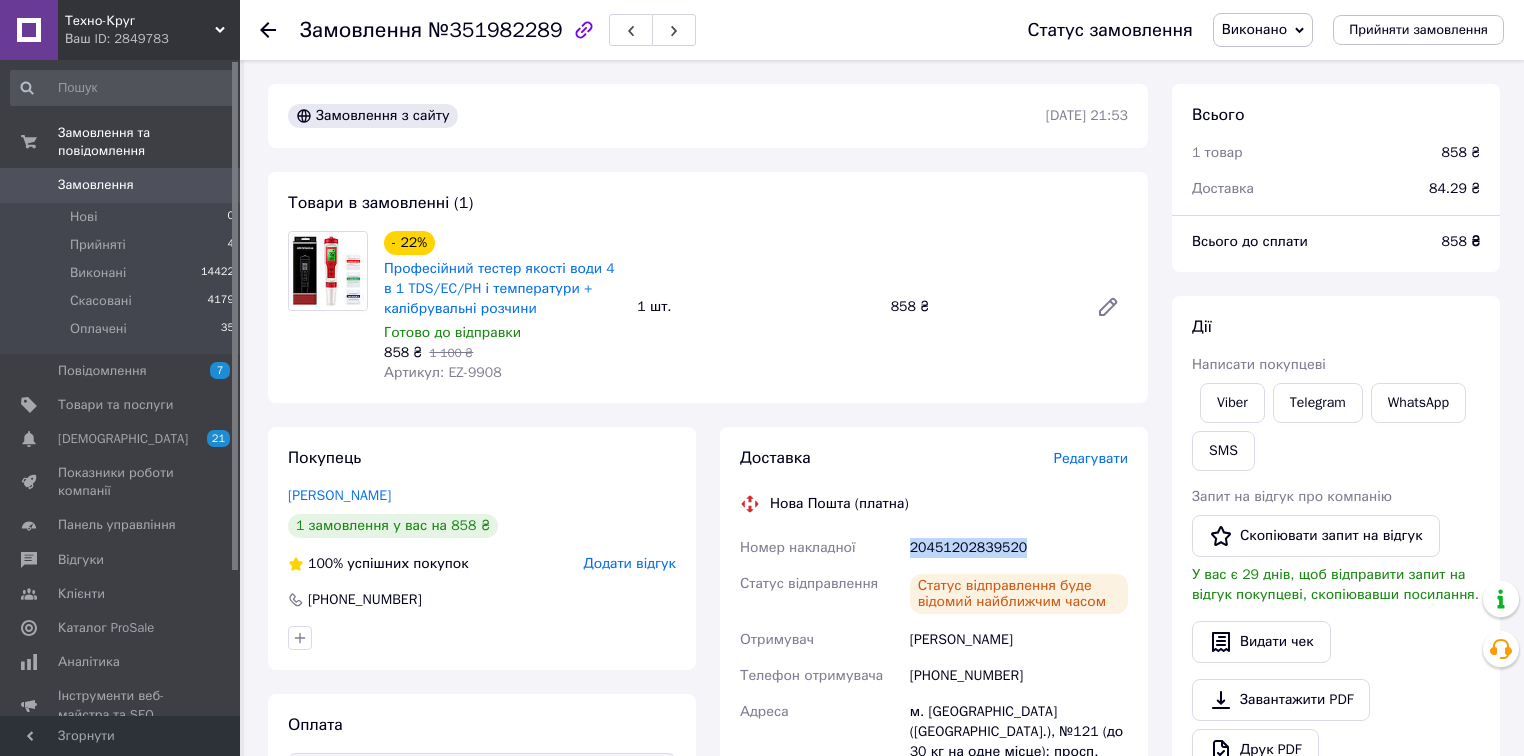 click on "Замовлення" at bounding box center (96, 185) 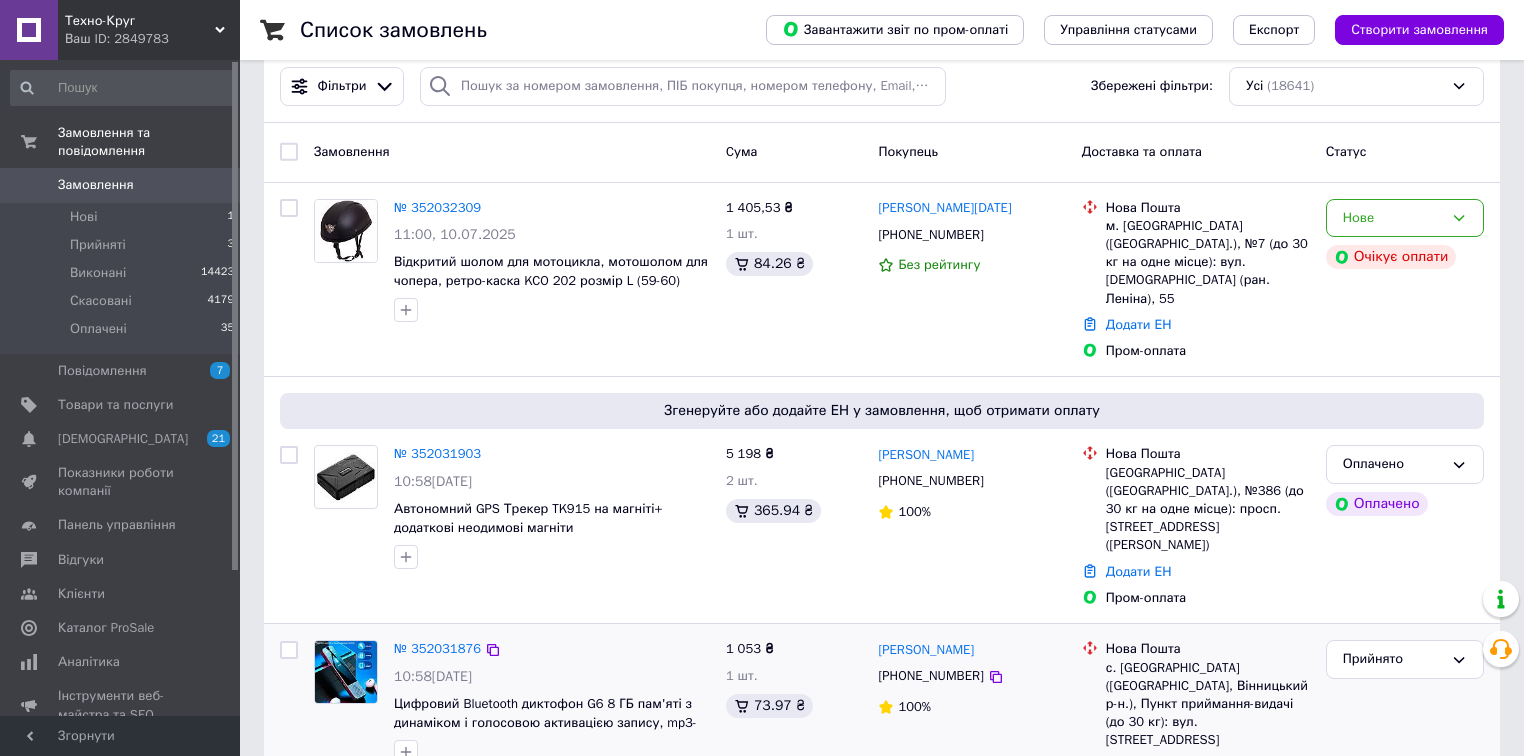 scroll, scrollTop: 0, scrollLeft: 0, axis: both 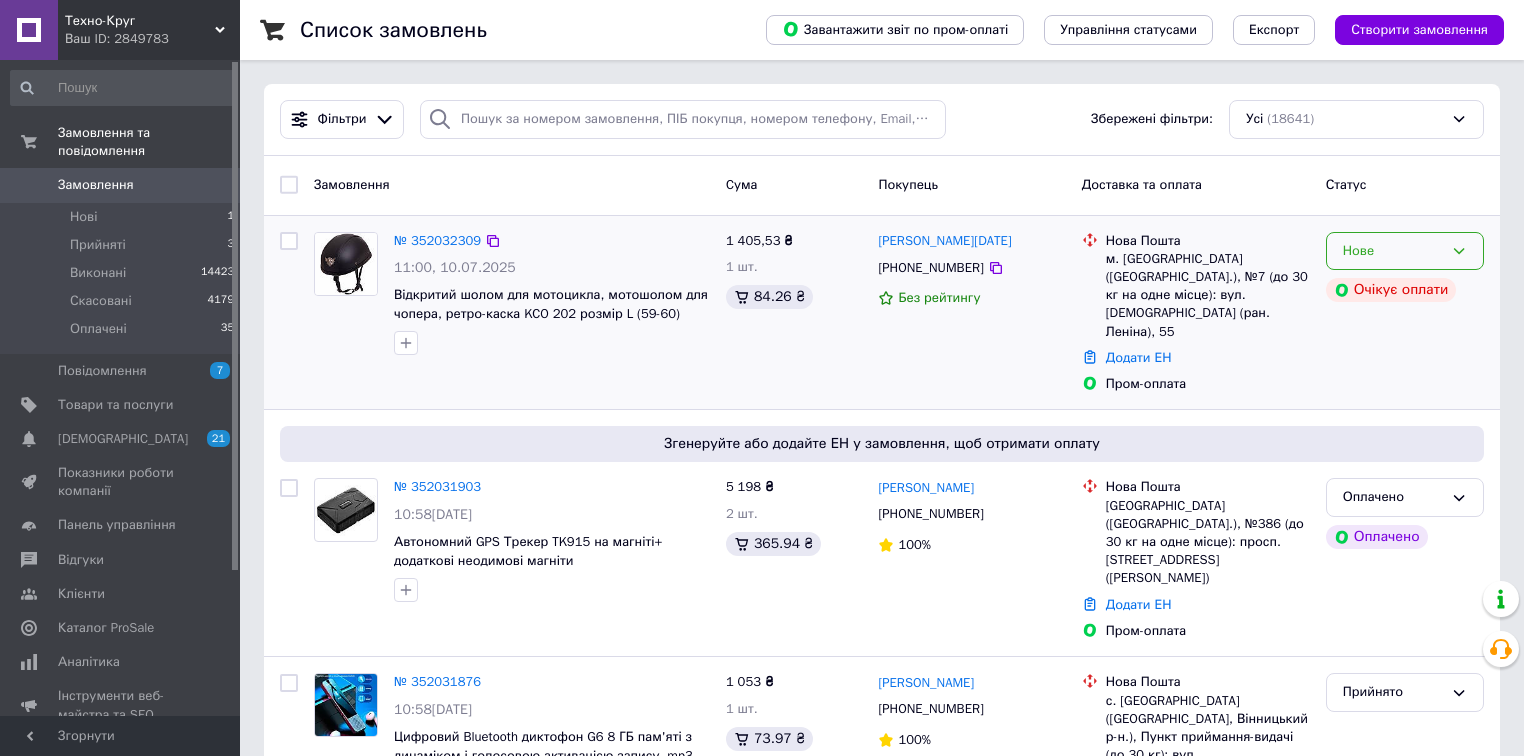 click 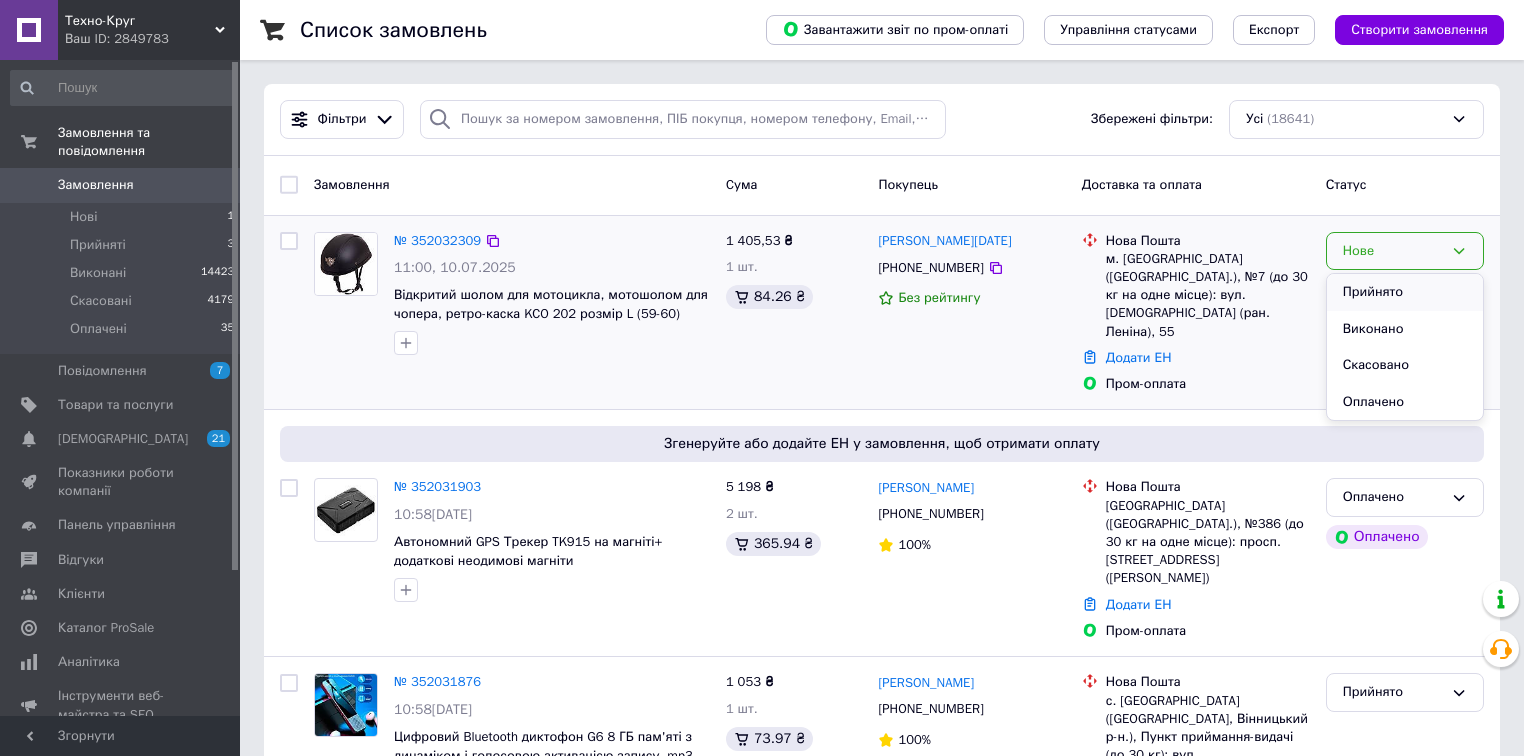 click on "Прийнято" at bounding box center [1405, 292] 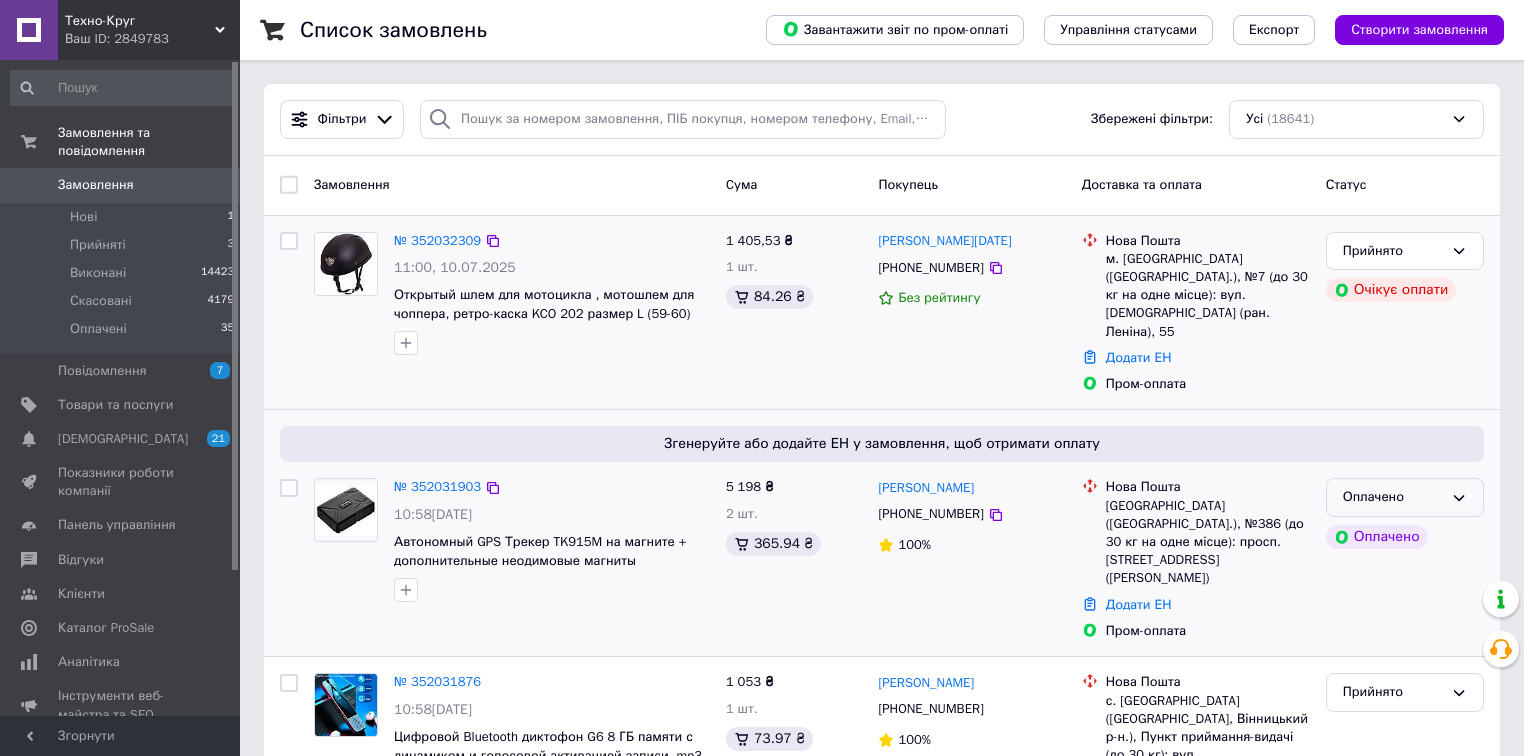 click on "Оплачено" at bounding box center [1393, 497] 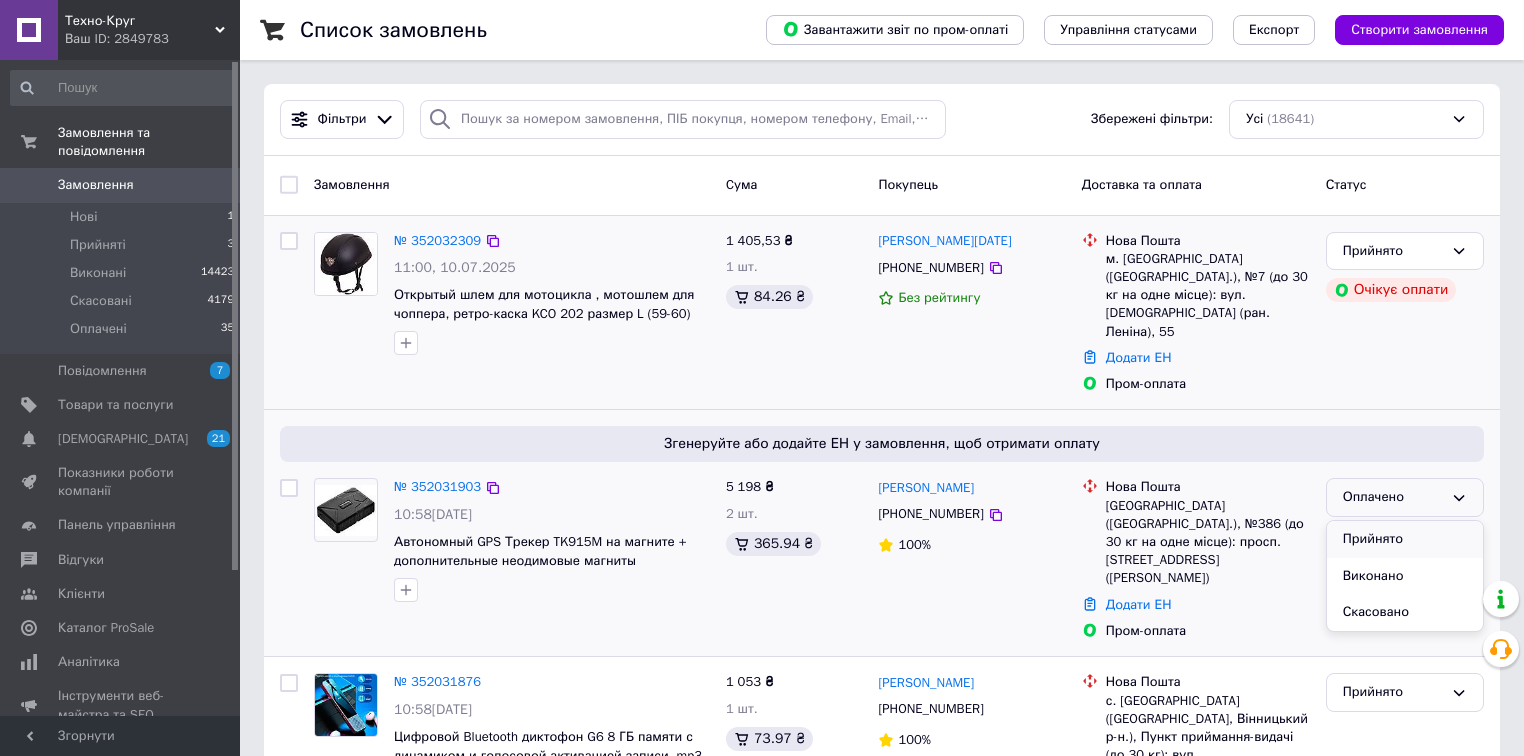 click on "Прийнято" at bounding box center (1405, 539) 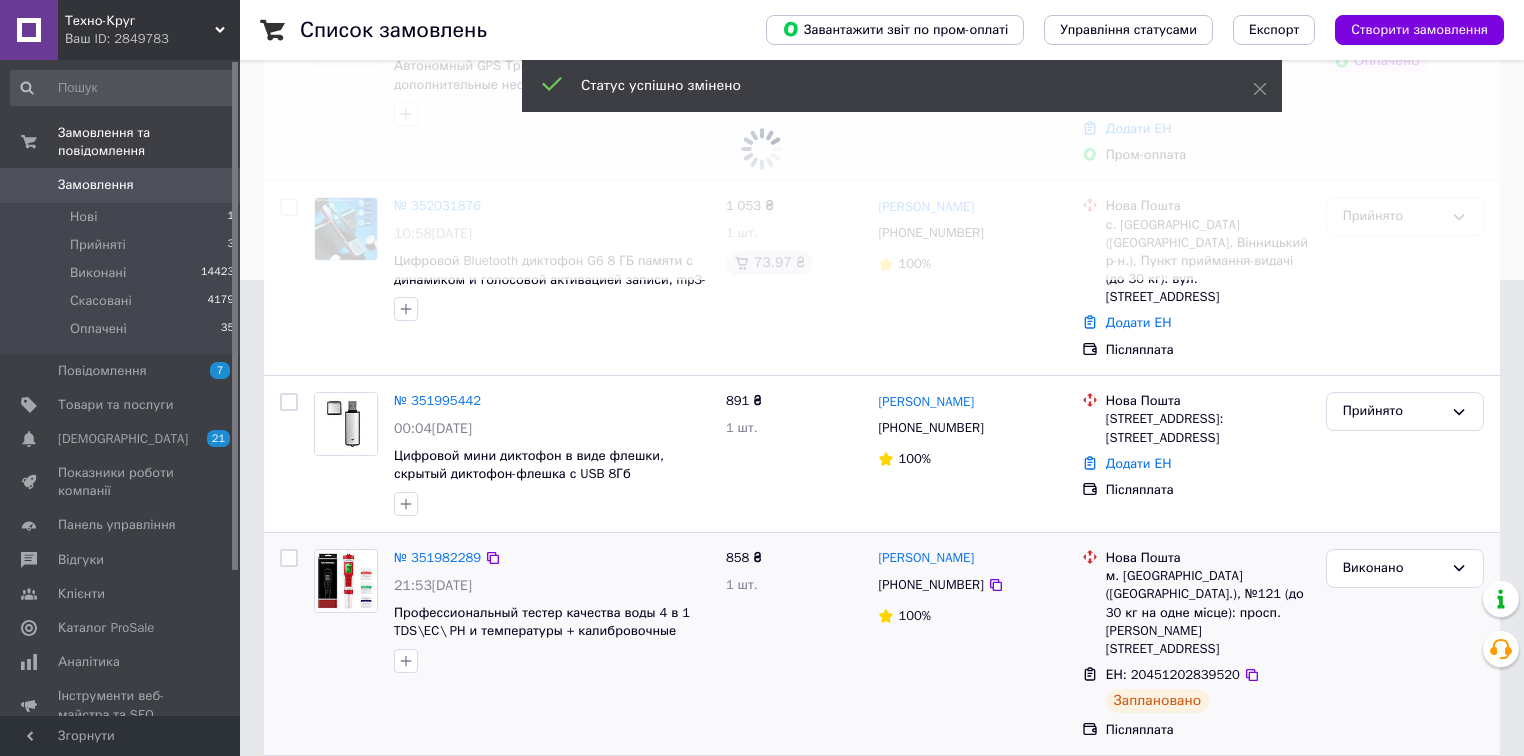 scroll, scrollTop: 480, scrollLeft: 0, axis: vertical 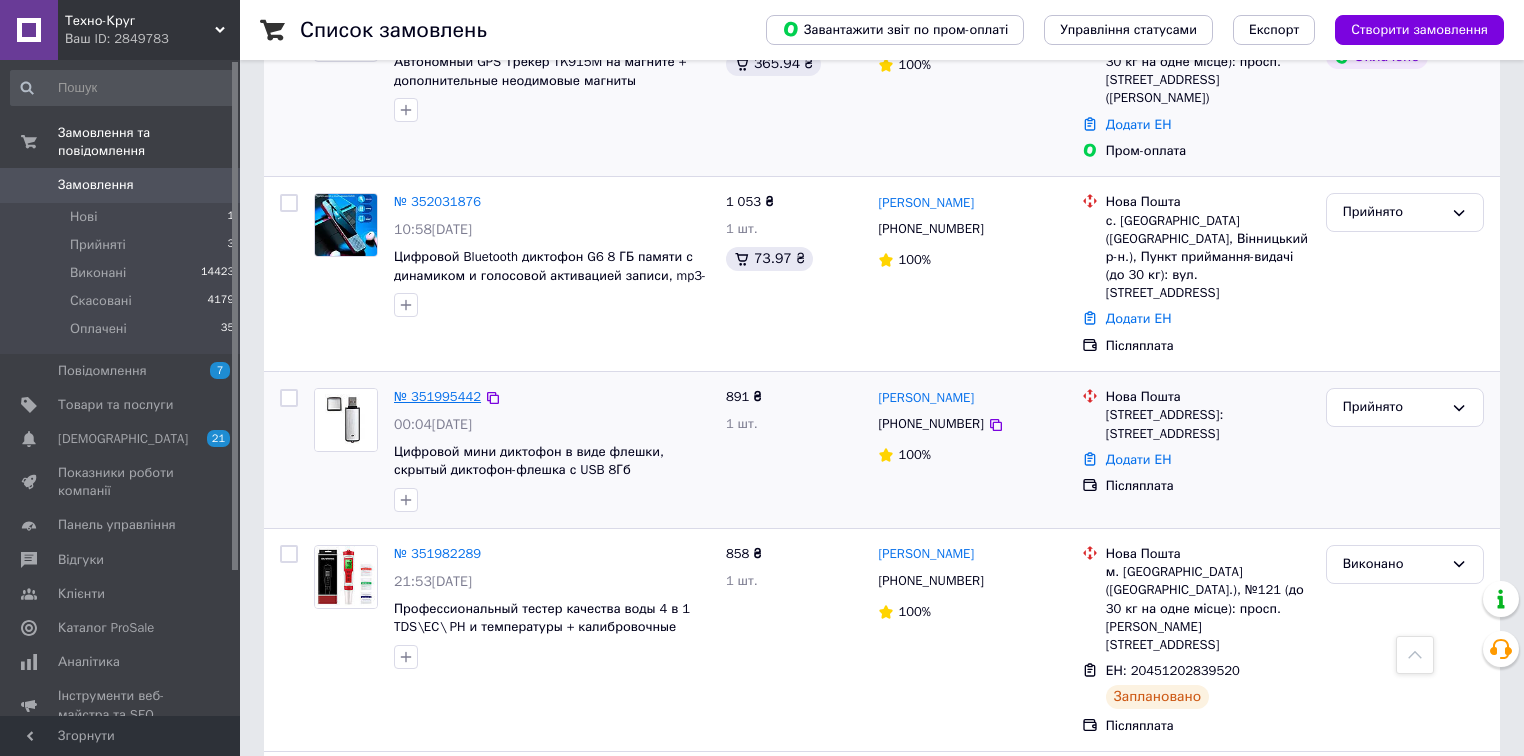 click on "№ 351995442" at bounding box center (437, 396) 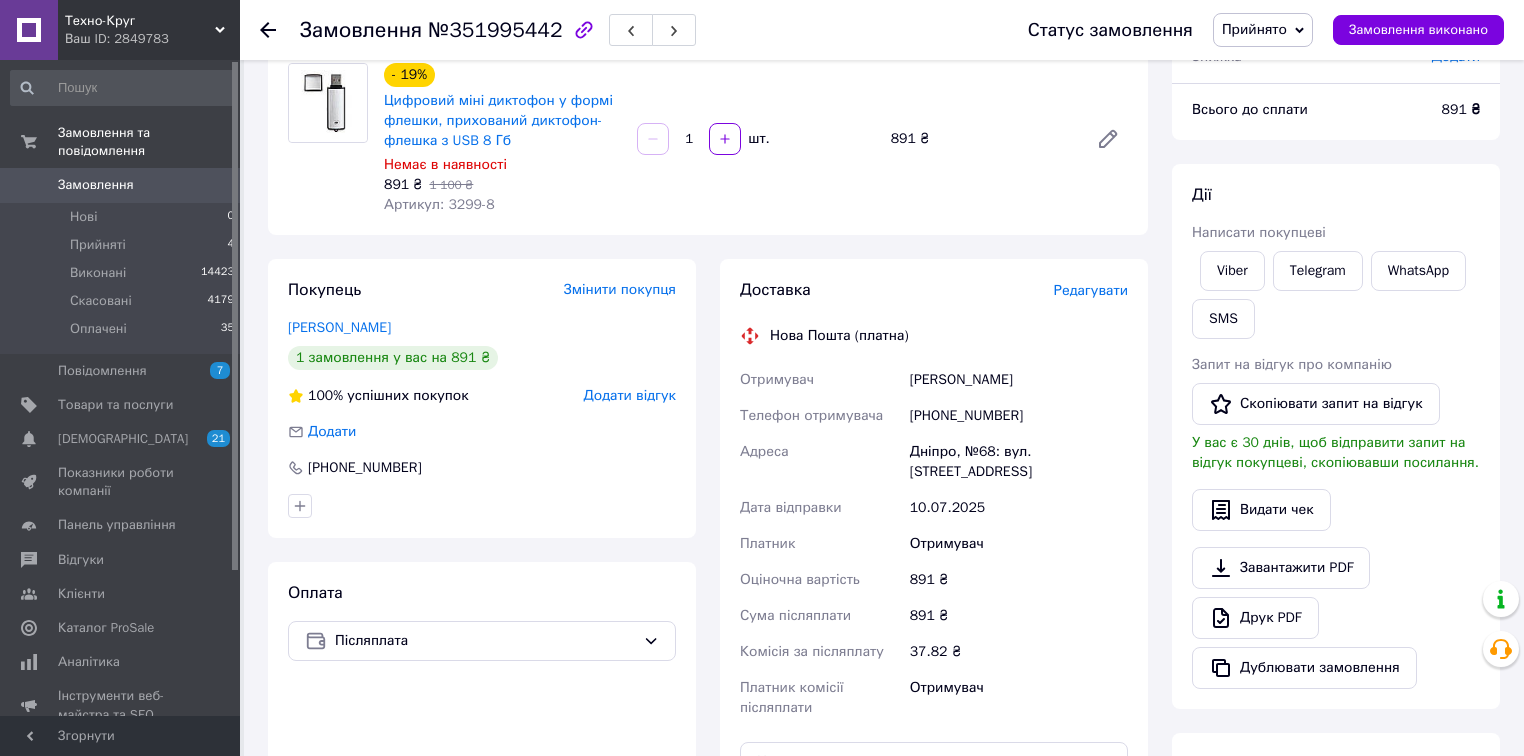 scroll, scrollTop: 160, scrollLeft: 0, axis: vertical 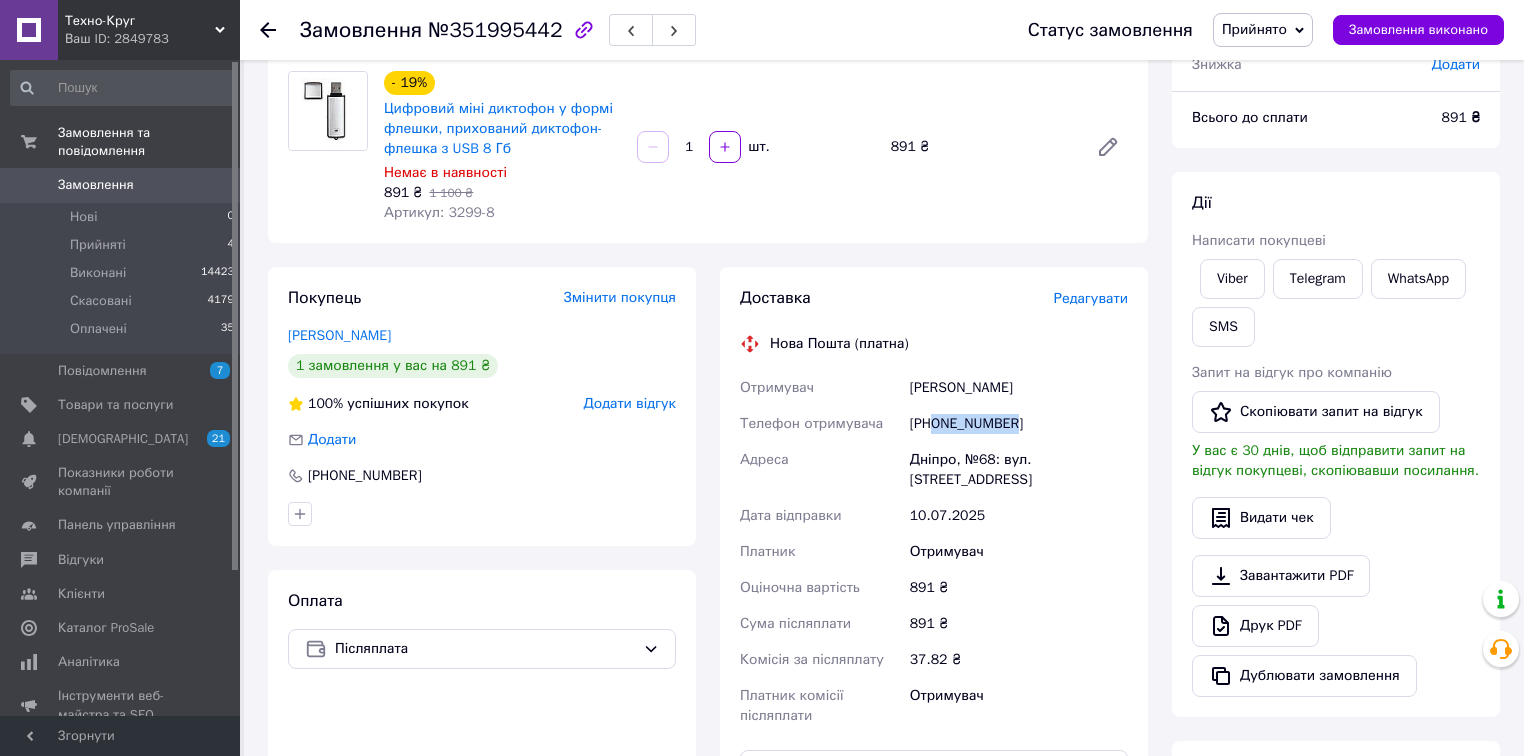 drag, startPoint x: 980, startPoint y: 430, endPoint x: 932, endPoint y: 430, distance: 48 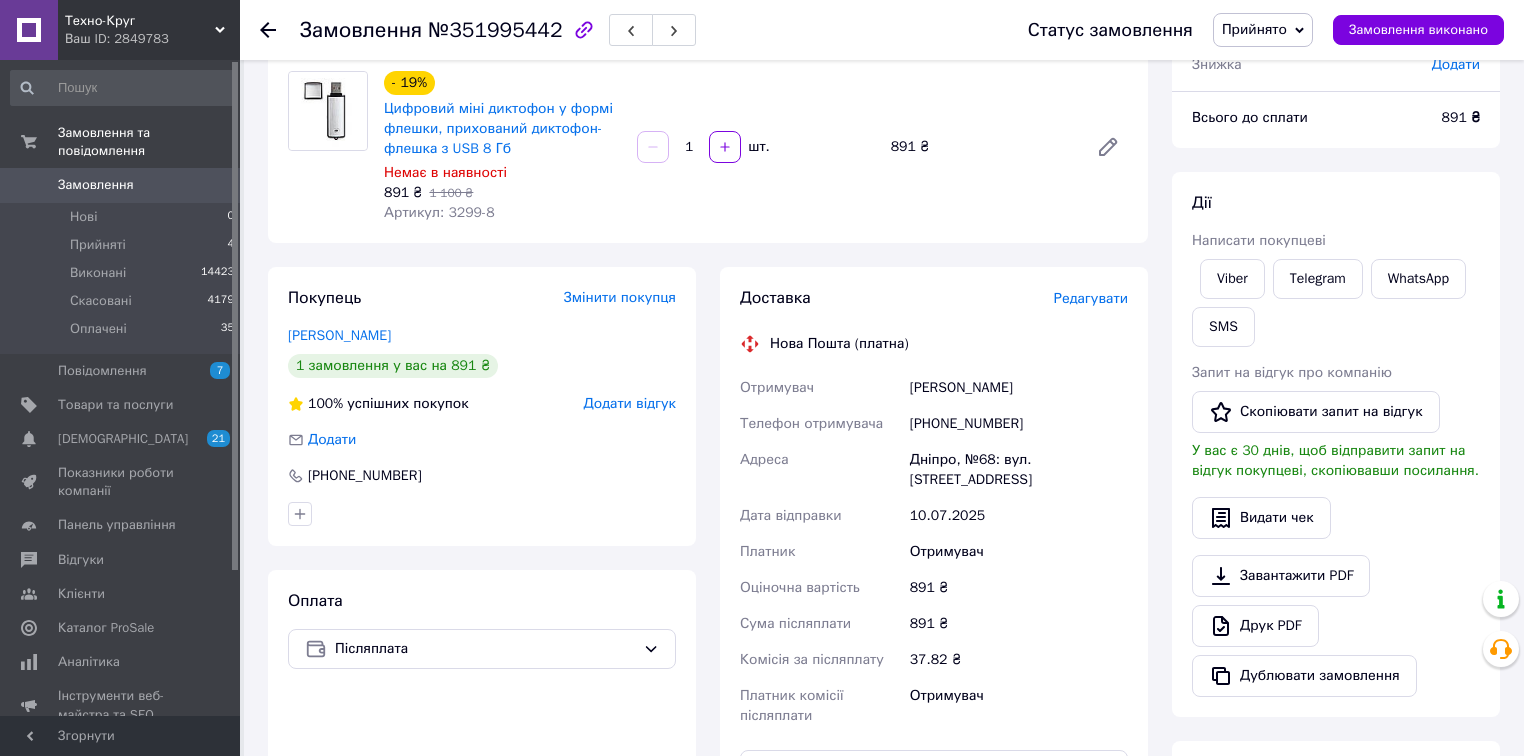 click 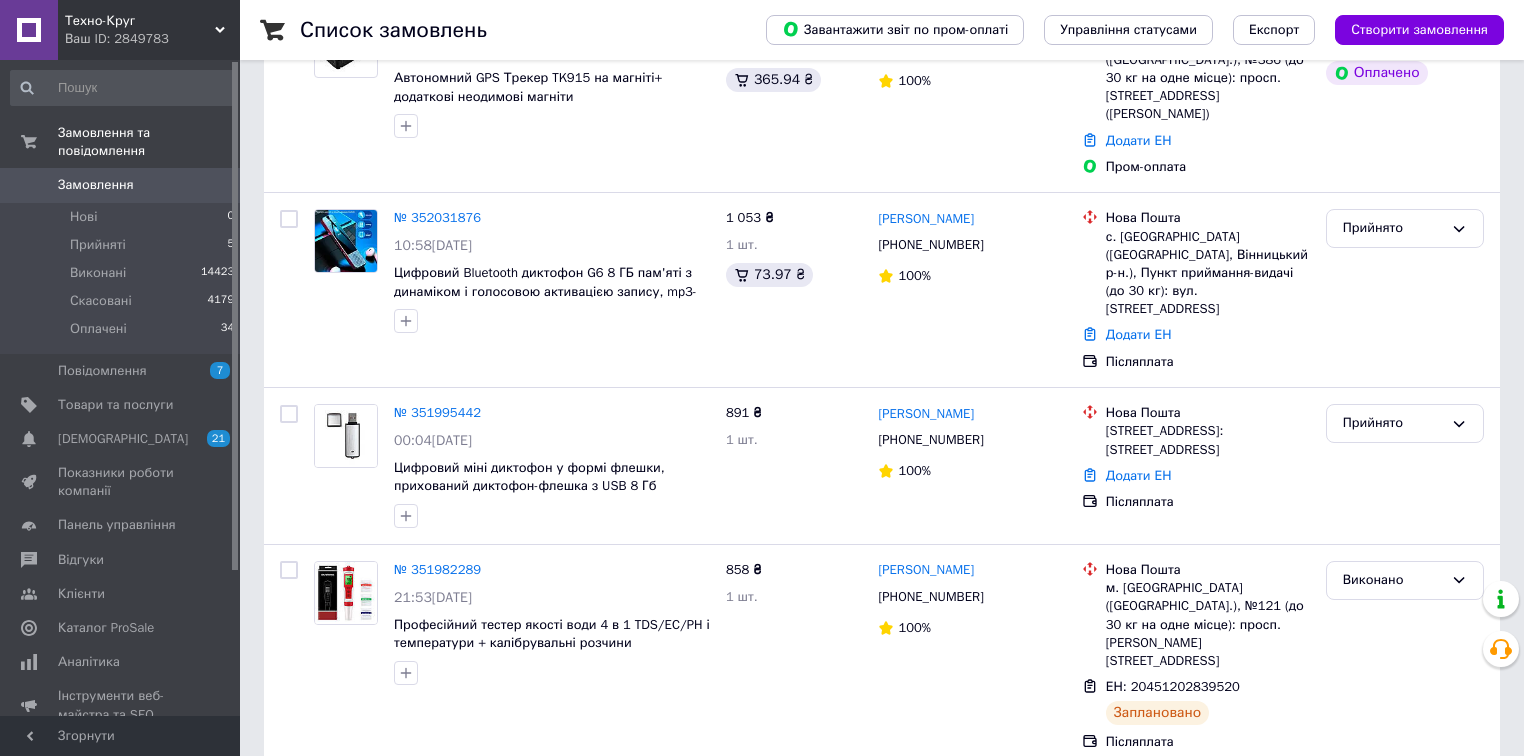 scroll, scrollTop: 480, scrollLeft: 0, axis: vertical 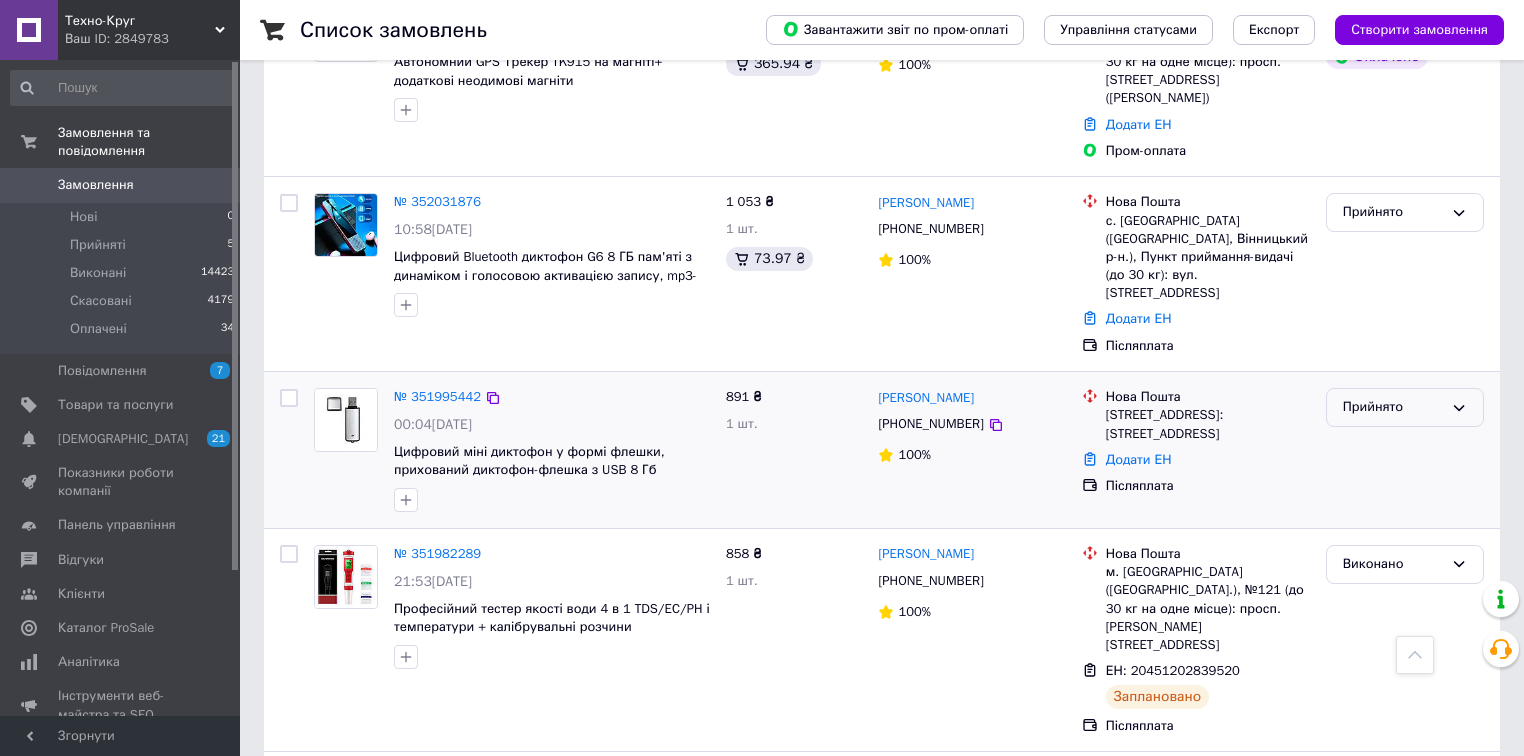 click on "Прийнято" at bounding box center (1393, 407) 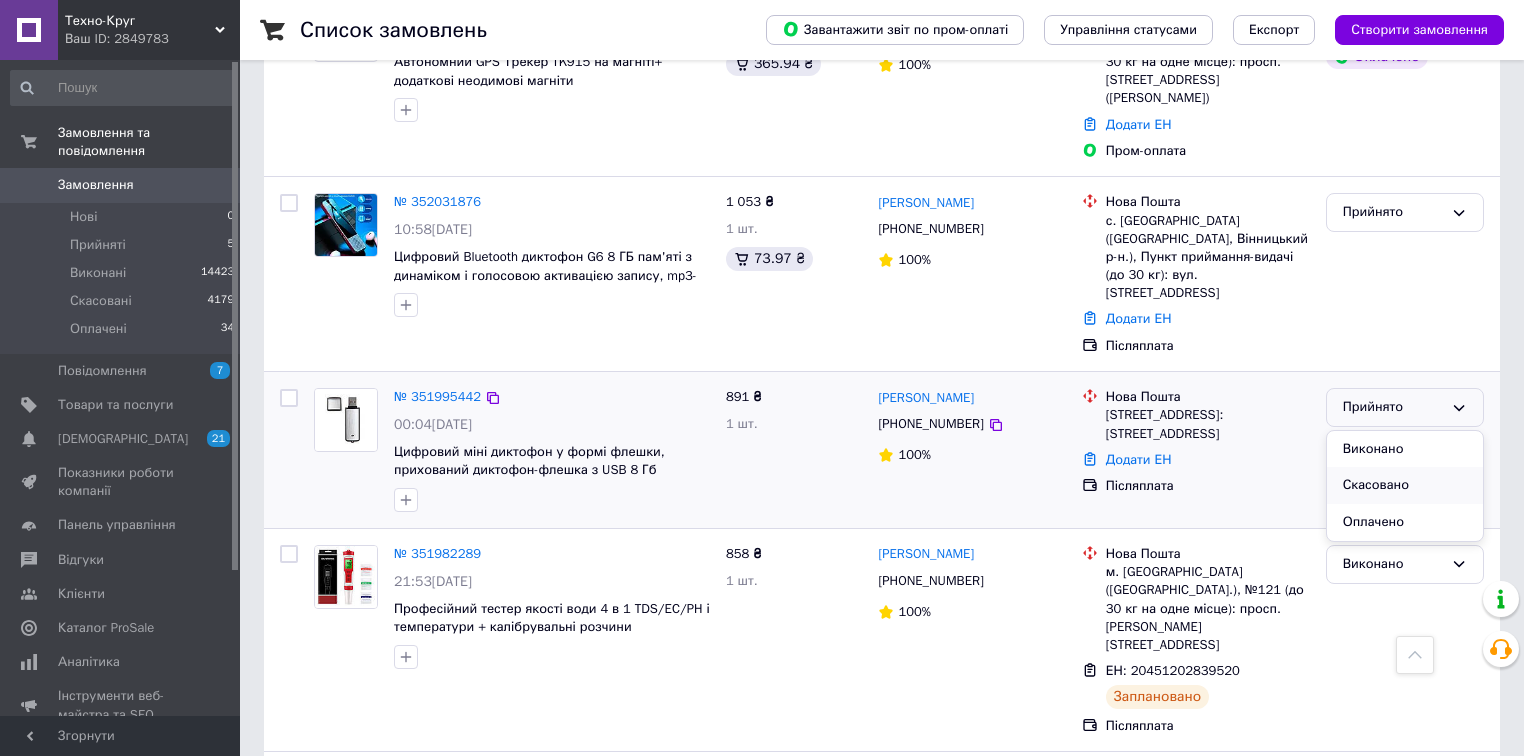 click on "Скасовано" at bounding box center (1405, 485) 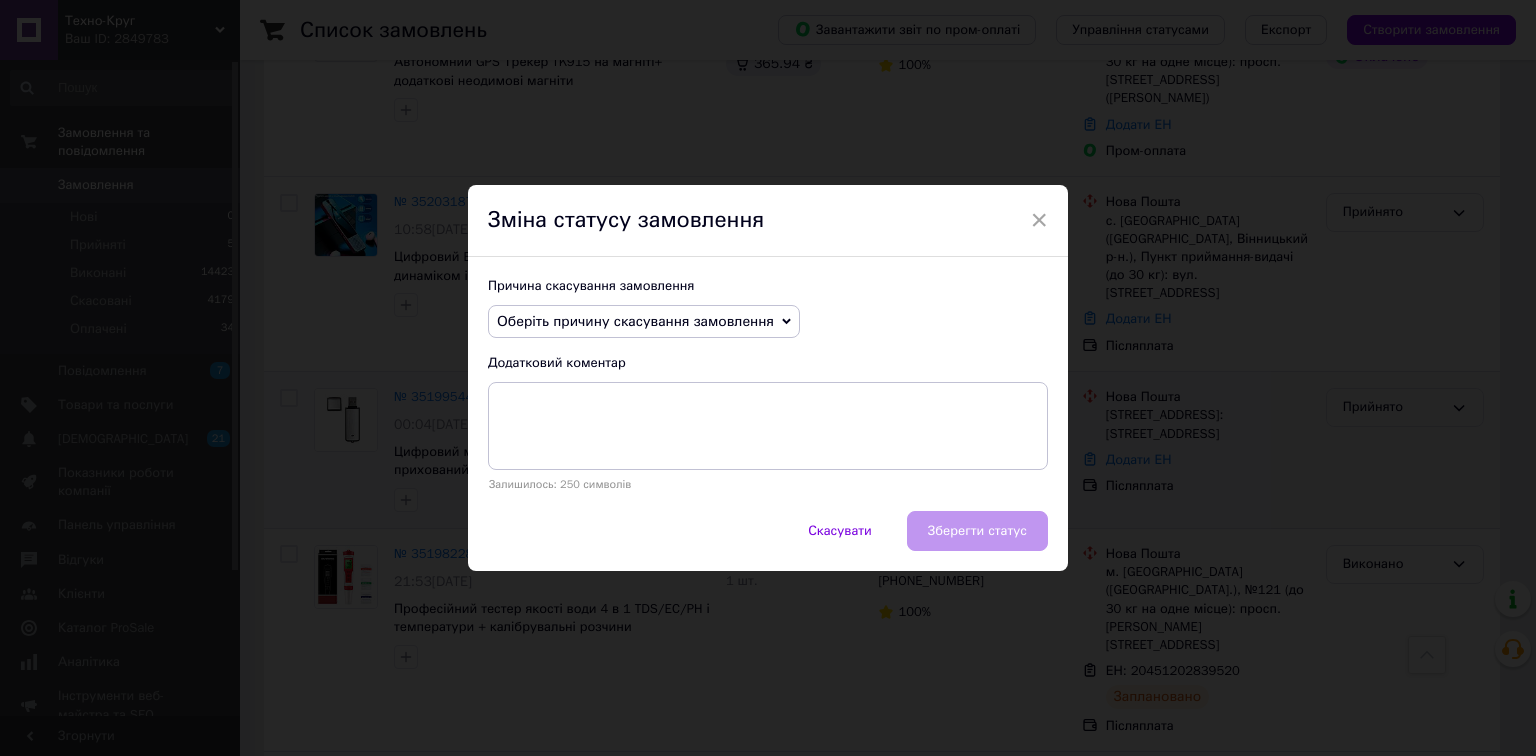 click on "Оберіть причину скасування замовлення" at bounding box center (635, 321) 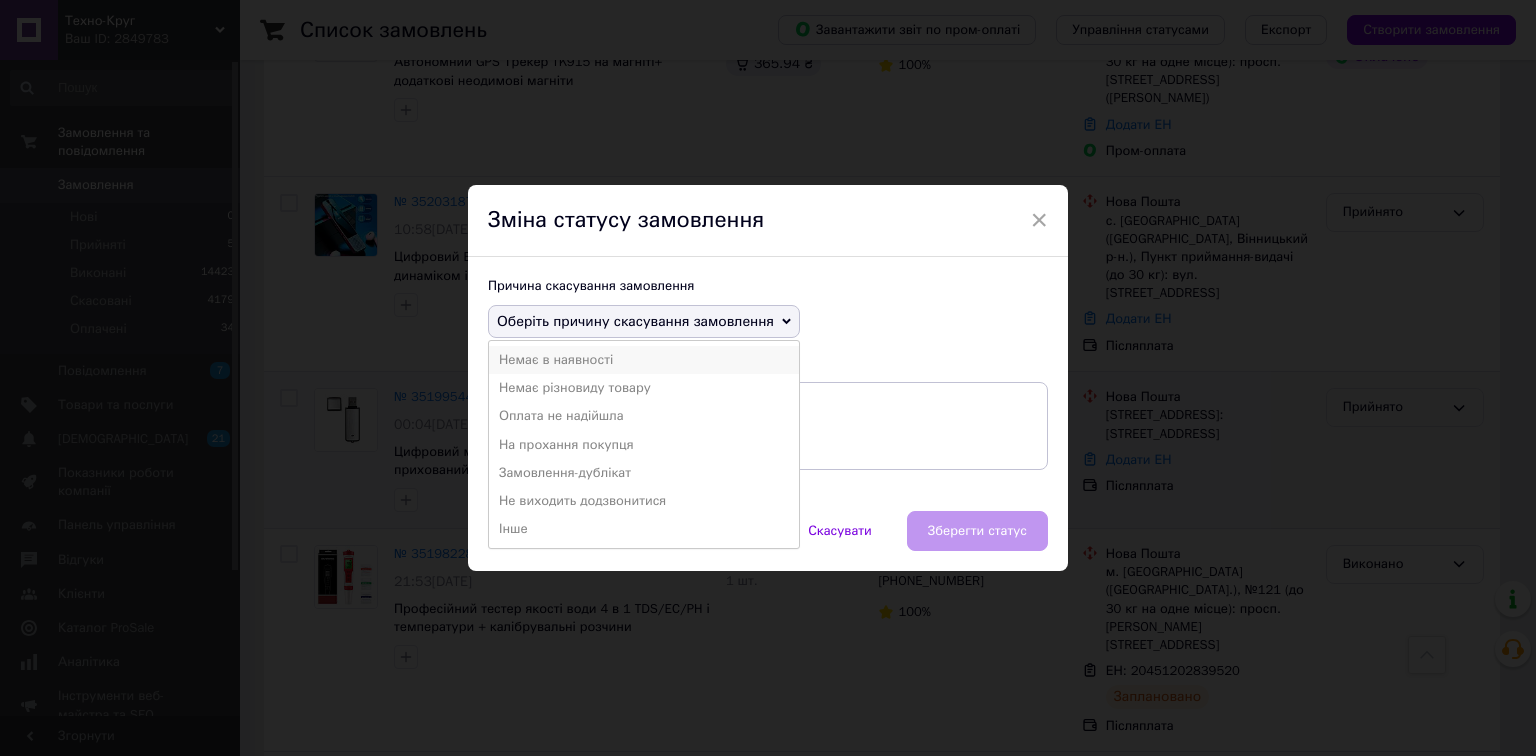 click on "Немає в наявності" at bounding box center [644, 360] 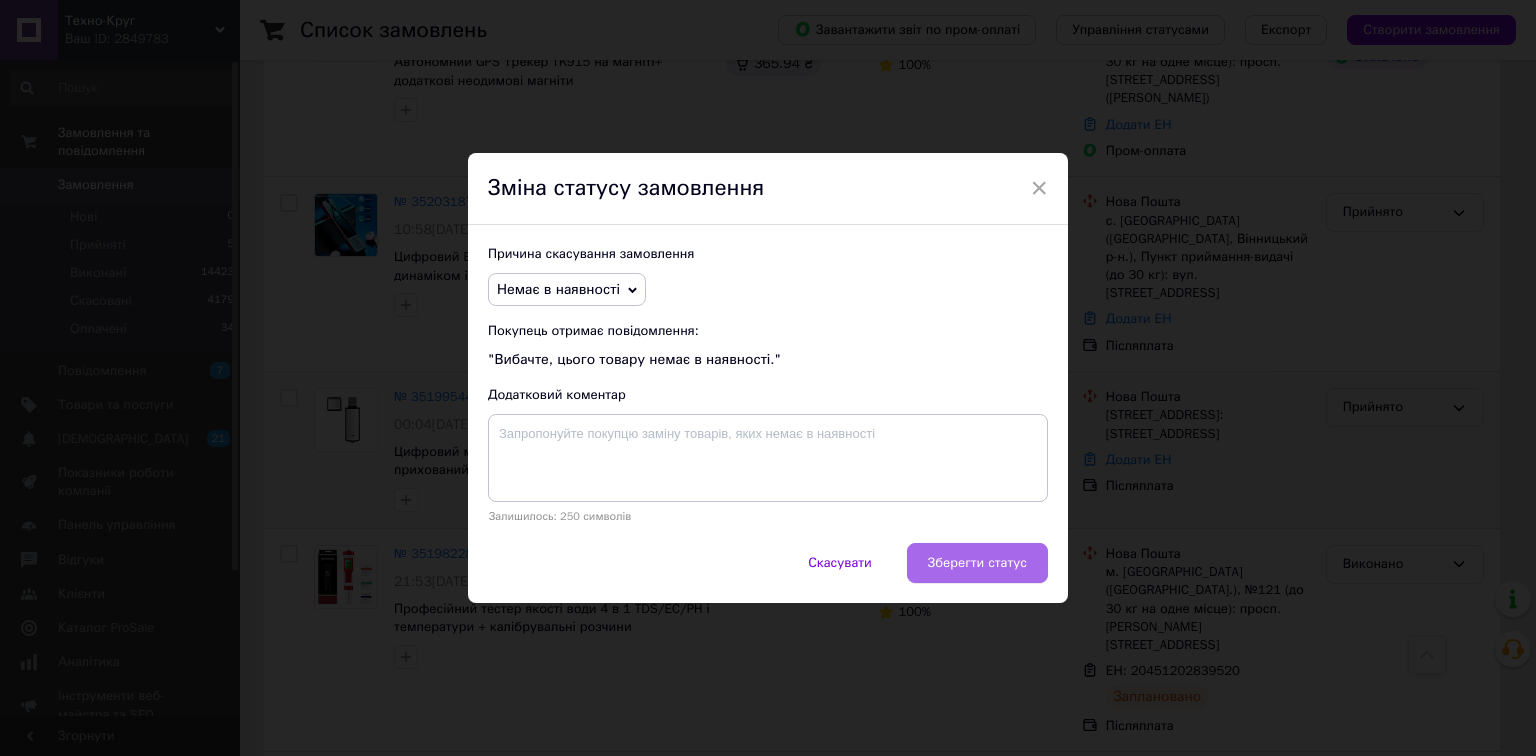 click on "Зберегти статус" at bounding box center (977, 563) 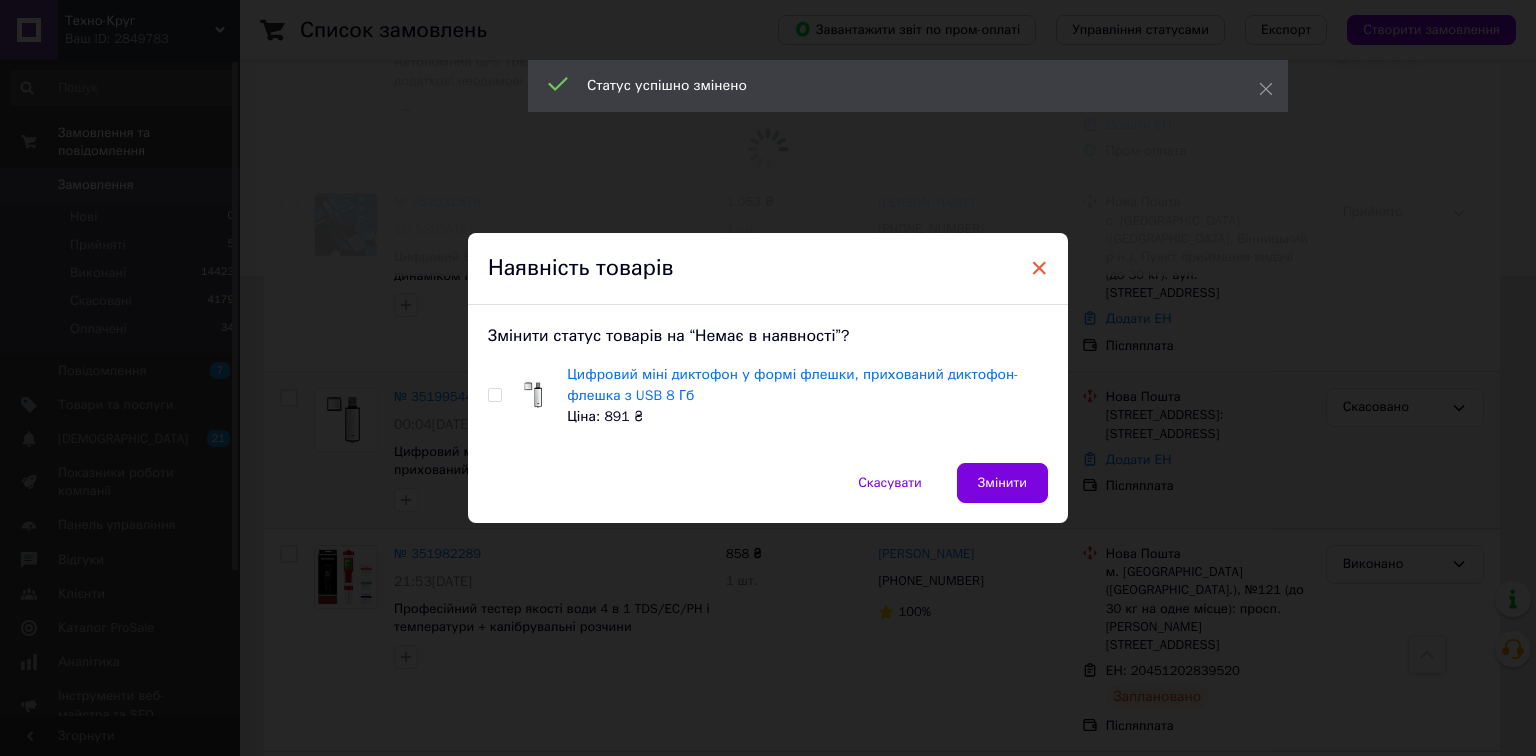 click on "×" at bounding box center (1039, 268) 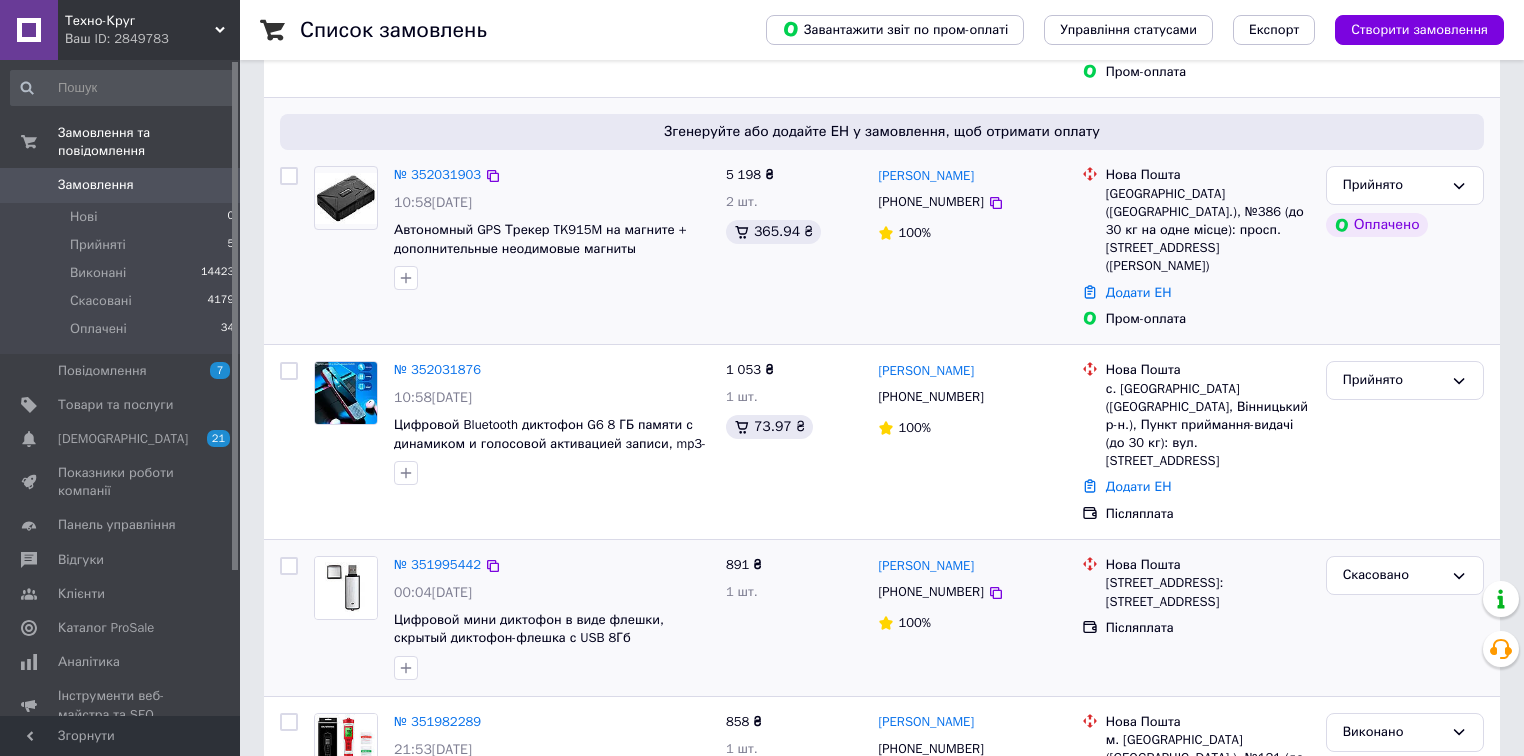scroll, scrollTop: 320, scrollLeft: 0, axis: vertical 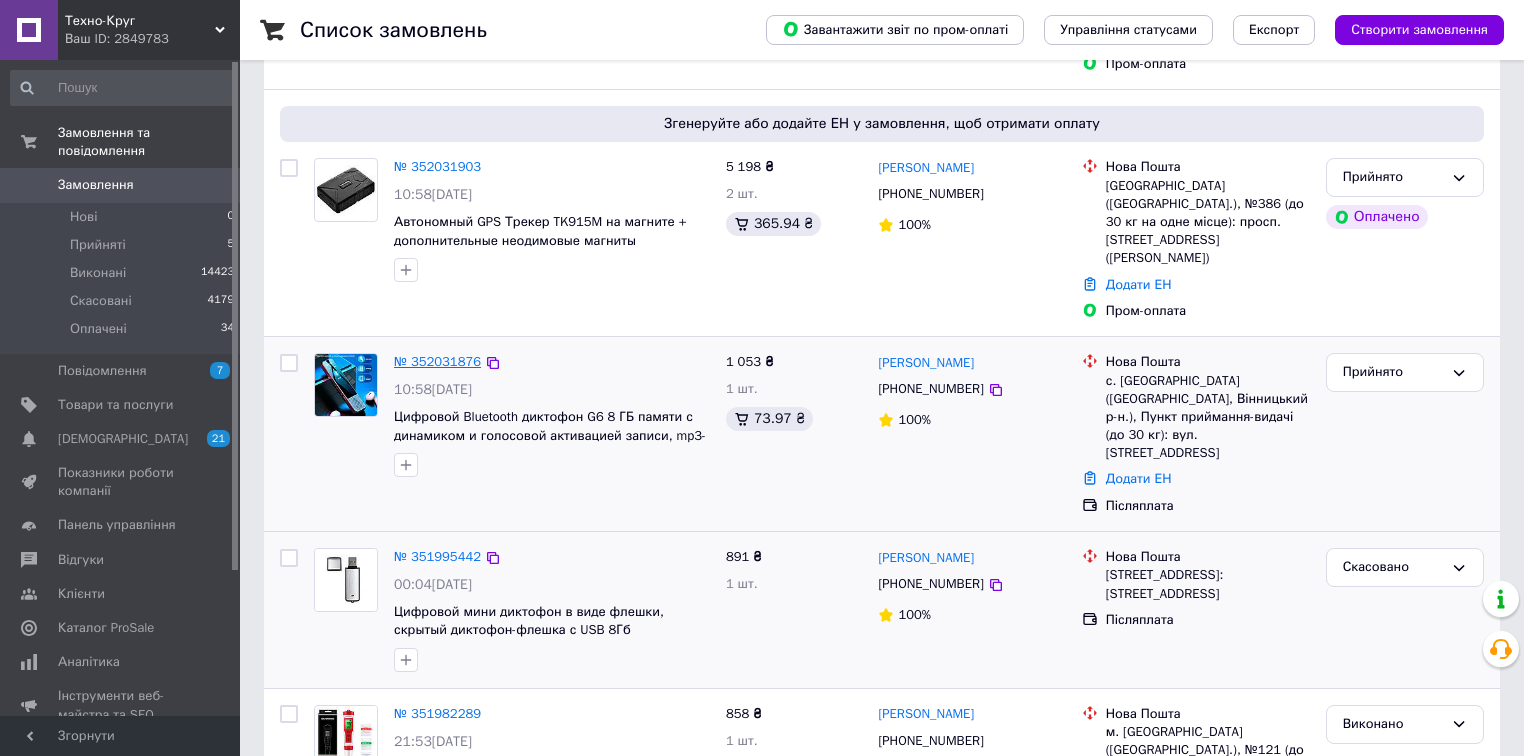 click on "№ 352031876" at bounding box center (437, 361) 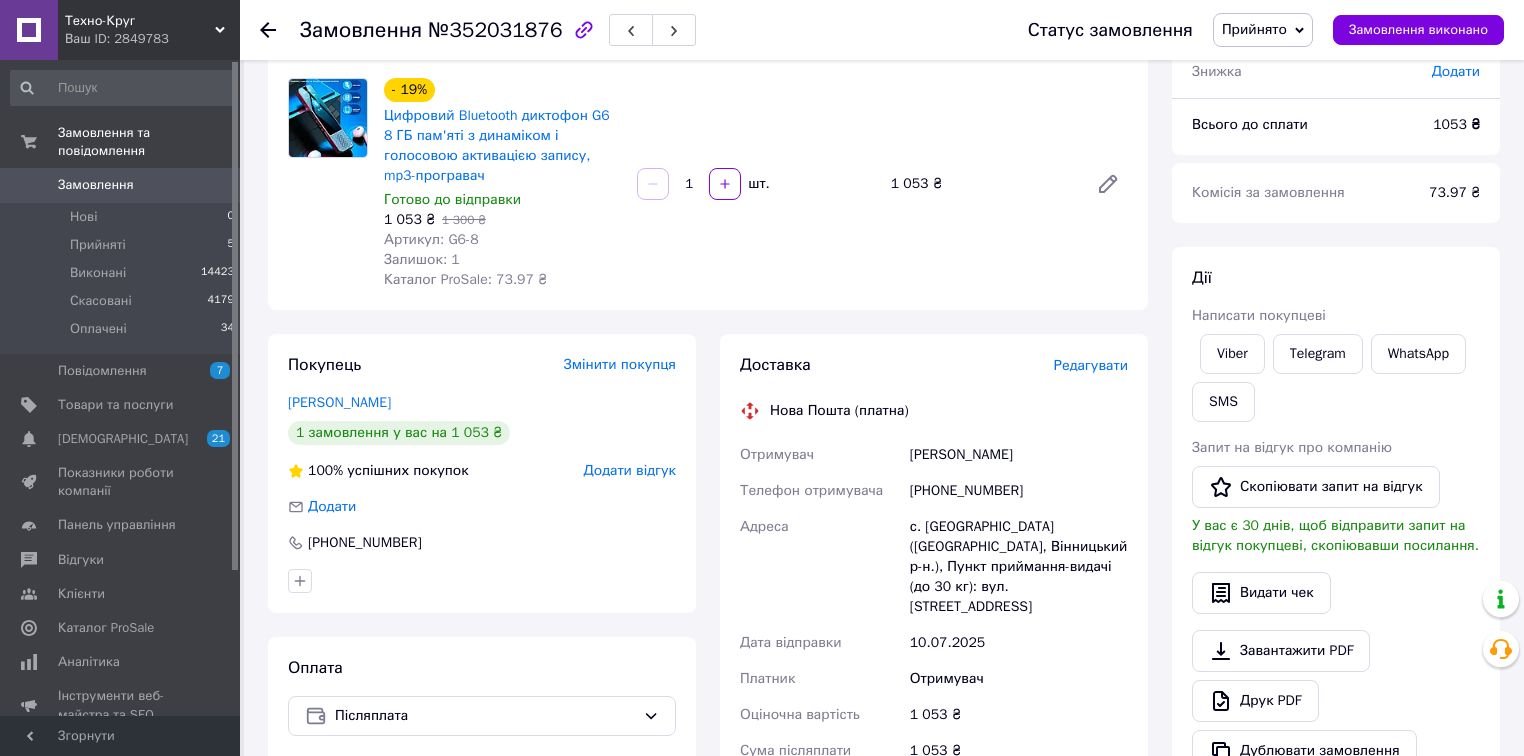 scroll, scrollTop: 160, scrollLeft: 0, axis: vertical 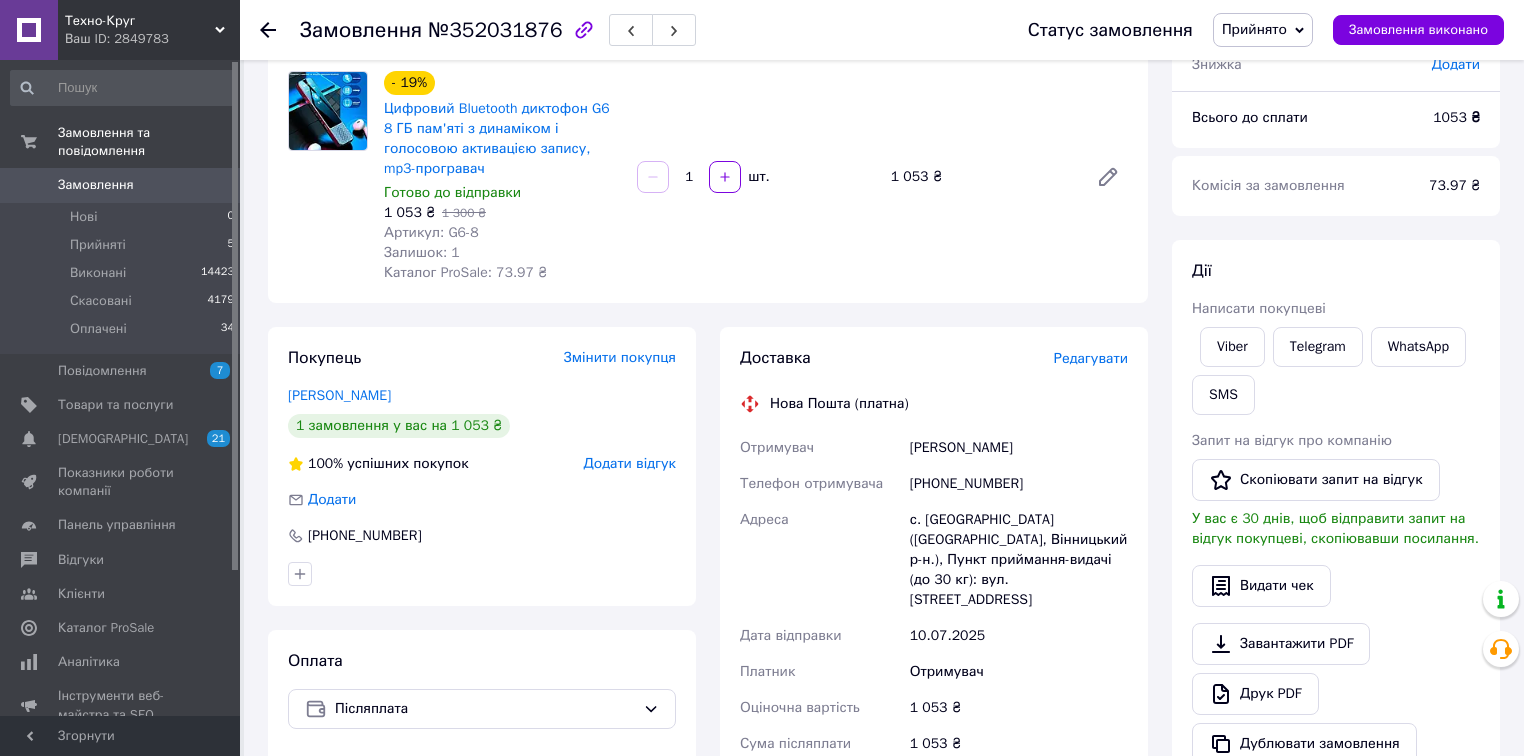 drag, startPoint x: 1034, startPoint y: 428, endPoint x: 903, endPoint y: 436, distance: 131.24405 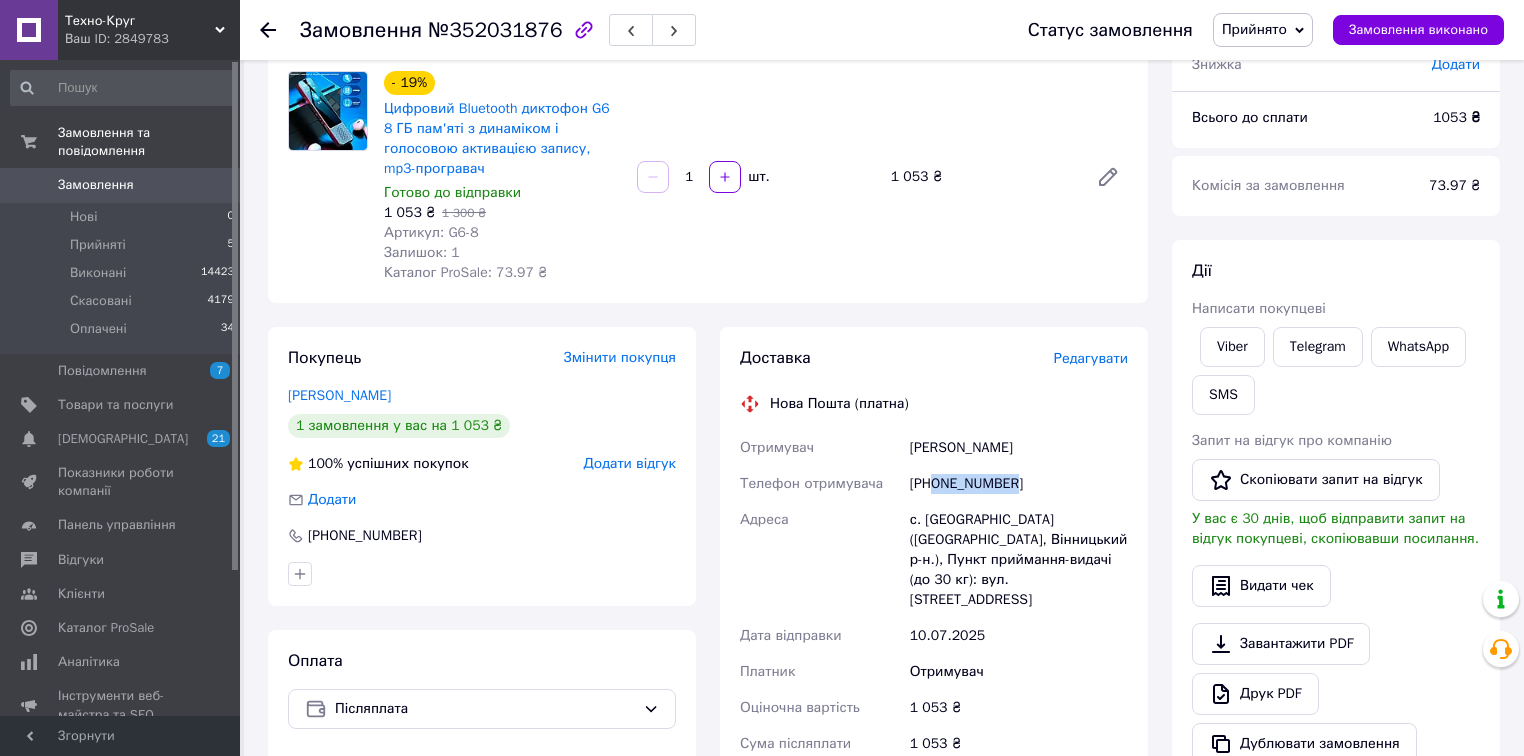 drag, startPoint x: 1018, startPoint y: 463, endPoint x: 934, endPoint y: 459, distance: 84.095184 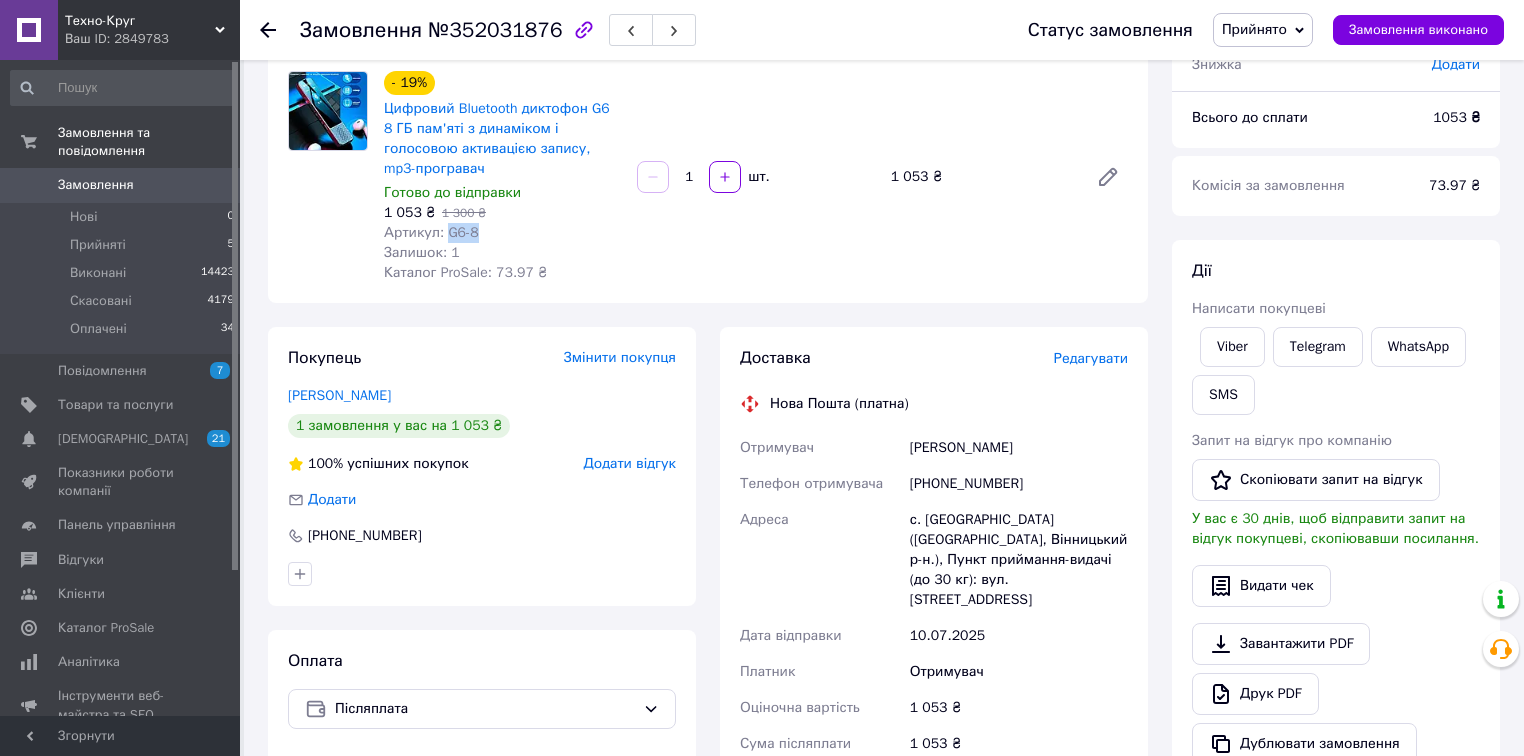 drag, startPoint x: 475, startPoint y: 216, endPoint x: 443, endPoint y: 214, distance: 32.06244 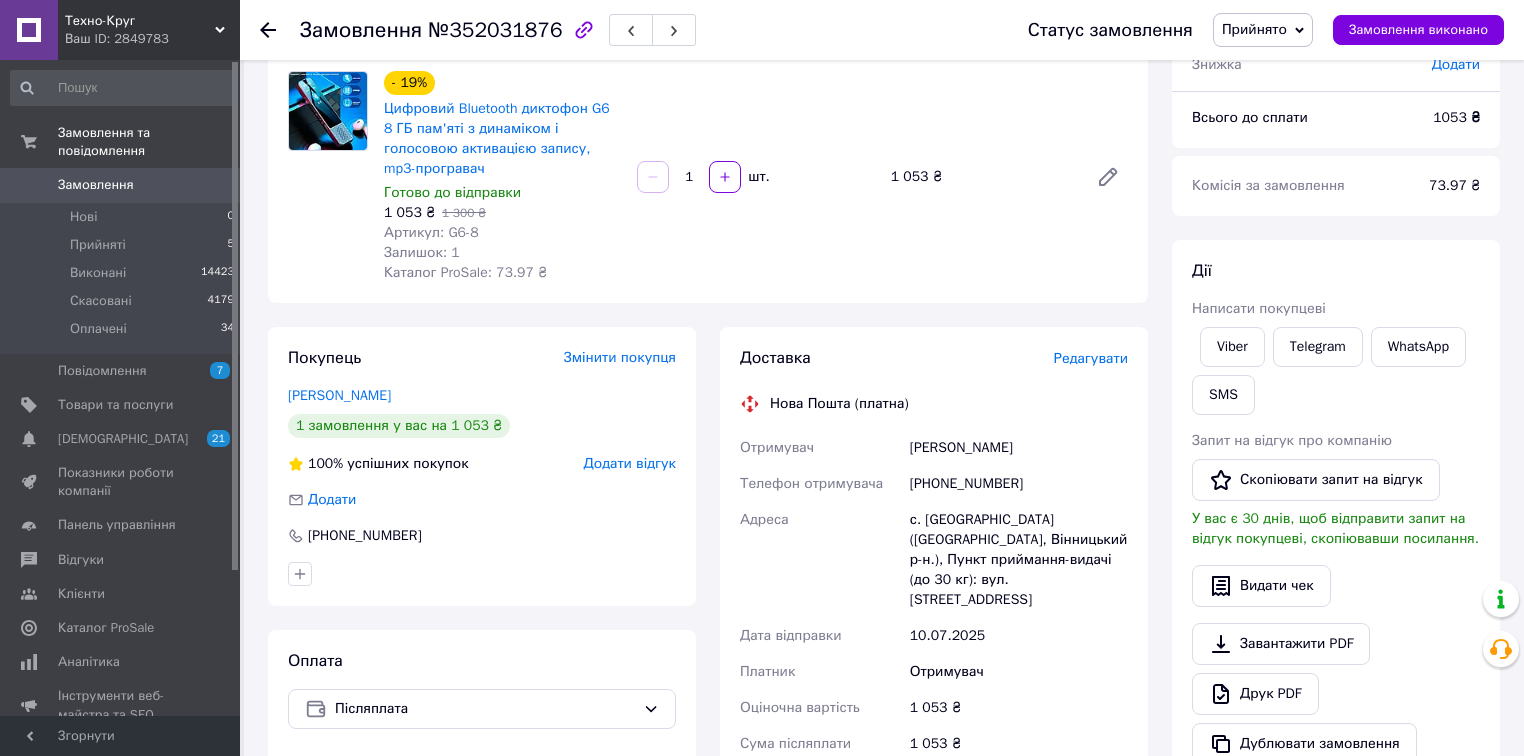 click on "с. [GEOGRAPHIC_DATA] ([GEOGRAPHIC_DATA], Вінницький р-н.), Пункт приймання-видачі (до 30 кг): вул. [STREET_ADDRESS]" at bounding box center (1019, 560) 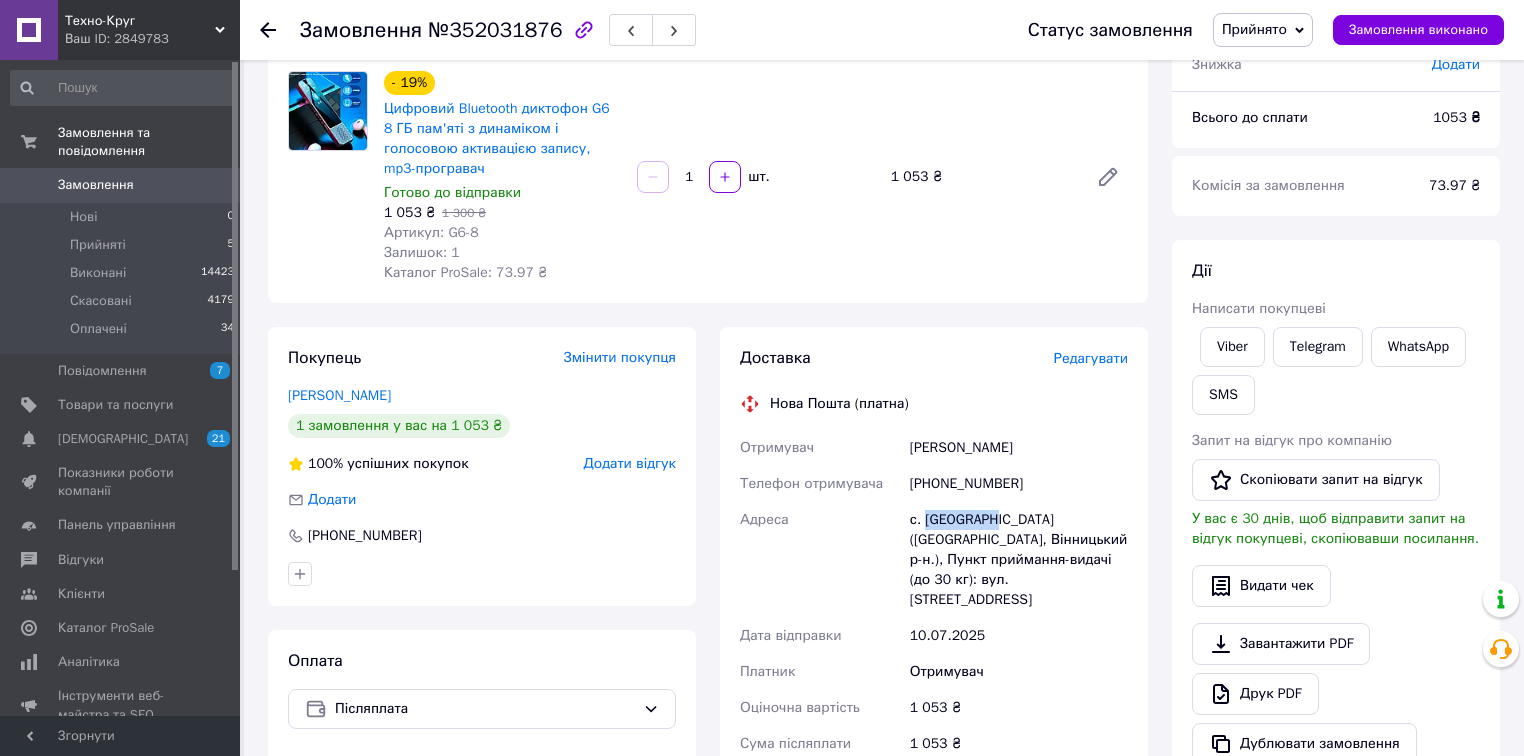 click on "с. [GEOGRAPHIC_DATA] ([GEOGRAPHIC_DATA], Вінницький р-н.), Пункт приймання-видачі (до 30 кг): вул. [STREET_ADDRESS]" at bounding box center [1019, 560] 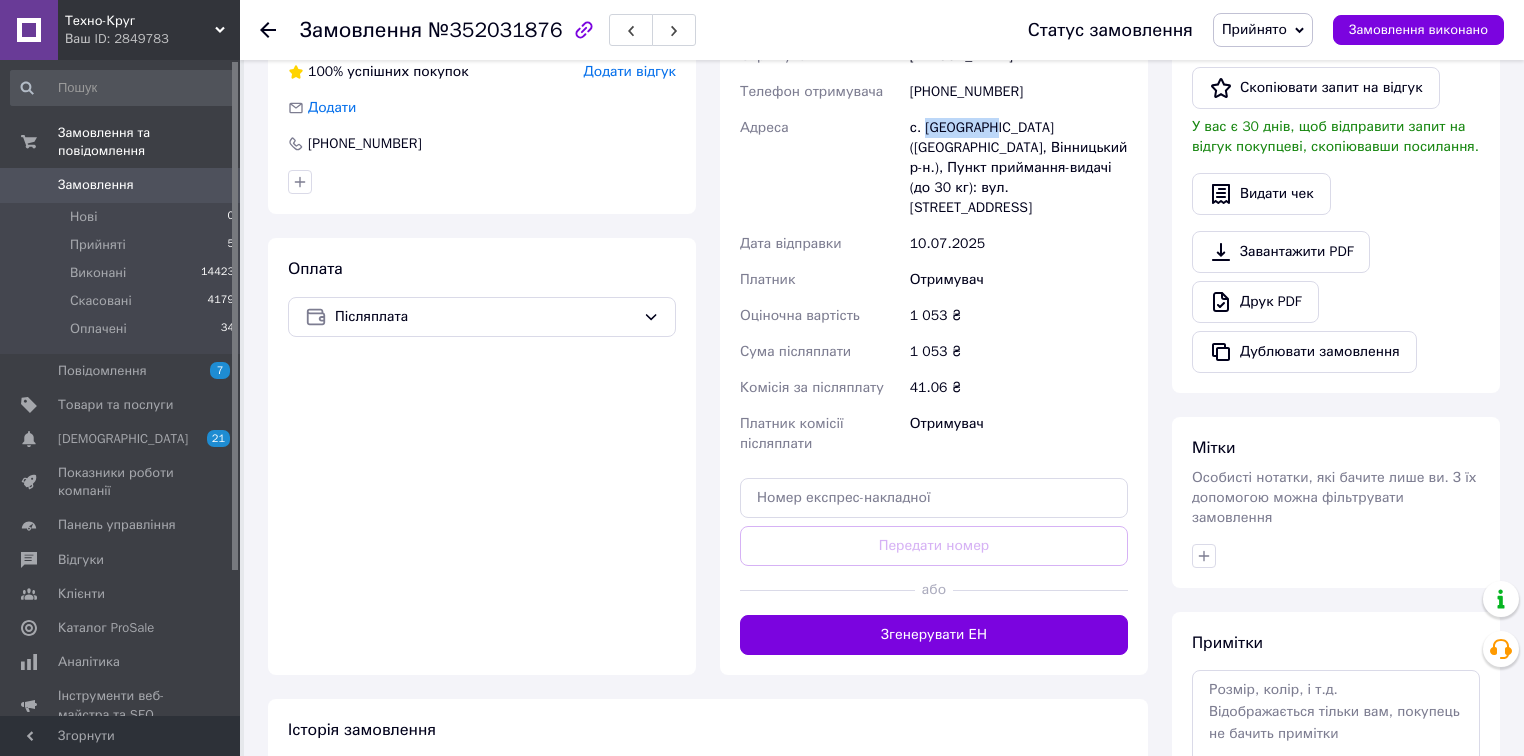 scroll, scrollTop: 640, scrollLeft: 0, axis: vertical 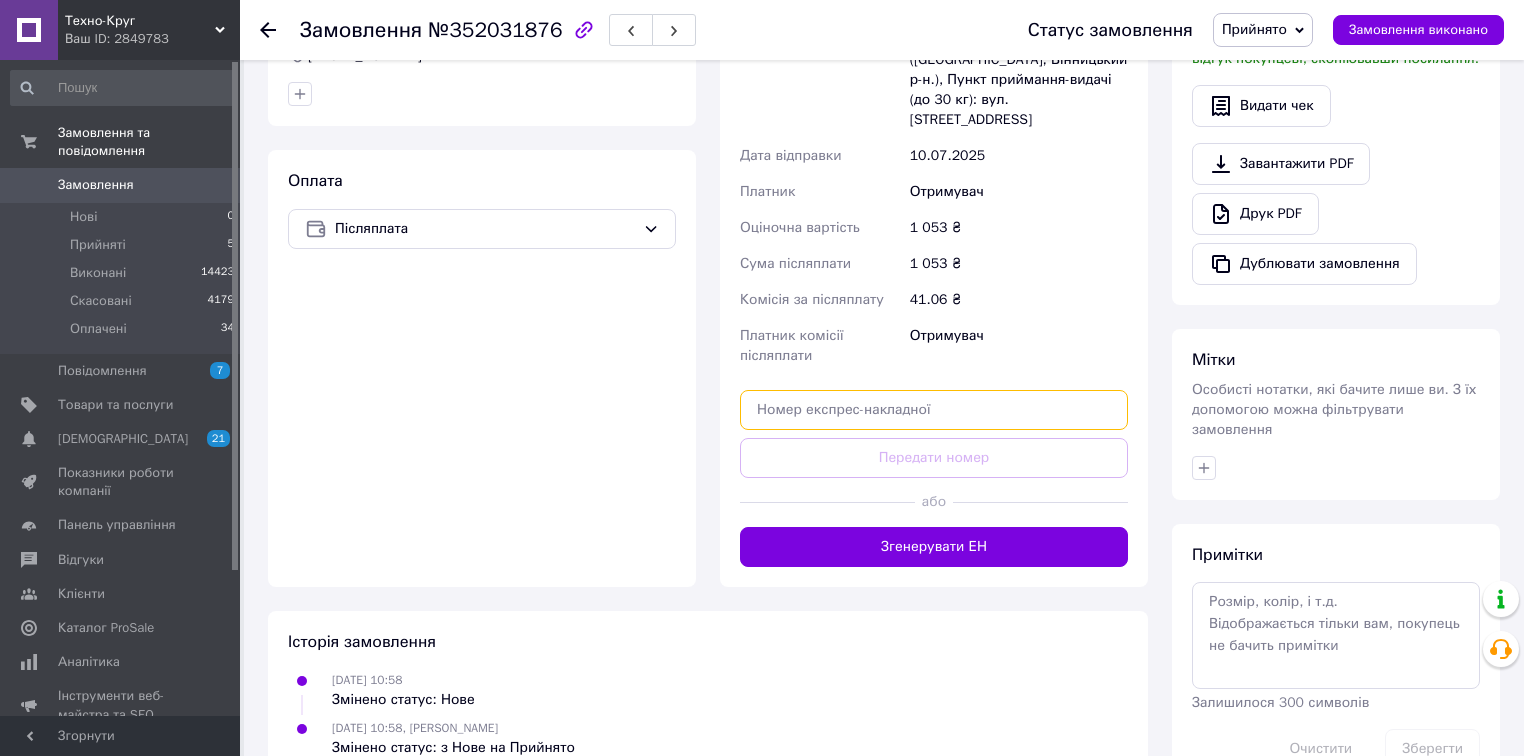 click at bounding box center (934, 410) 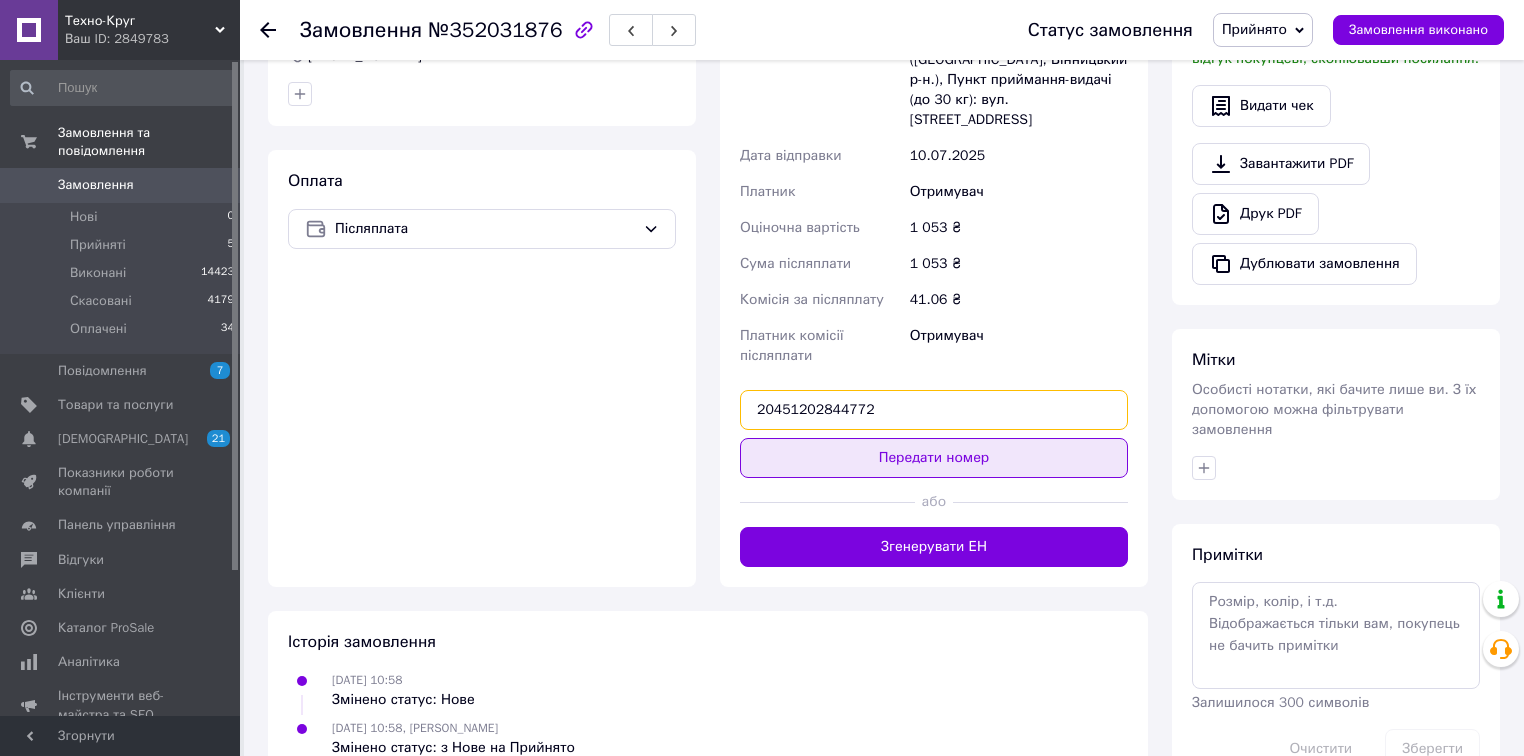 type on "20451202844772" 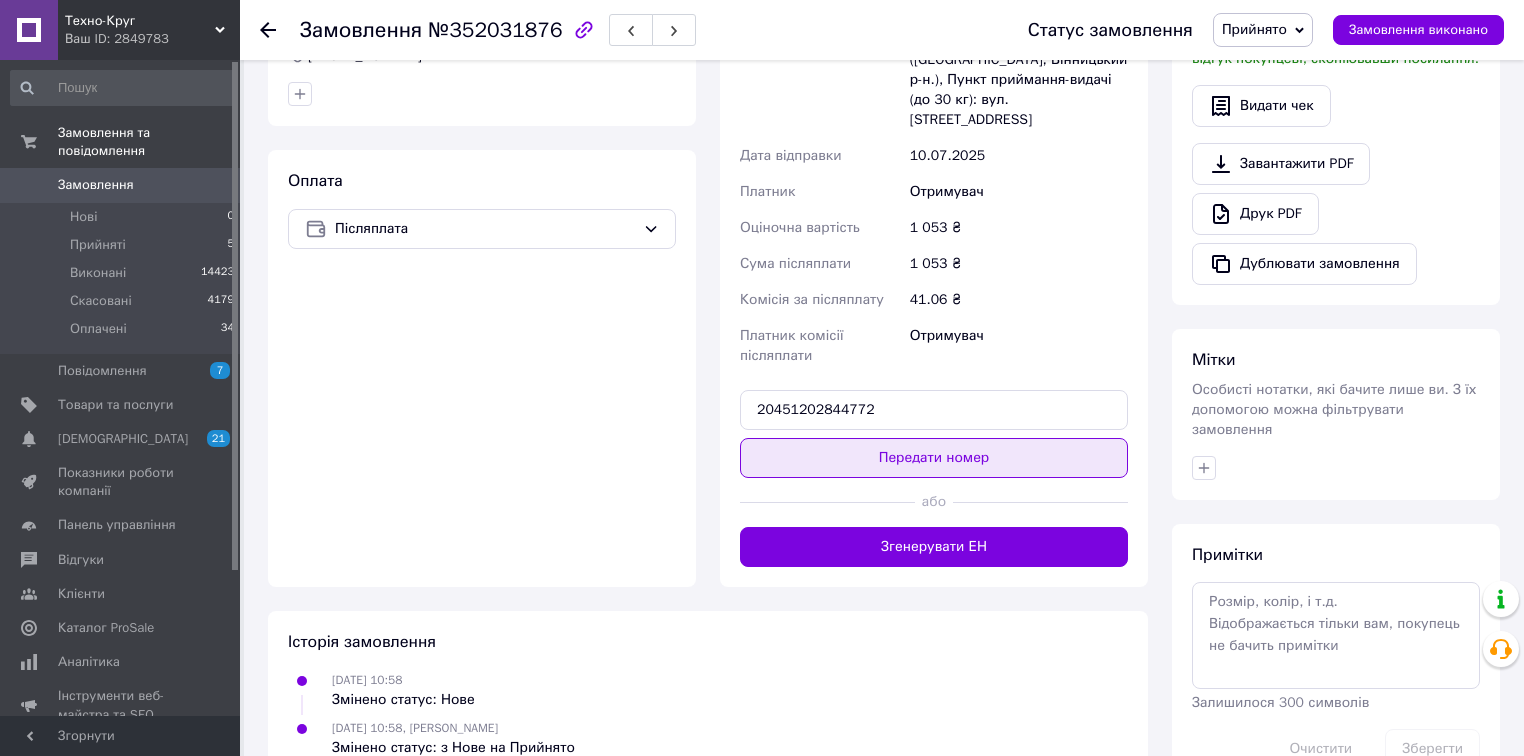 click on "Передати номер" at bounding box center (934, 458) 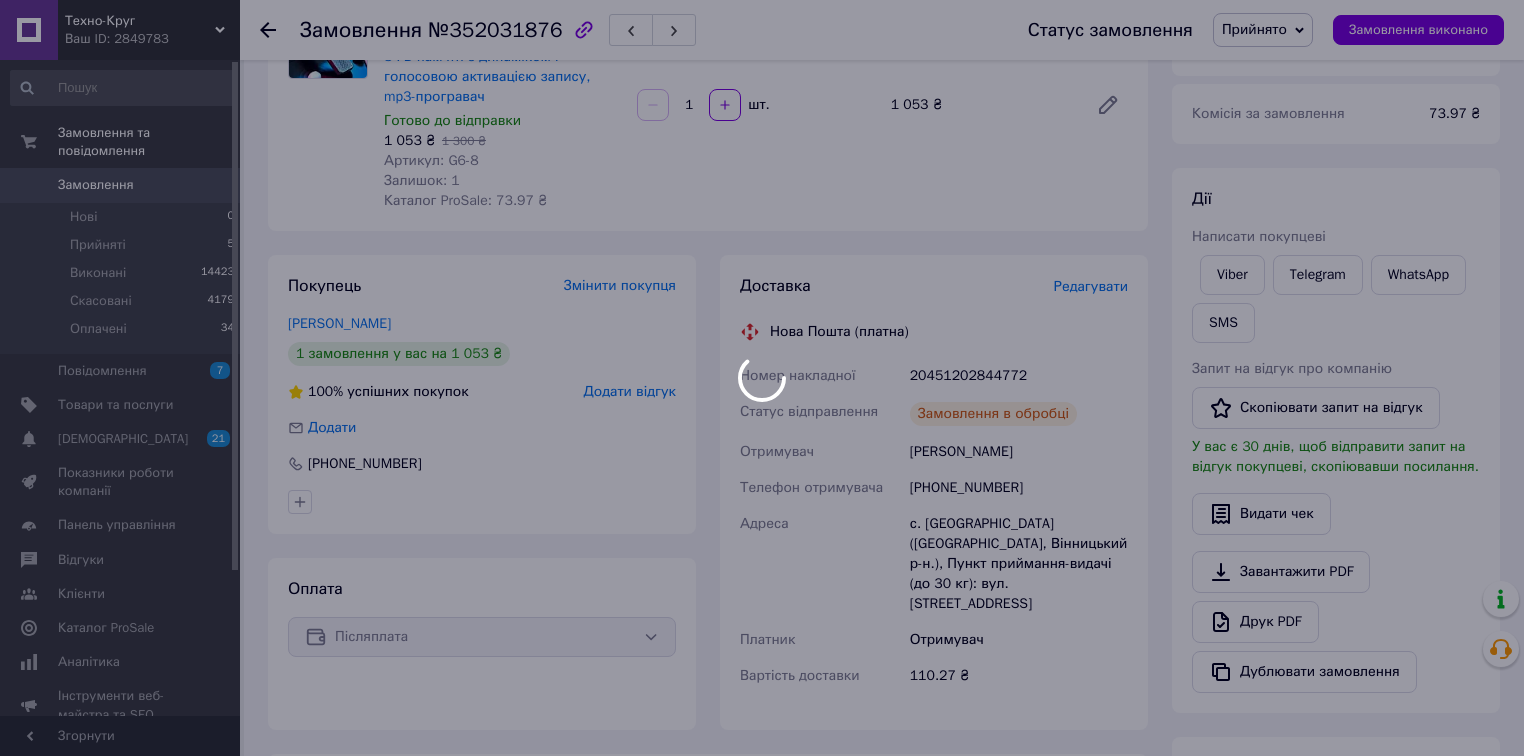 scroll, scrollTop: 160, scrollLeft: 0, axis: vertical 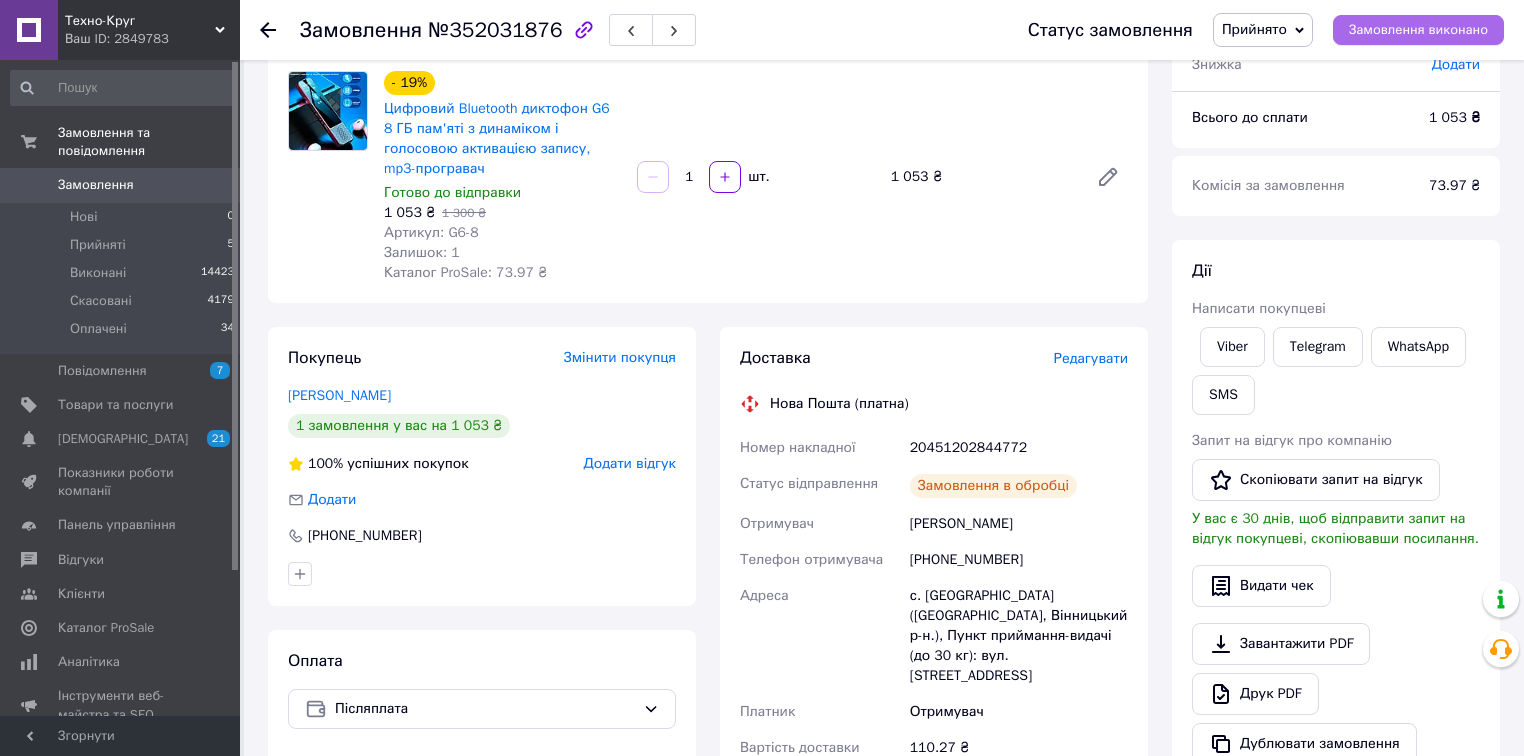 click on "Замовлення виконано" at bounding box center (1418, 30) 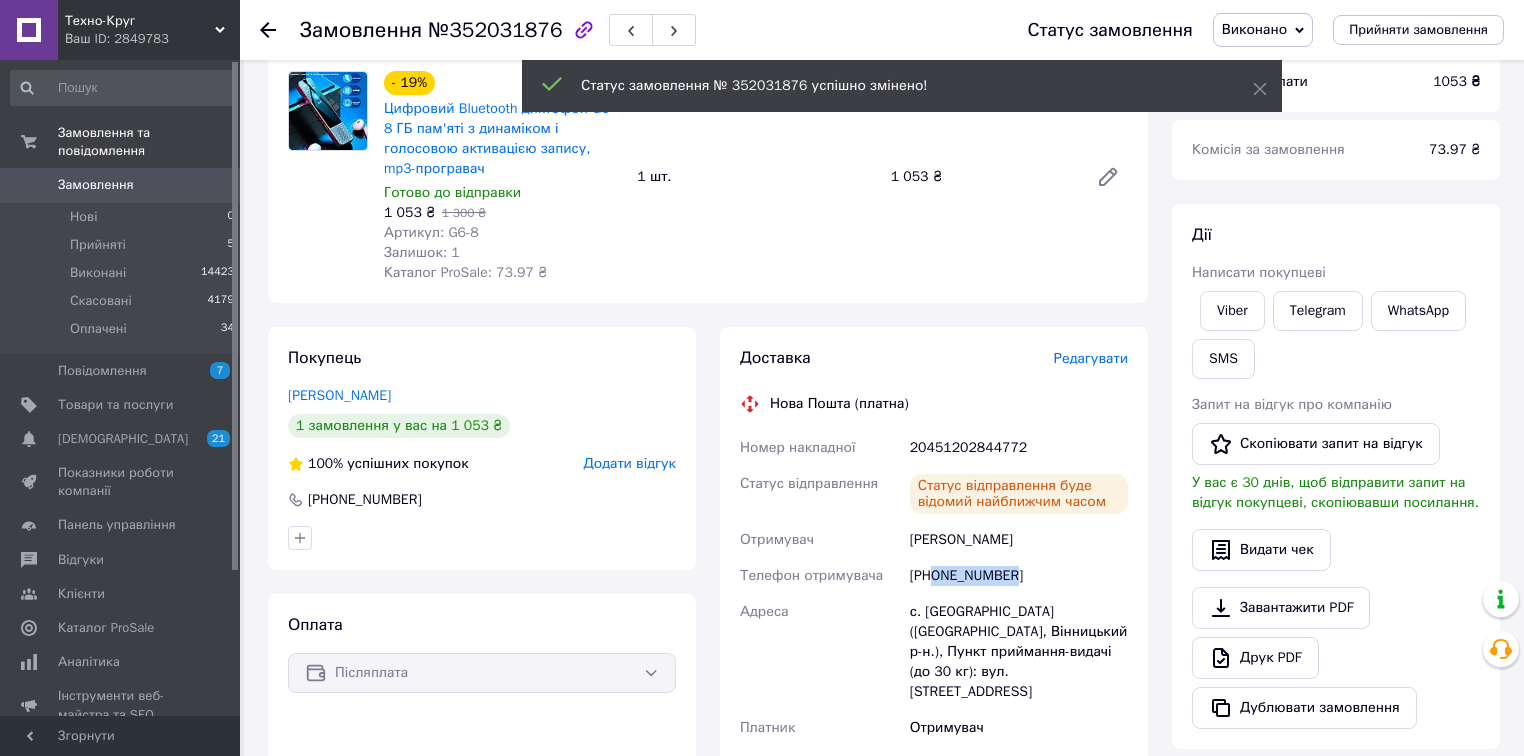 drag, startPoint x: 1018, startPoint y: 564, endPoint x: 935, endPoint y: 561, distance: 83.0542 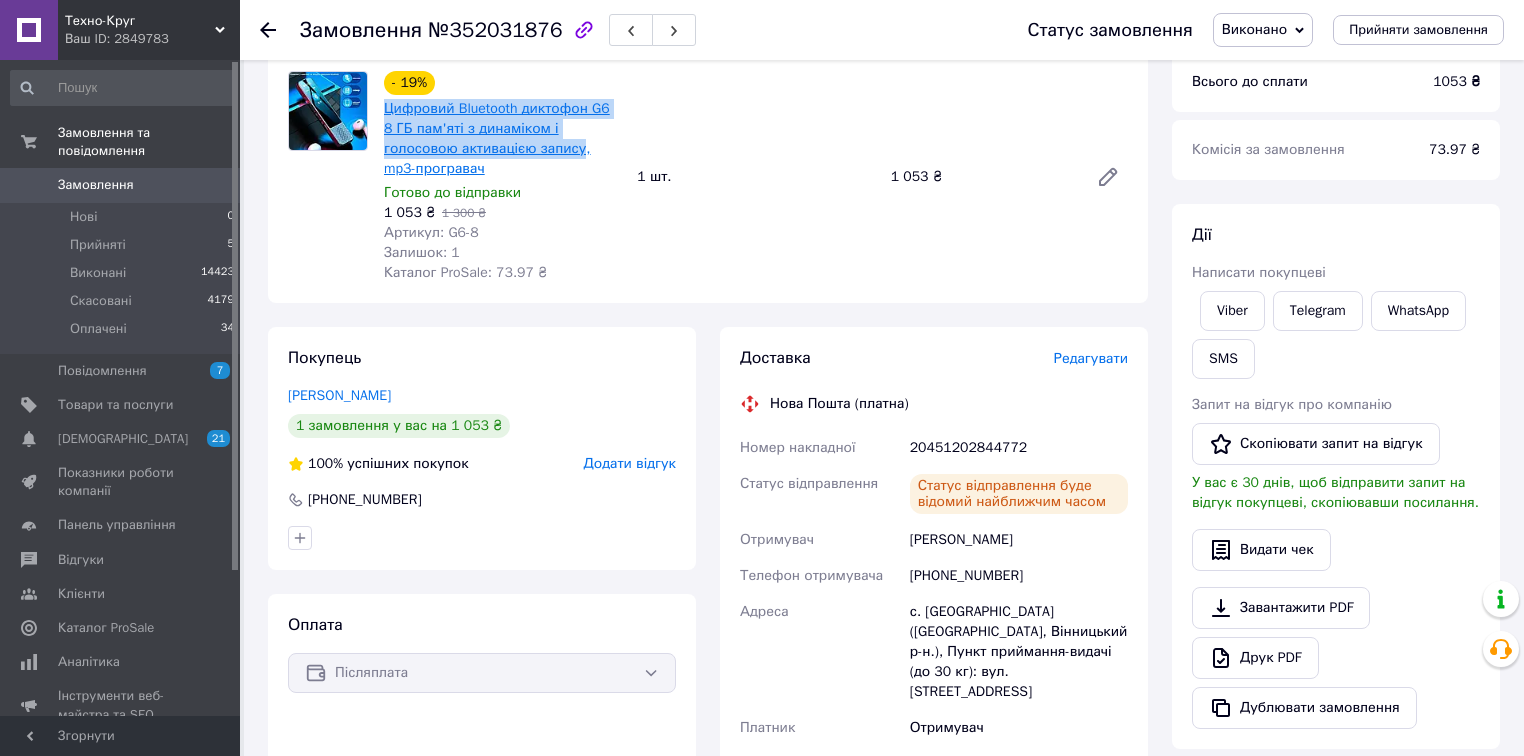 drag, startPoint x: 383, startPoint y: 105, endPoint x: 504, endPoint y: 148, distance: 128.41339 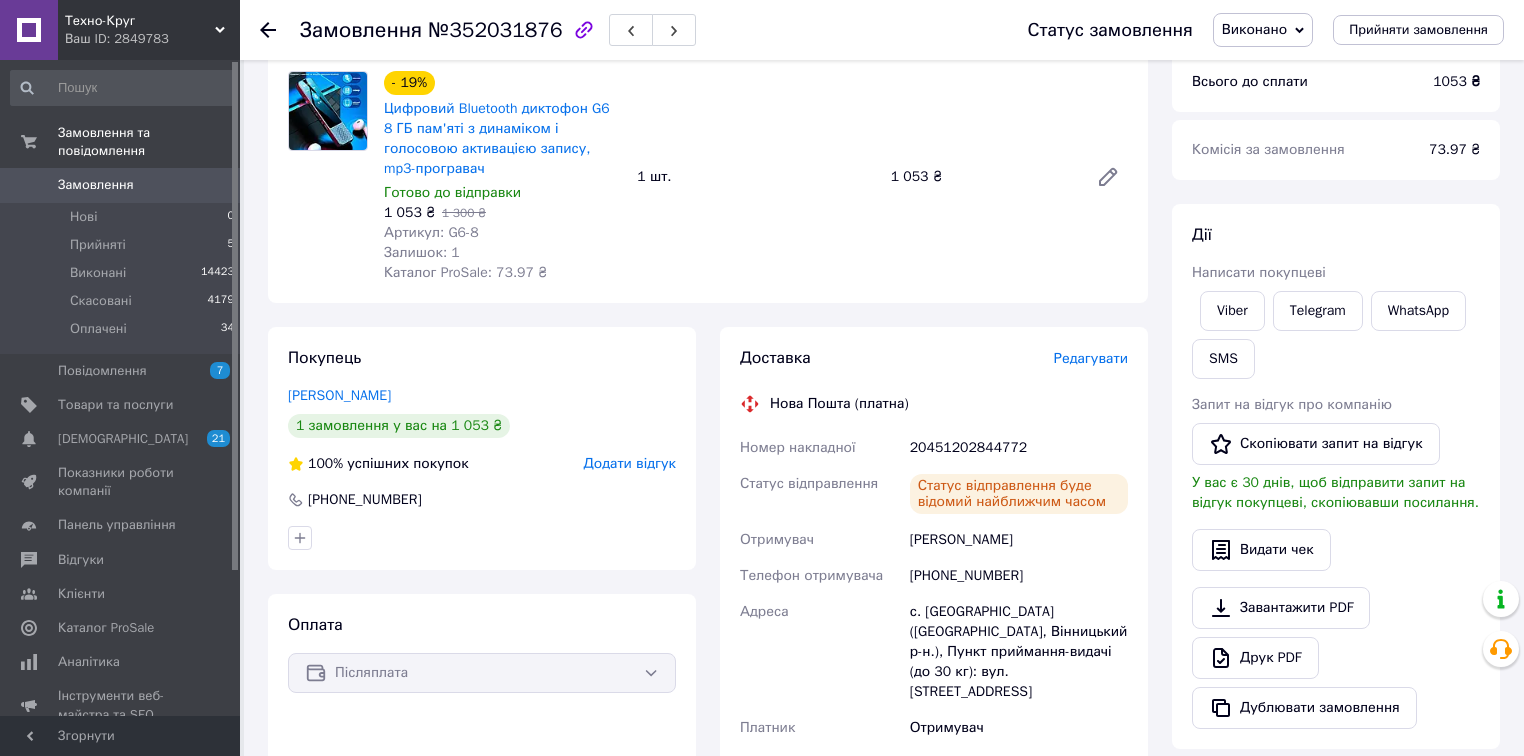 click on "20451202844772" at bounding box center (1019, 448) 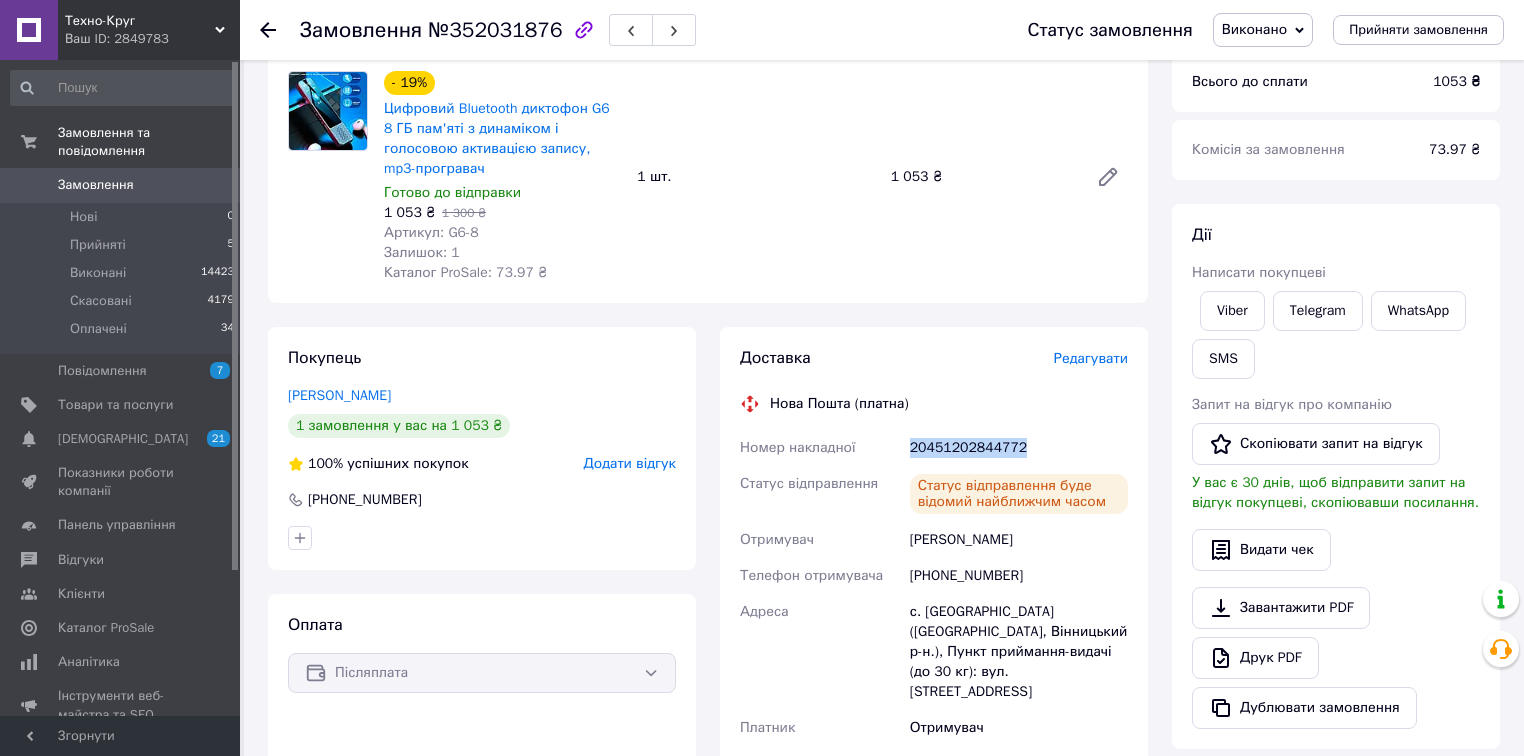 click on "20451202844772" at bounding box center (1019, 448) 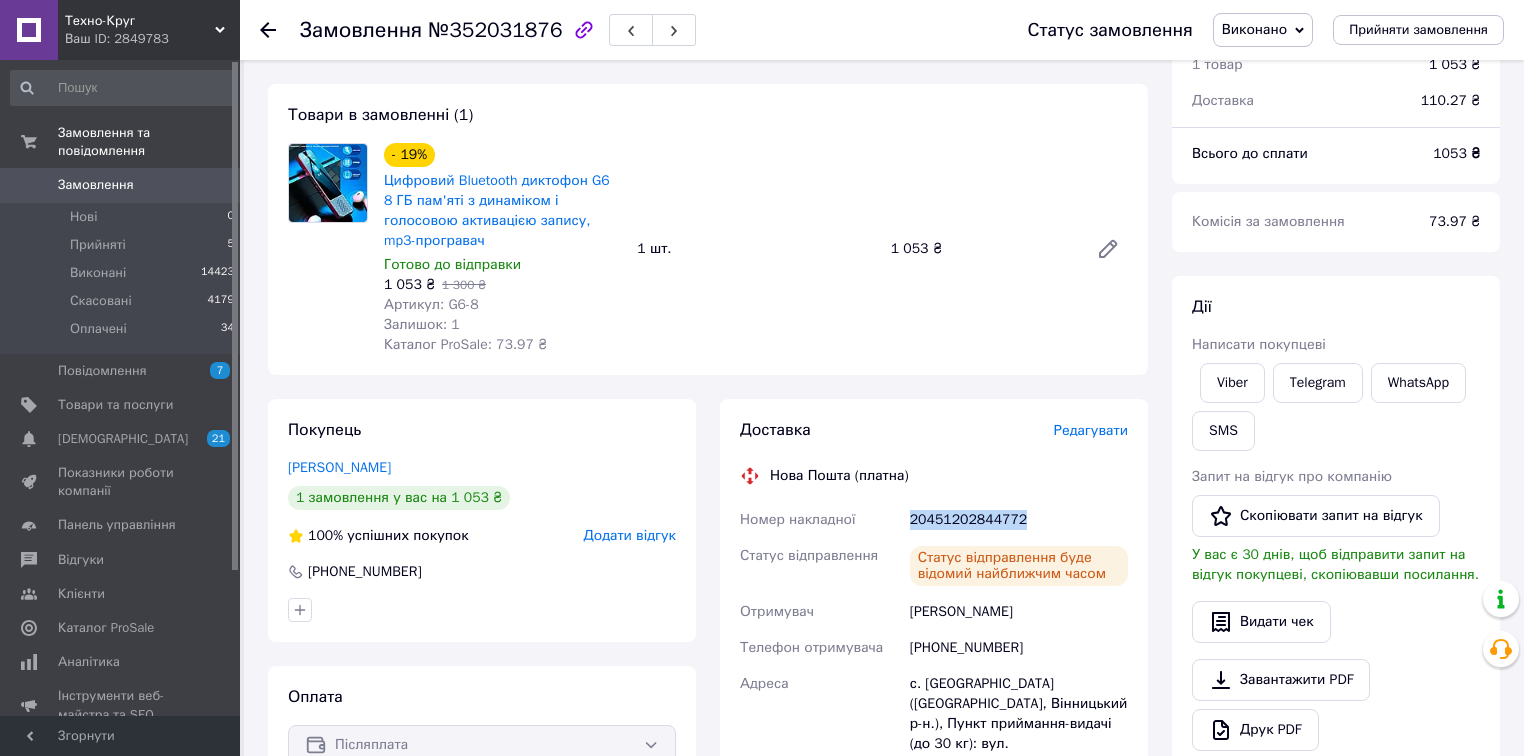 scroll, scrollTop: 0, scrollLeft: 0, axis: both 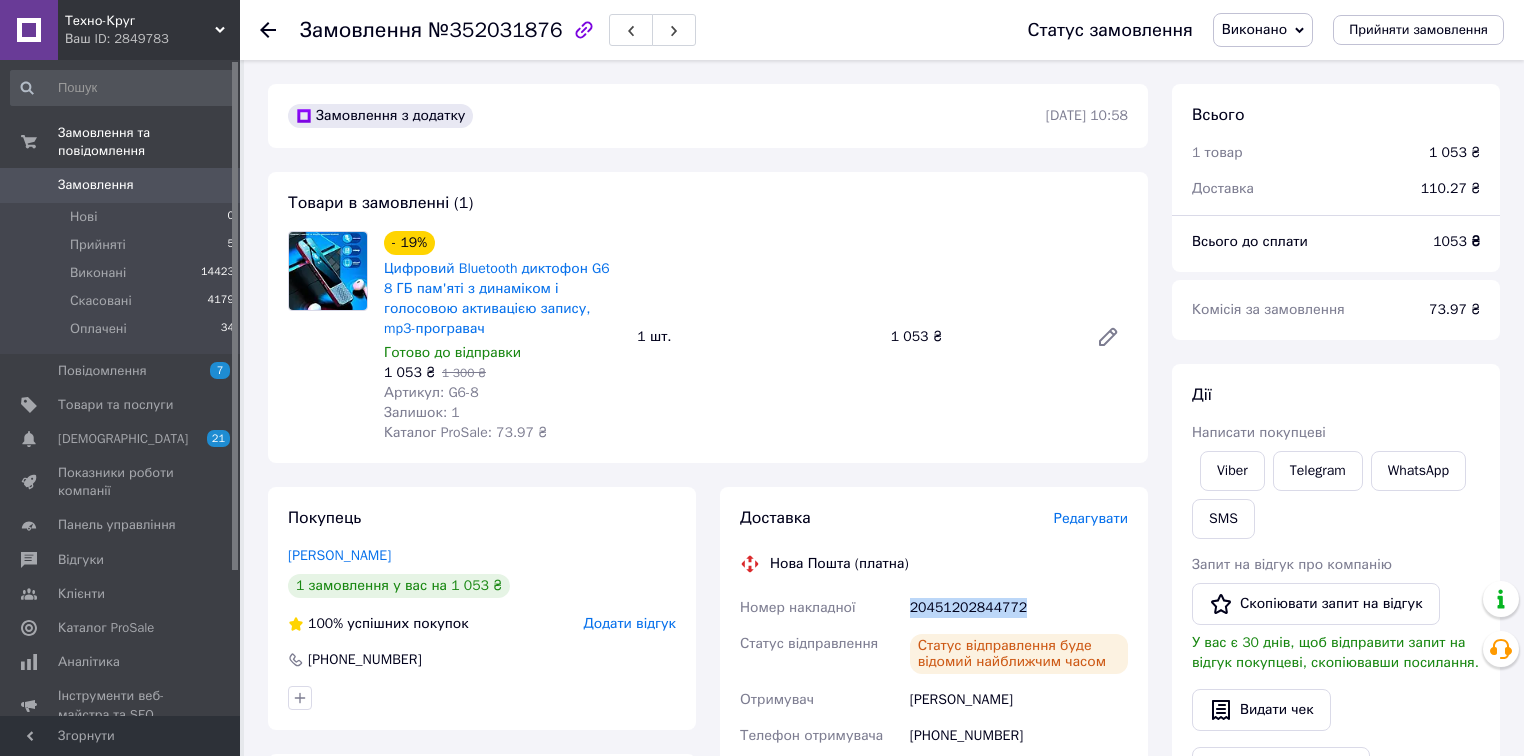 click on "Замовлення" at bounding box center (96, 185) 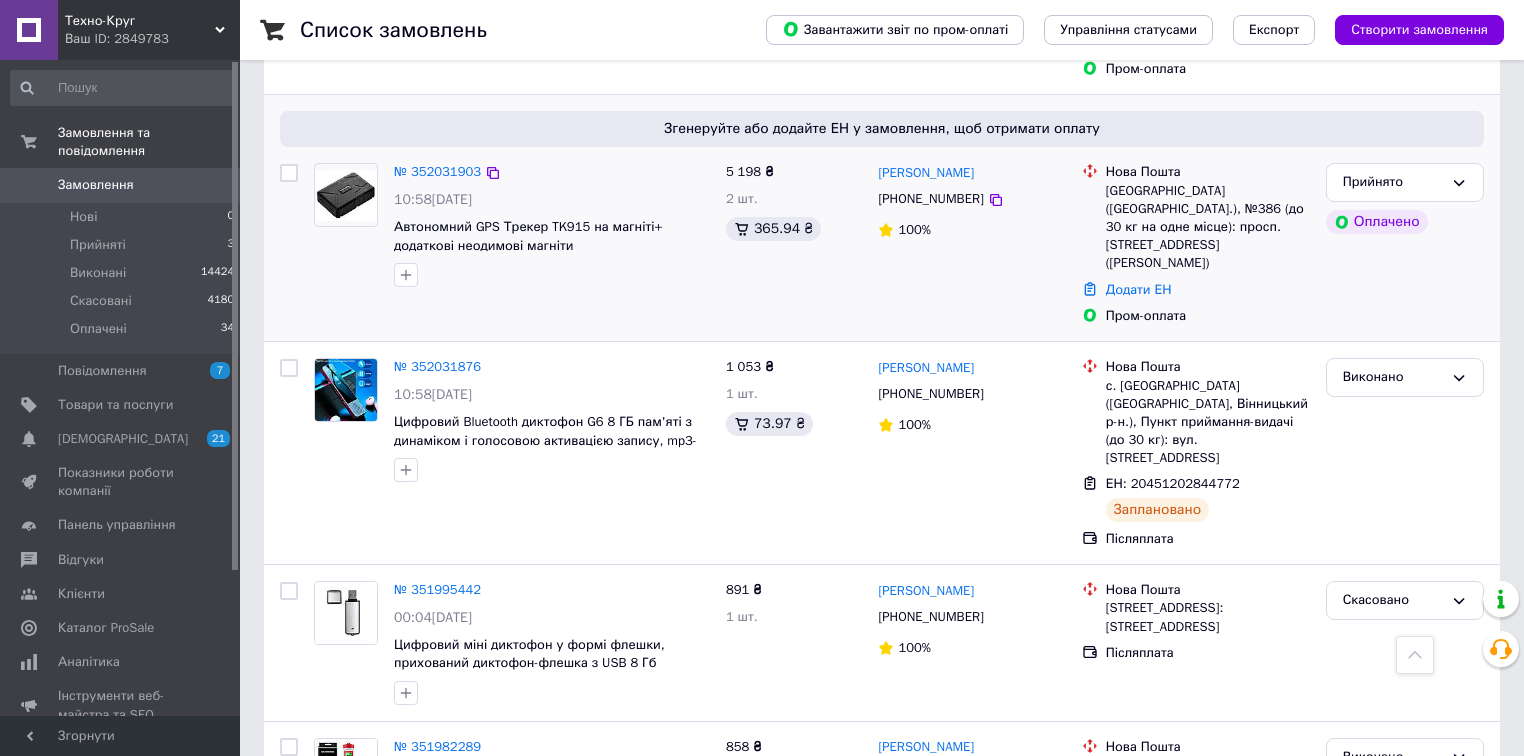 scroll, scrollTop: 0, scrollLeft: 0, axis: both 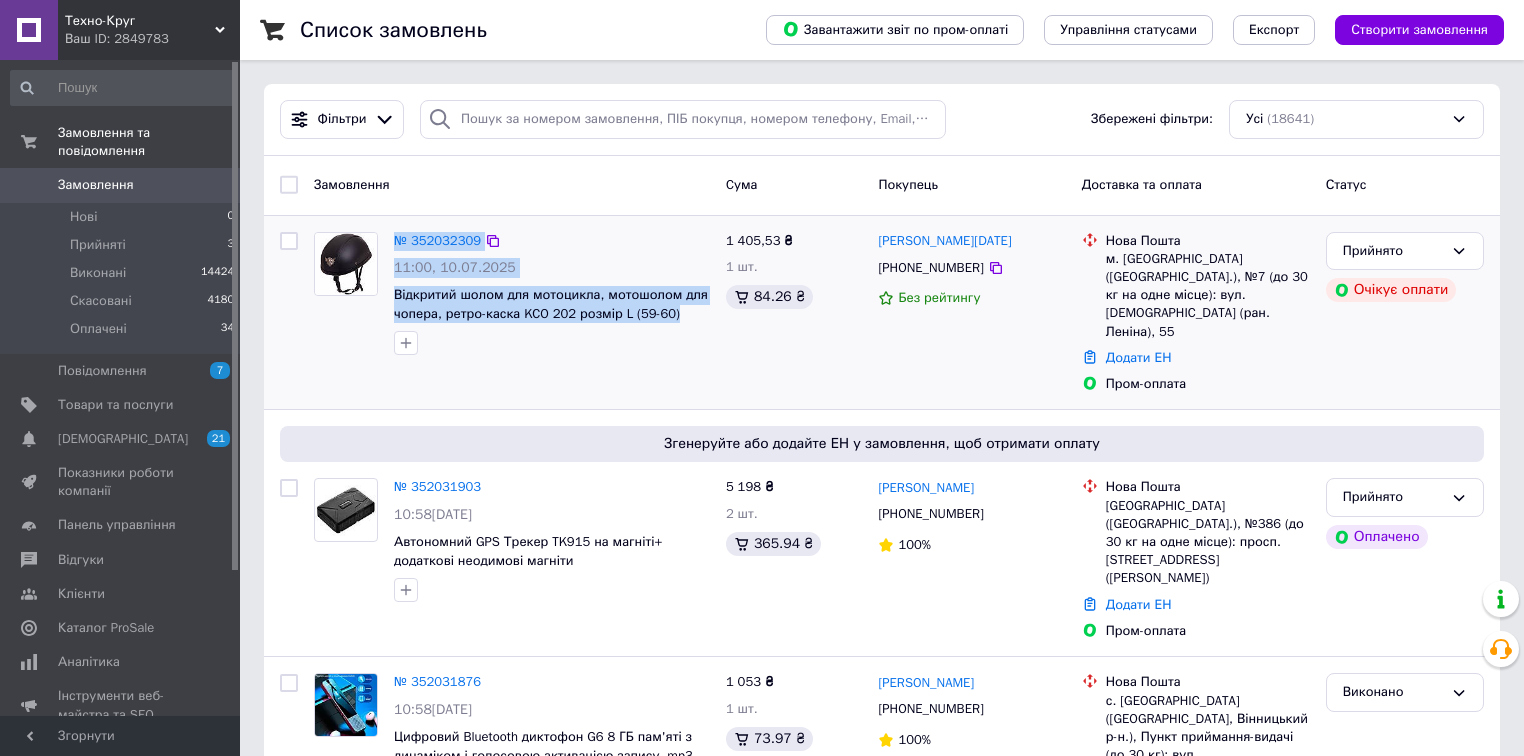 drag, startPoint x: 682, startPoint y: 316, endPoint x: 386, endPoint y: 233, distance: 307.41666 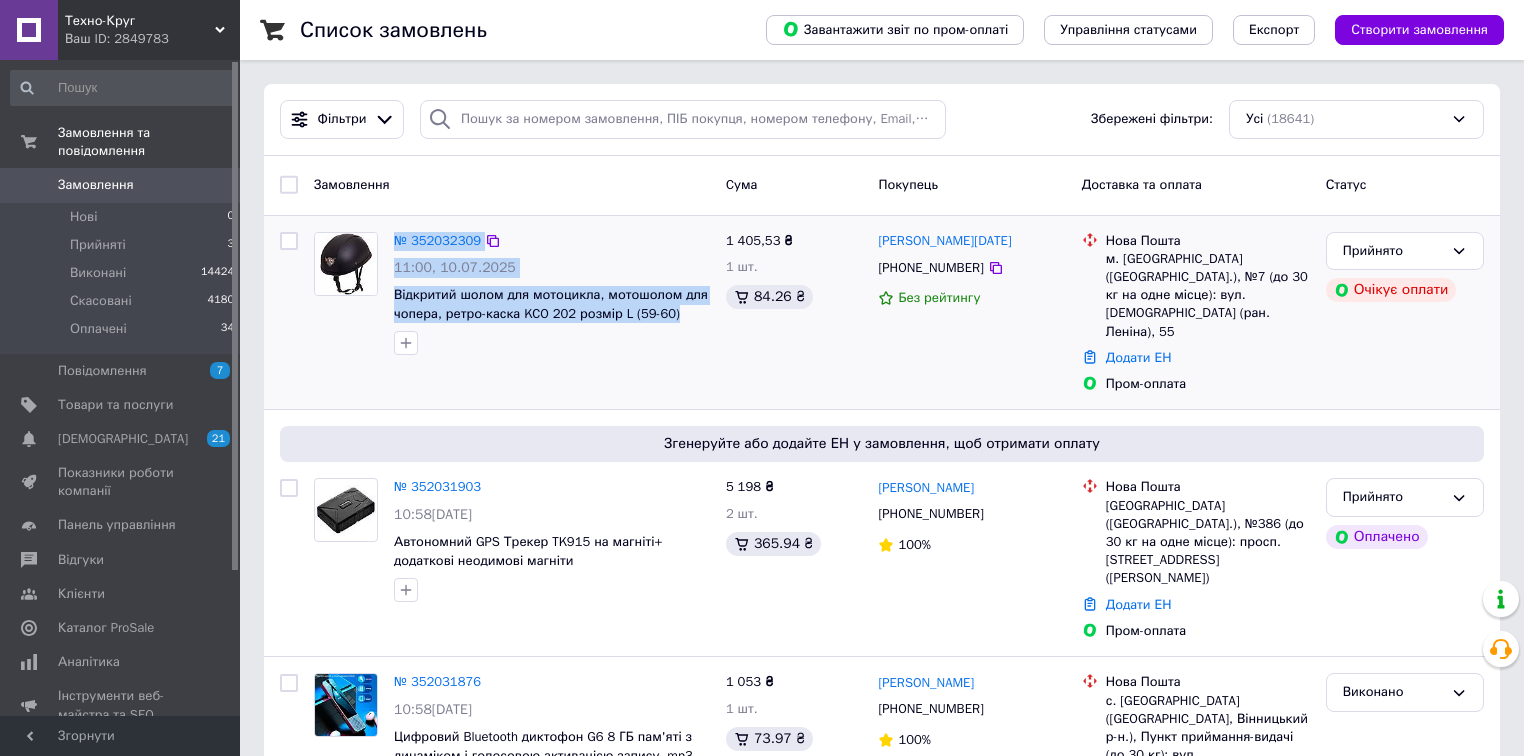 click on "№ 352032309" at bounding box center [552, 241] 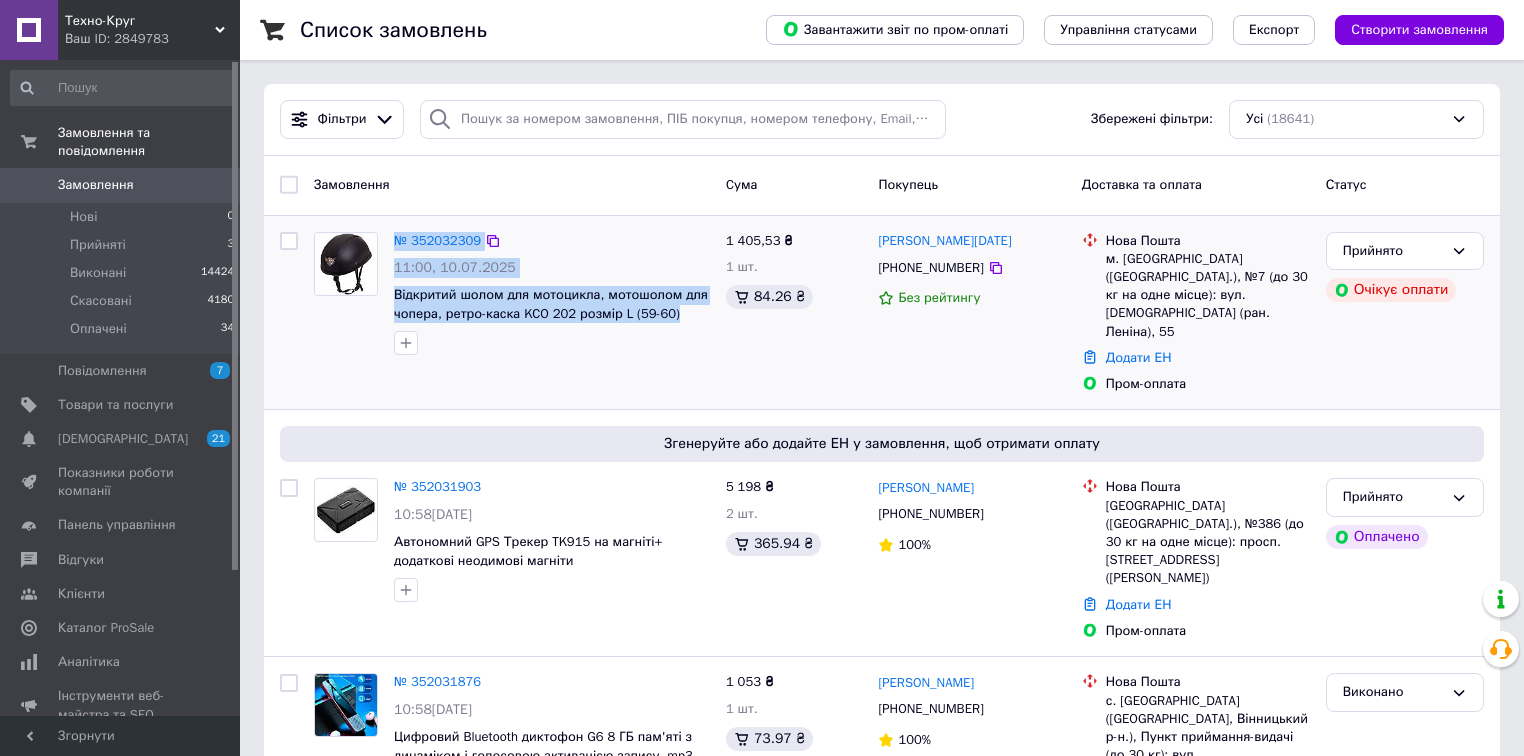 drag, startPoint x: 386, startPoint y: 237, endPoint x: 697, endPoint y: 312, distance: 319.91562 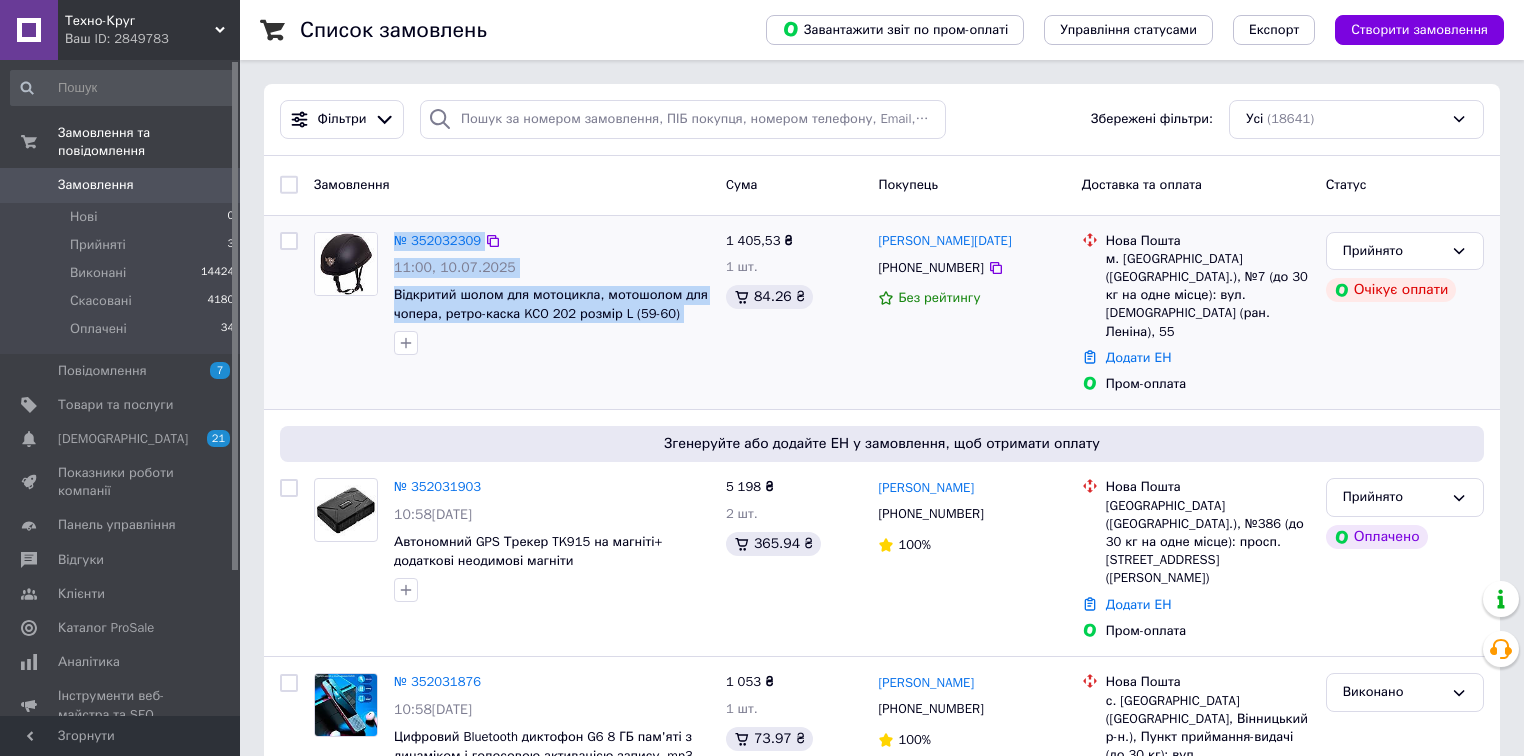 drag, startPoint x: 389, startPoint y: 237, endPoint x: 690, endPoint y: 328, distance: 314.45508 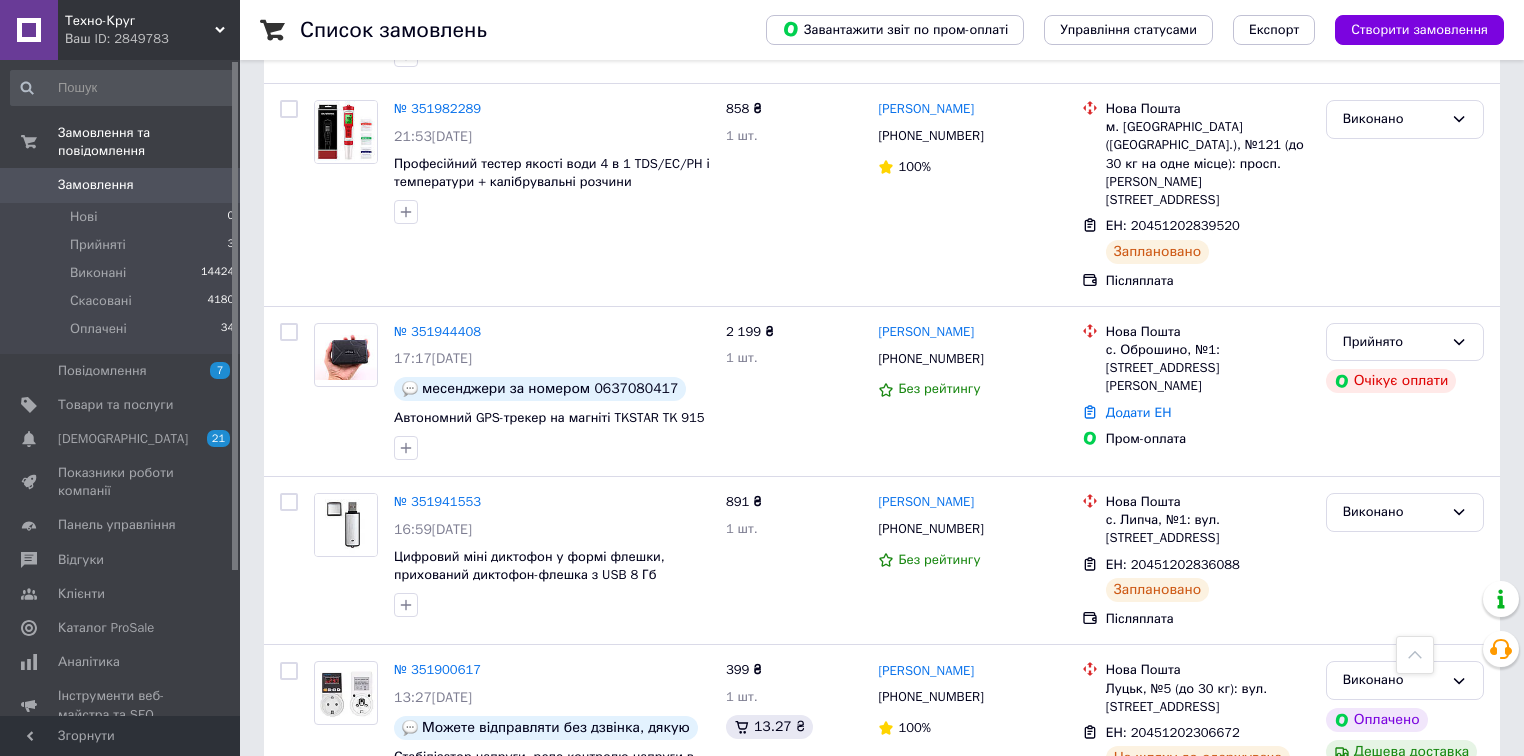 scroll, scrollTop: 960, scrollLeft: 0, axis: vertical 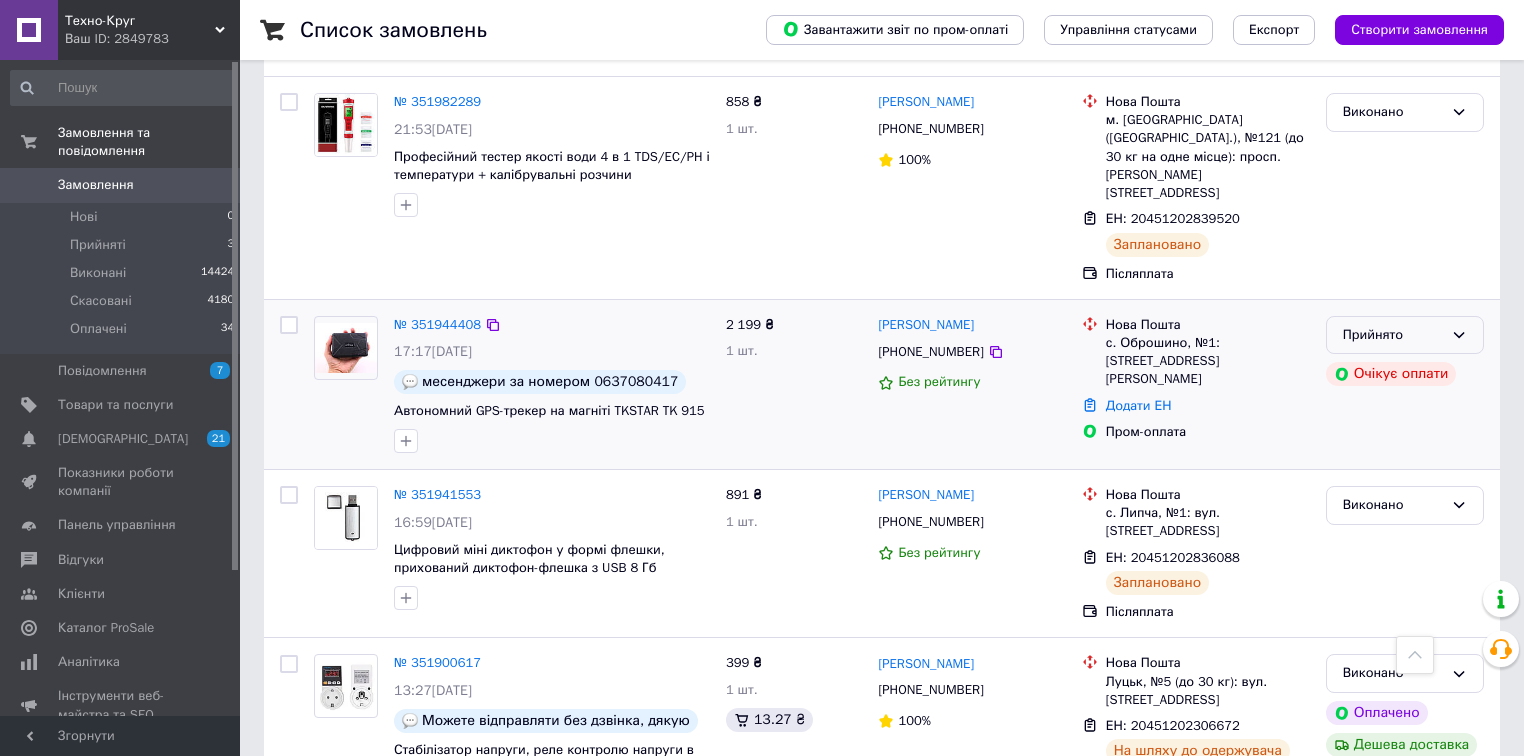 click on "Прийнято" at bounding box center [1393, 335] 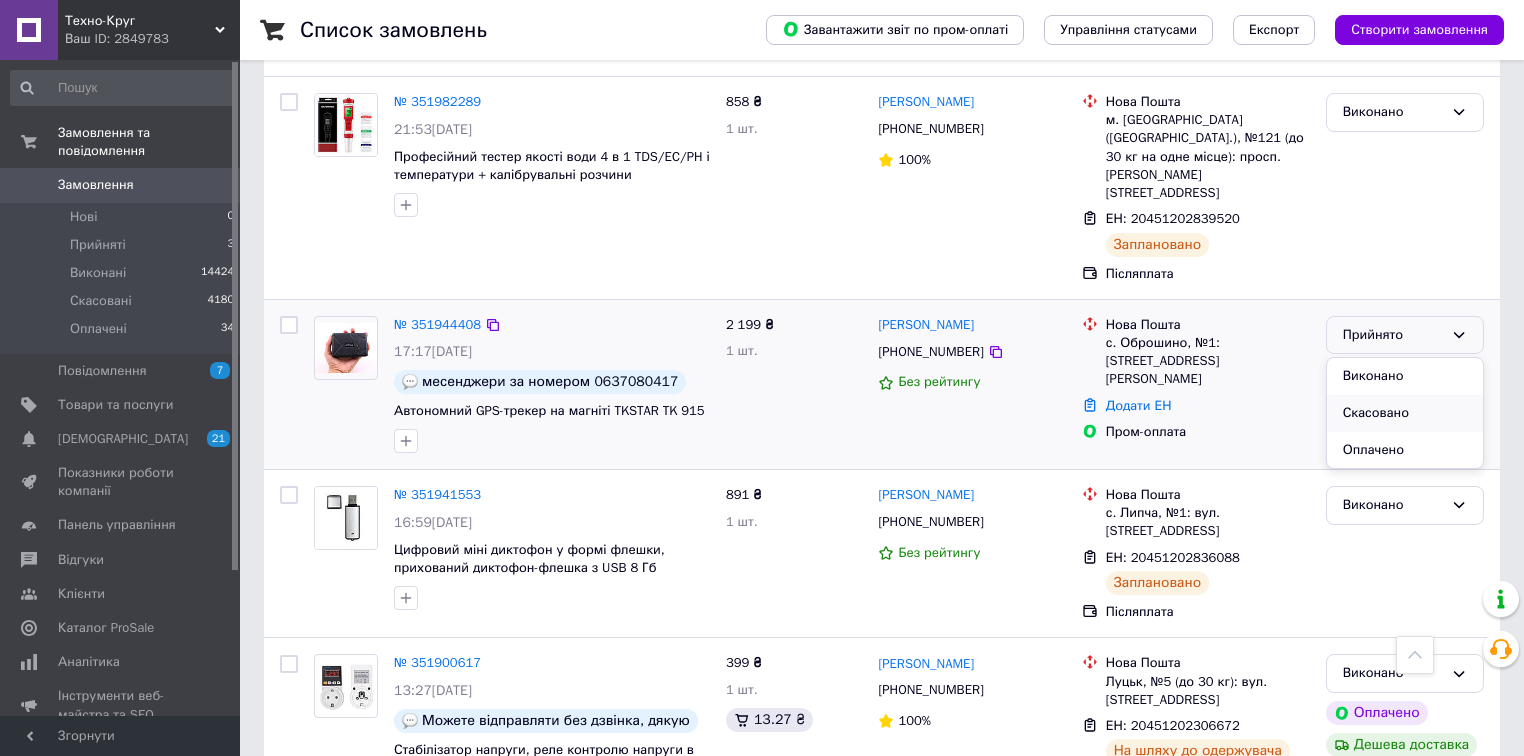 click on "Скасовано" at bounding box center [1405, 413] 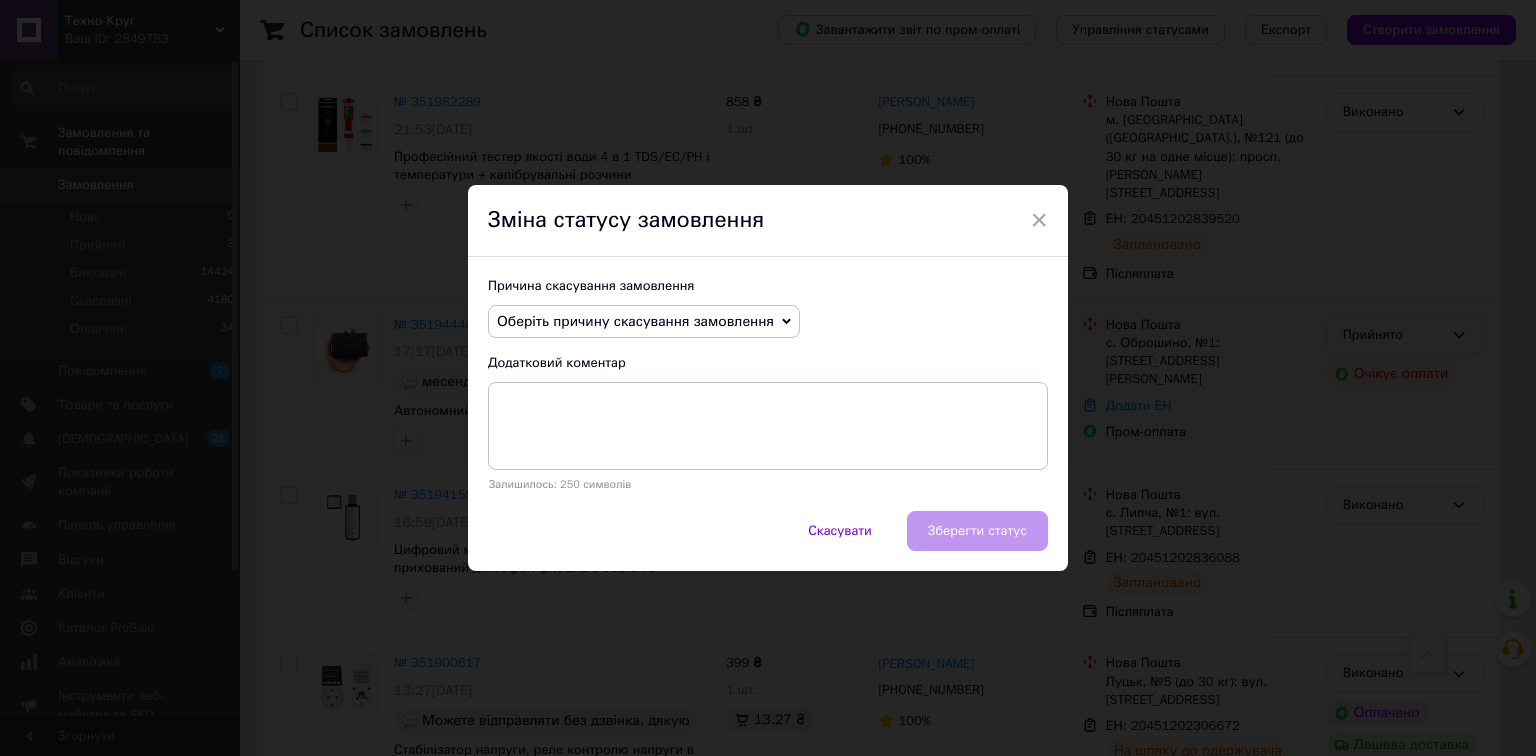 click on "Оберіть причину скасування замовлення" at bounding box center (635, 321) 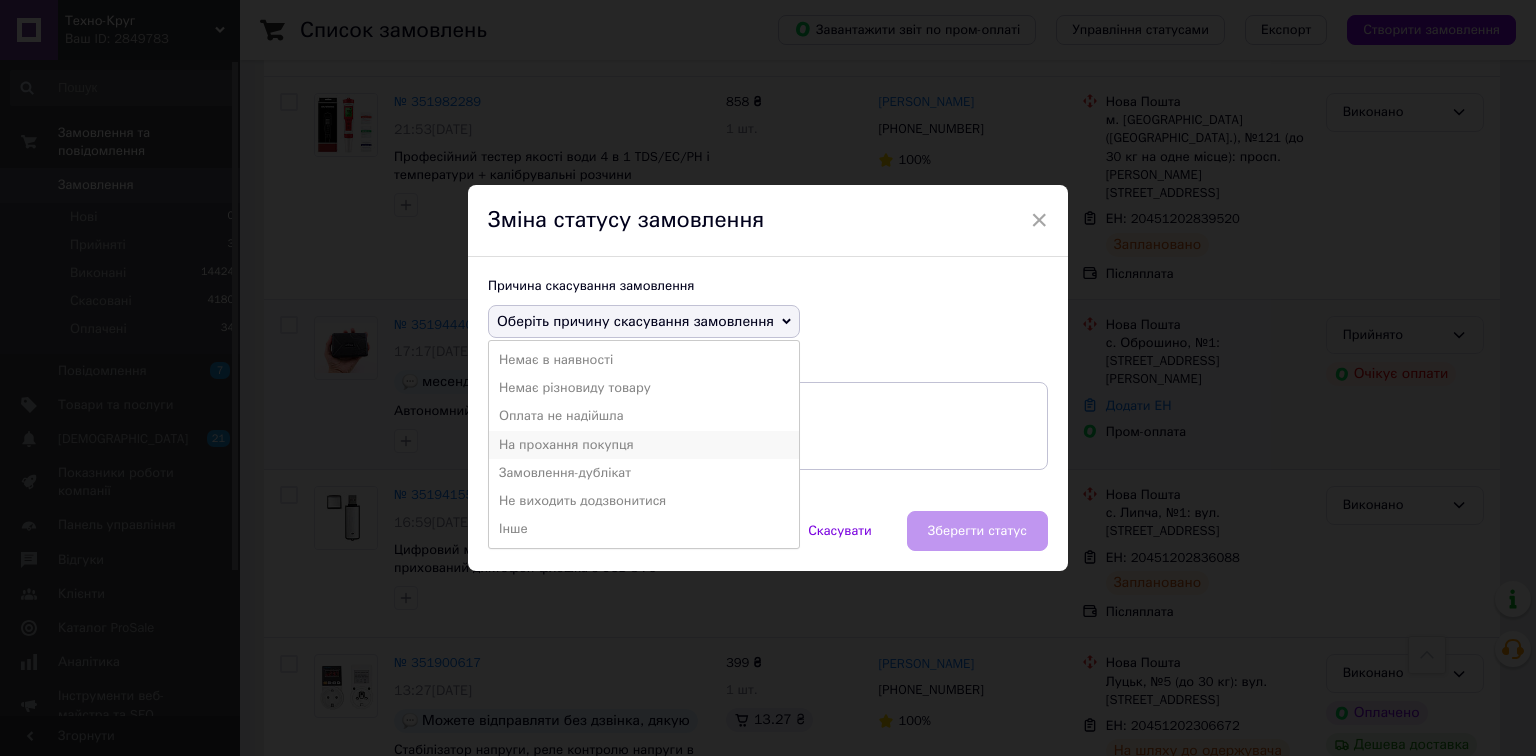 click on "На прохання покупця" at bounding box center (644, 445) 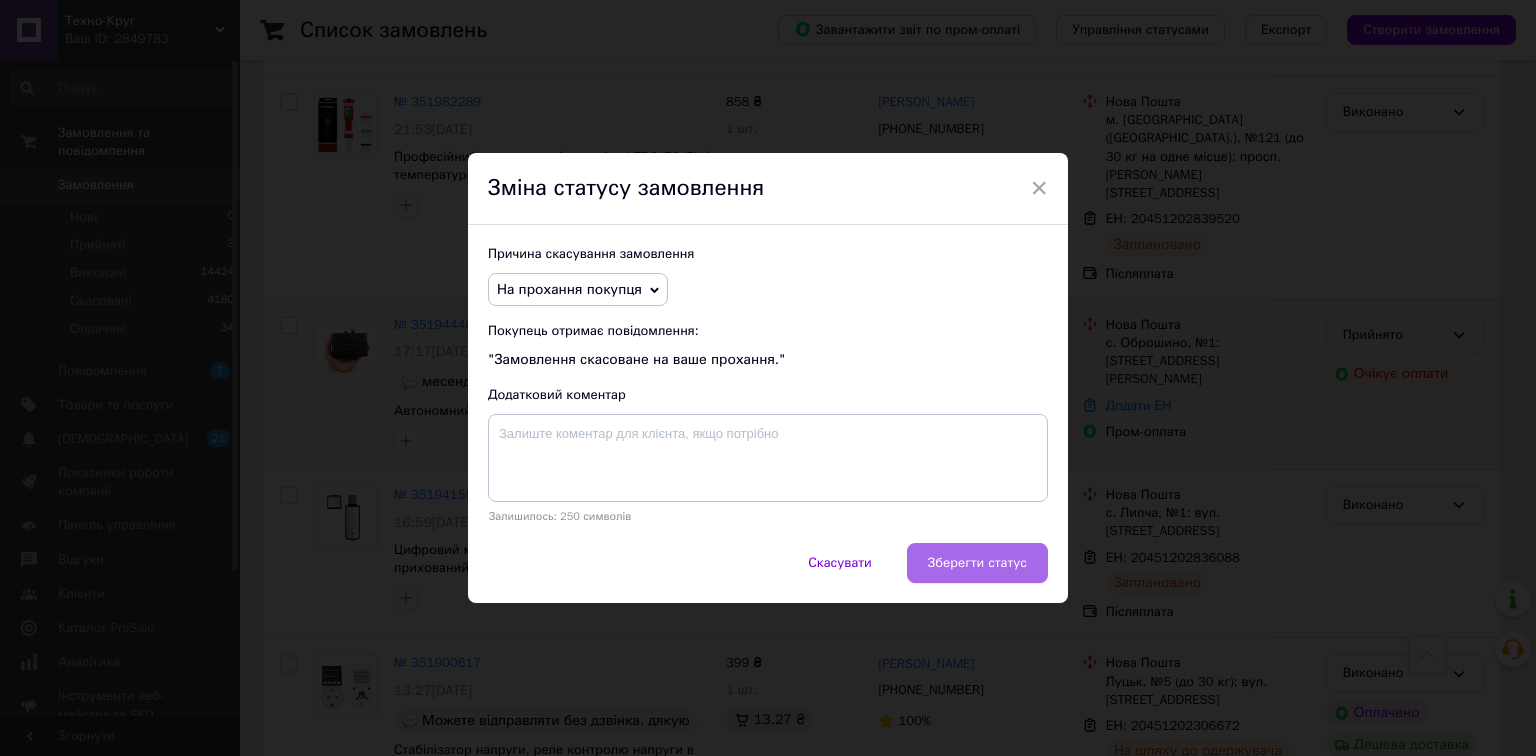 click on "Зберегти статус" at bounding box center (977, 563) 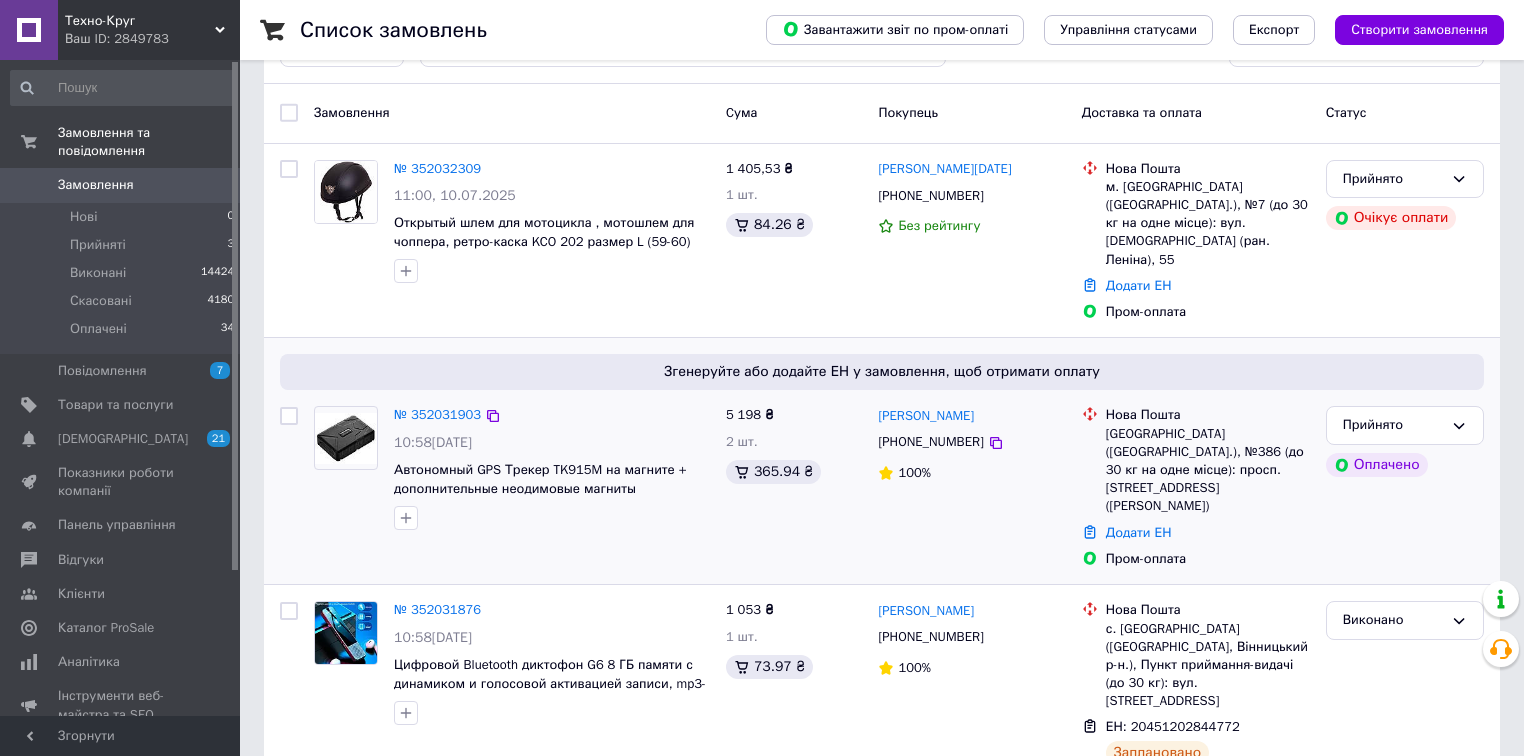 scroll, scrollTop: 0, scrollLeft: 0, axis: both 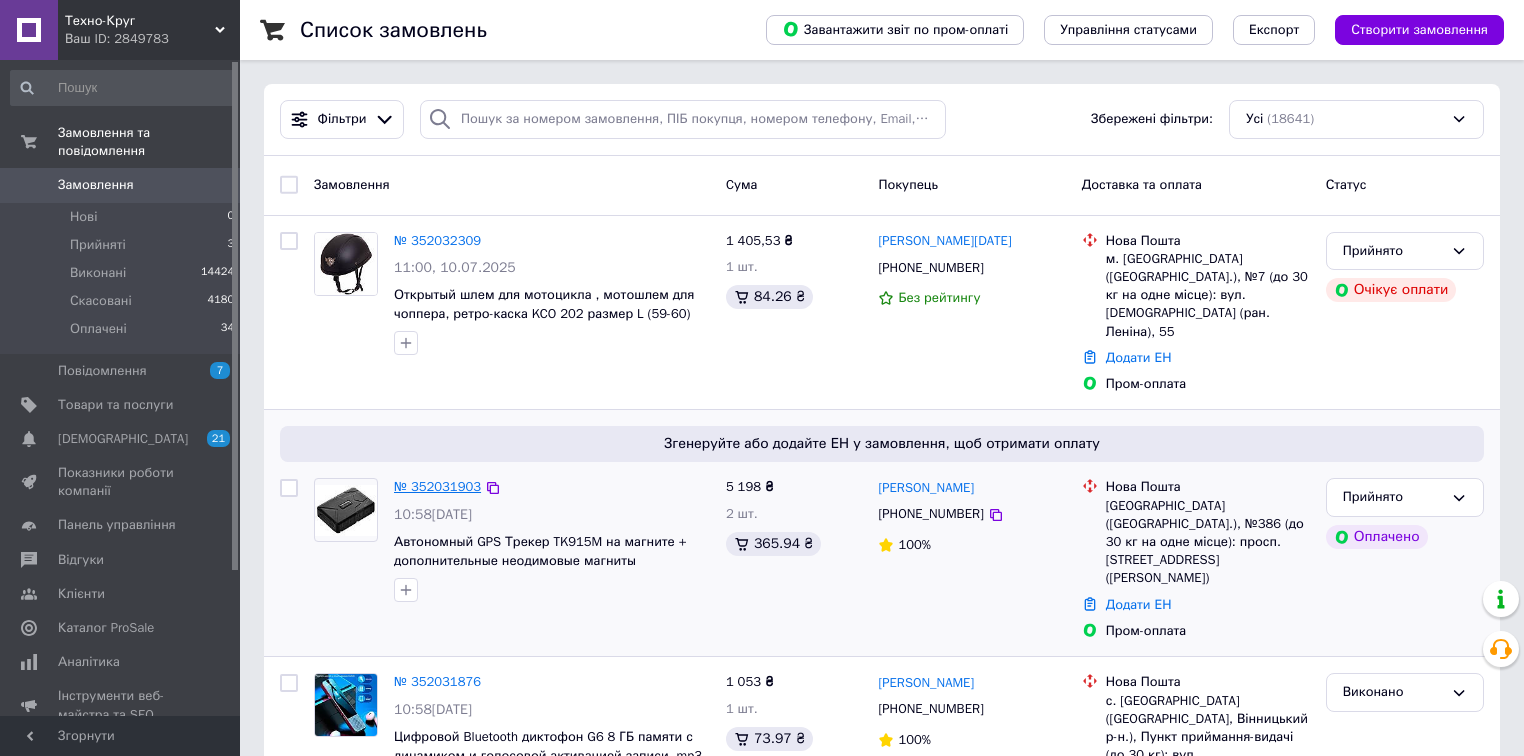 click on "№ 352031903" at bounding box center [437, 486] 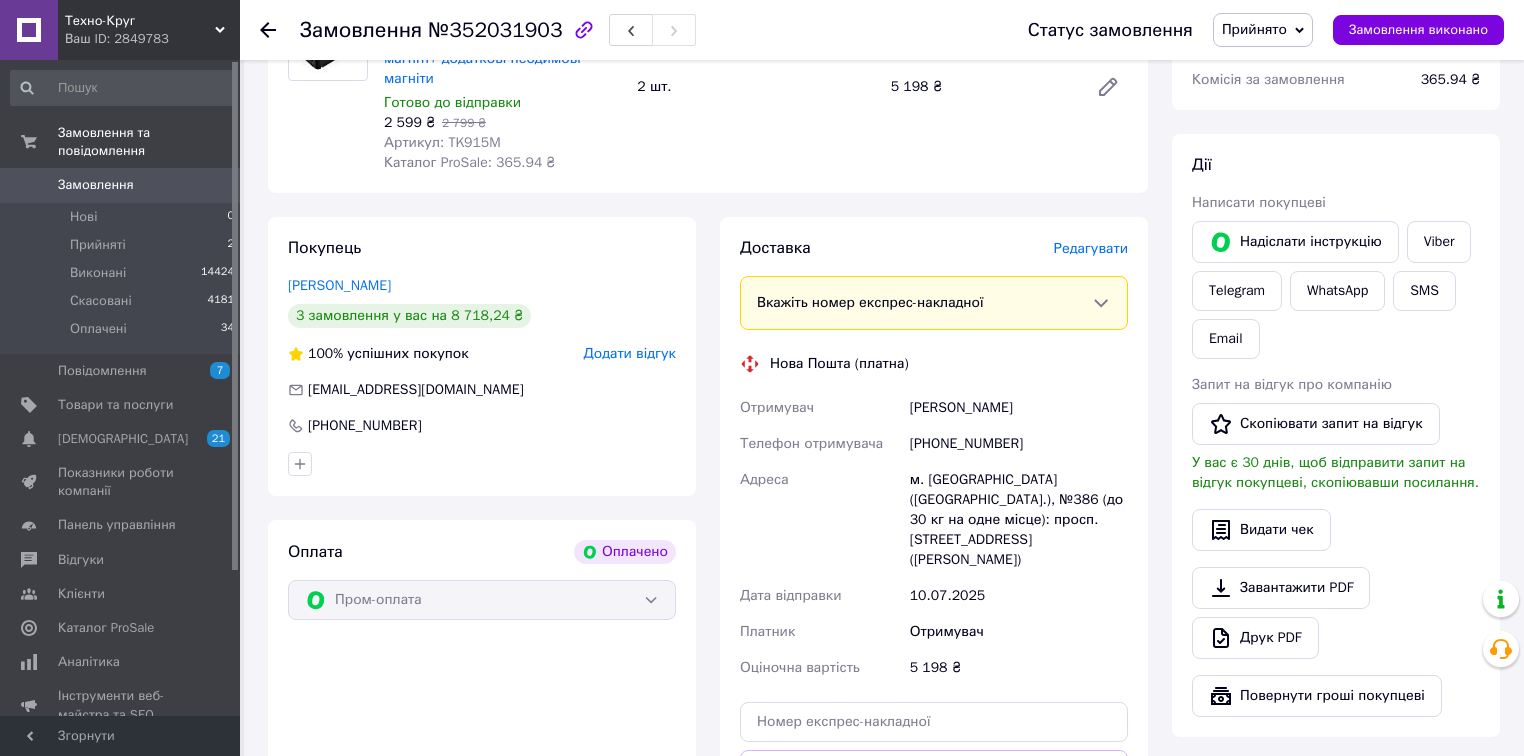 scroll, scrollTop: 320, scrollLeft: 0, axis: vertical 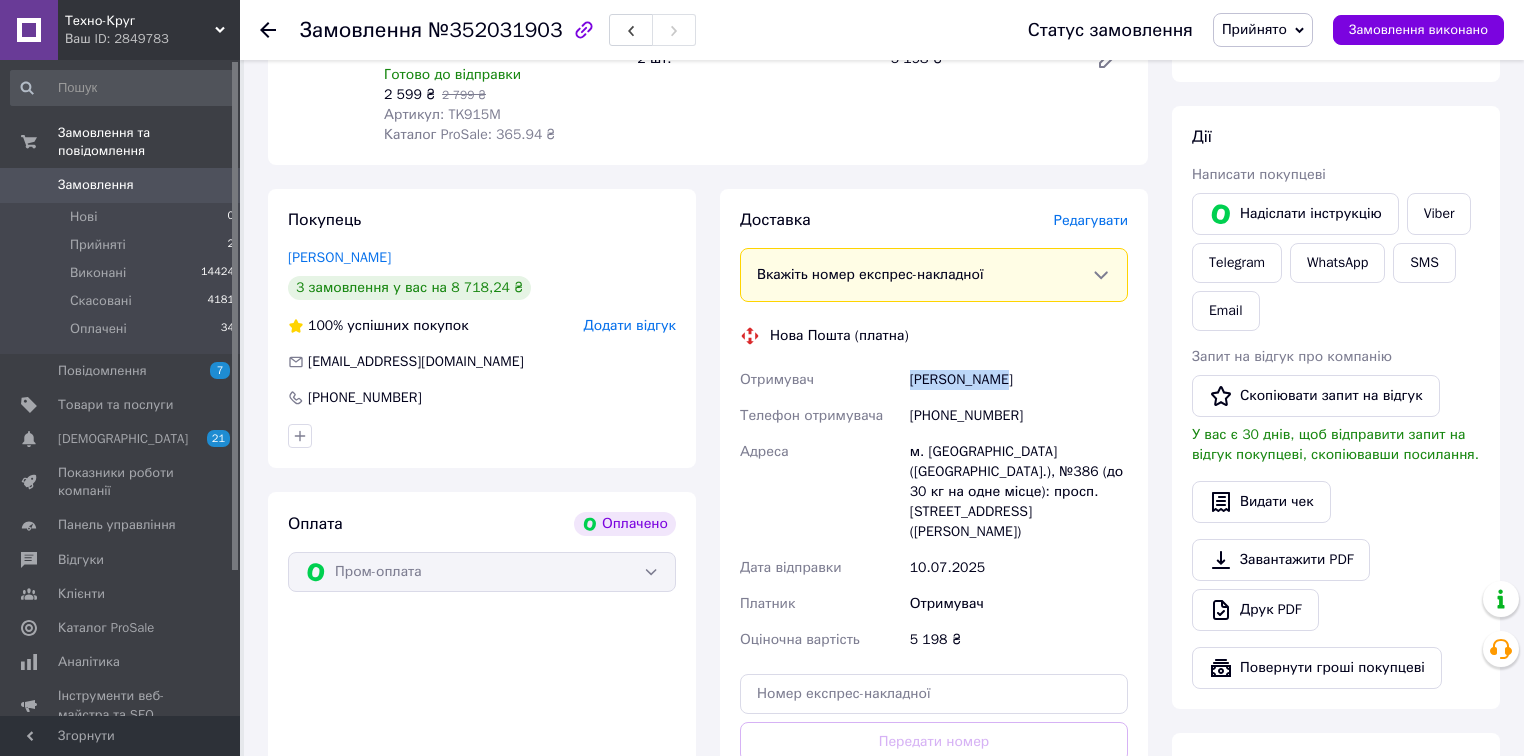 drag, startPoint x: 996, startPoint y: 384, endPoint x: 906, endPoint y: 384, distance: 90 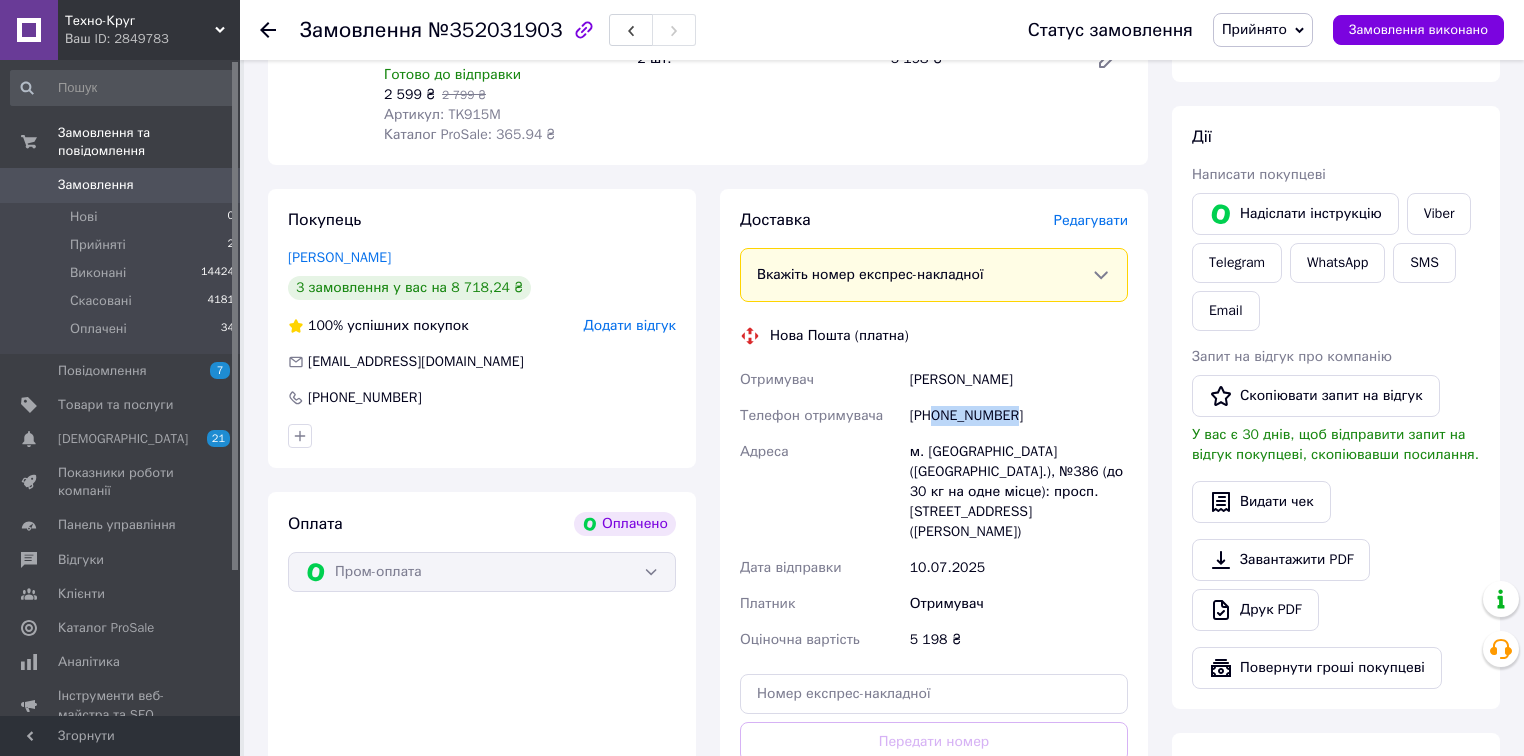 drag, startPoint x: 1015, startPoint y: 421, endPoint x: 932, endPoint y: 427, distance: 83.21658 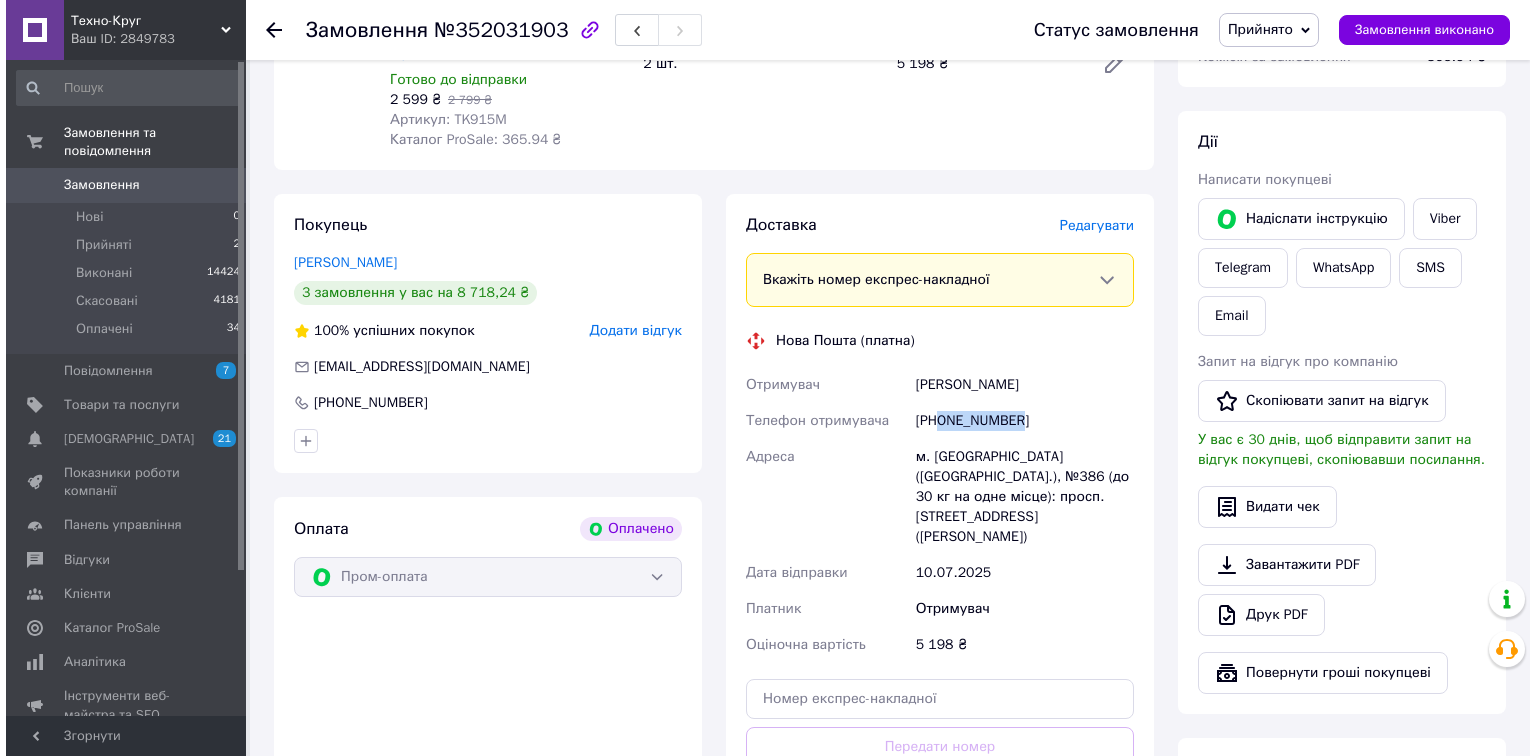 scroll, scrollTop: 320, scrollLeft: 0, axis: vertical 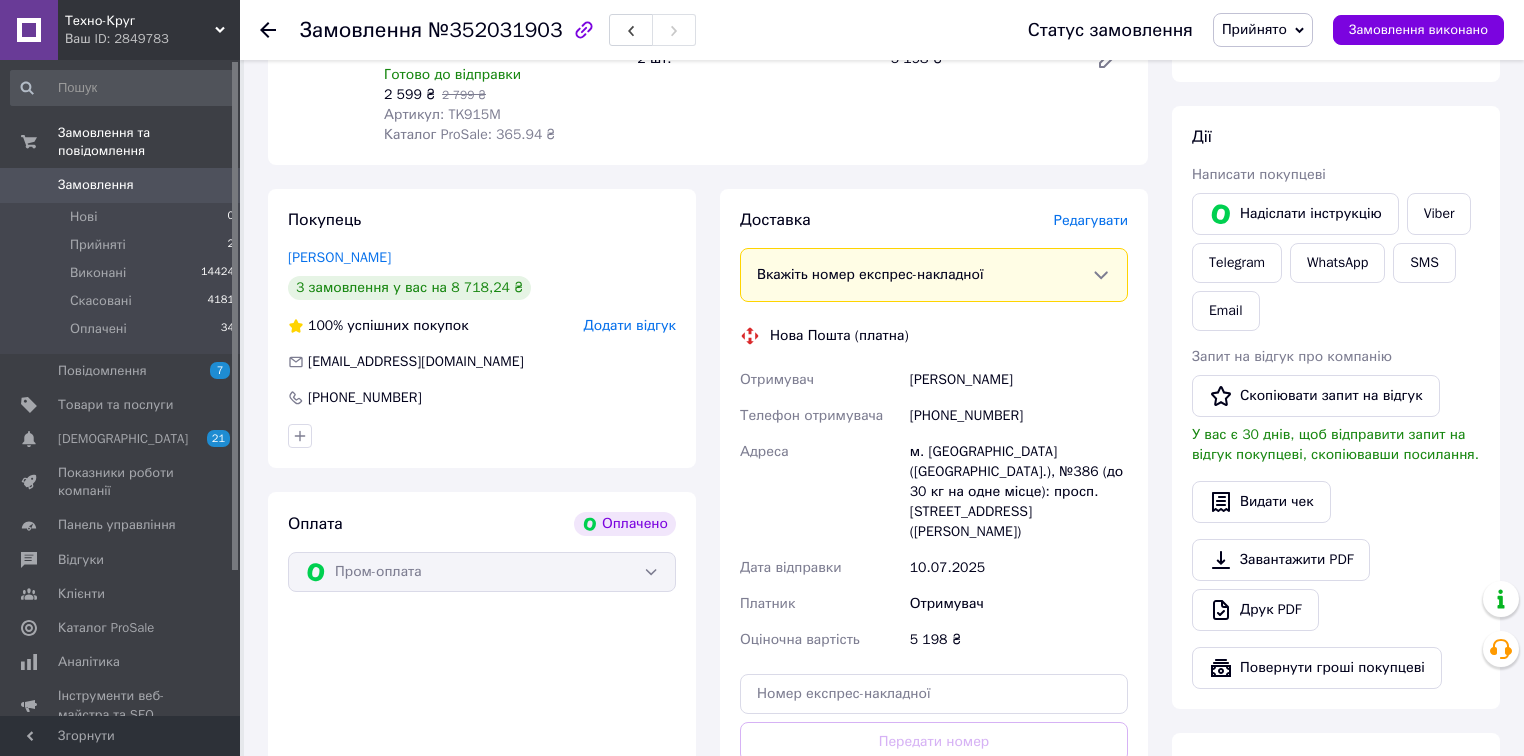 click on "Редагувати" at bounding box center (1091, 220) 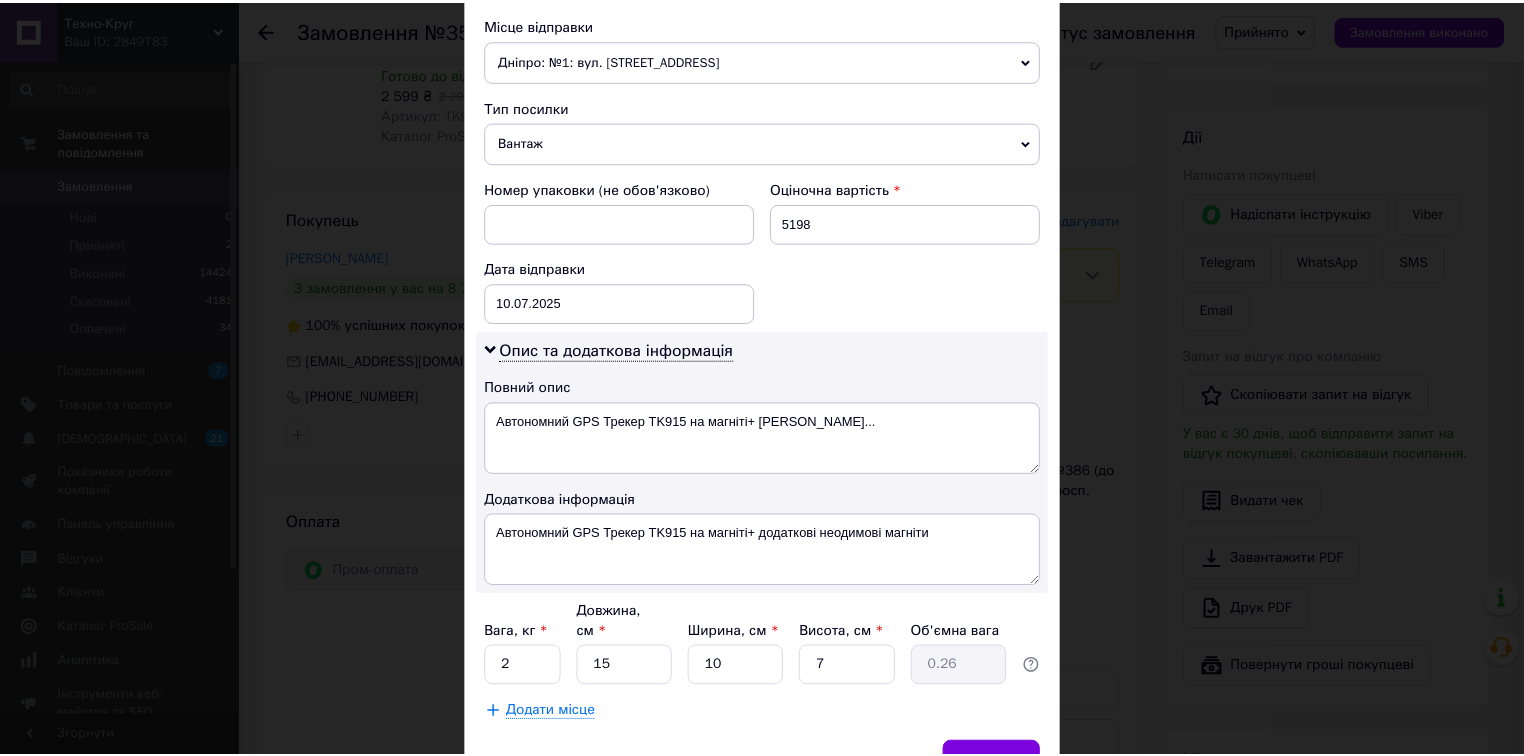 scroll, scrollTop: 789, scrollLeft: 0, axis: vertical 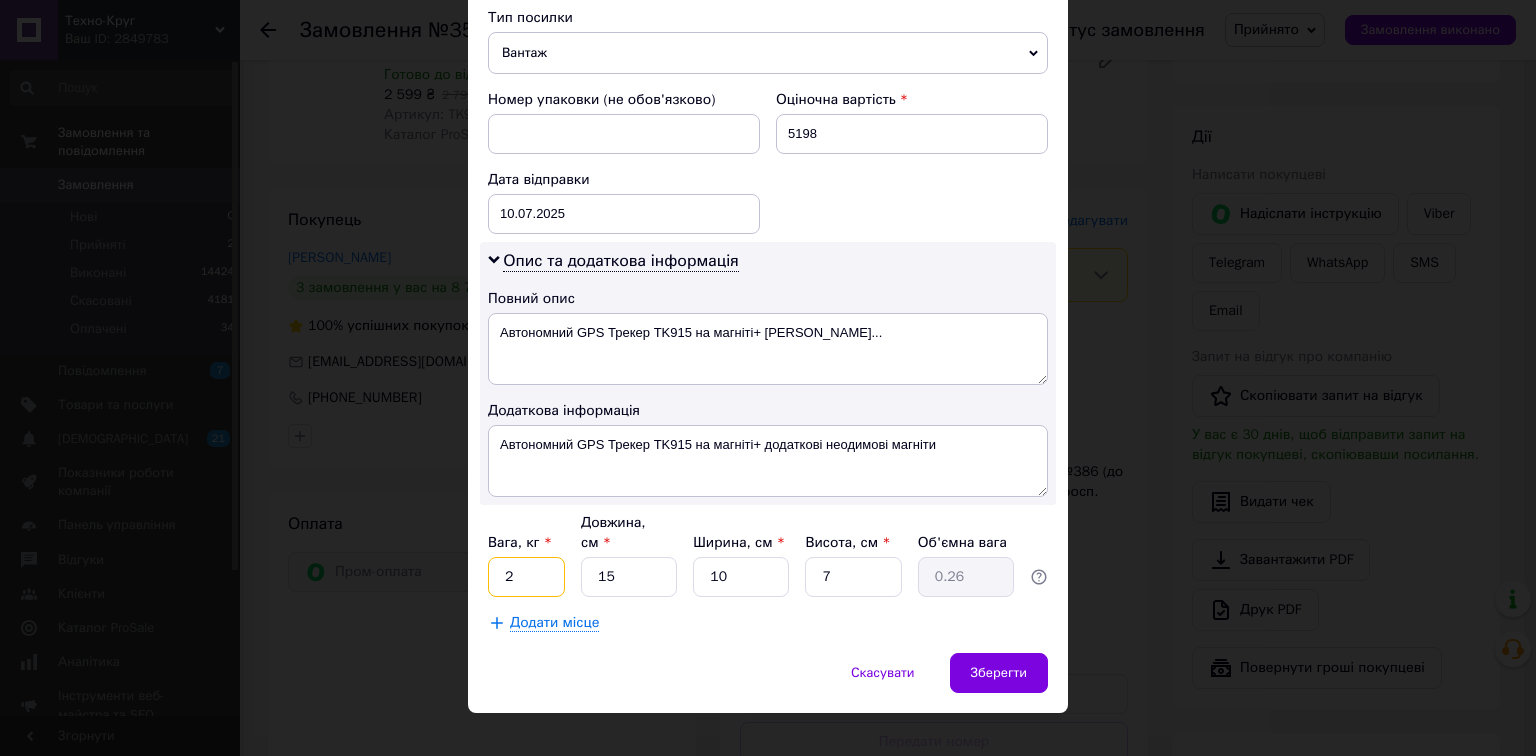 drag, startPoint x: 539, startPoint y: 549, endPoint x: 490, endPoint y: 552, distance: 49.09175 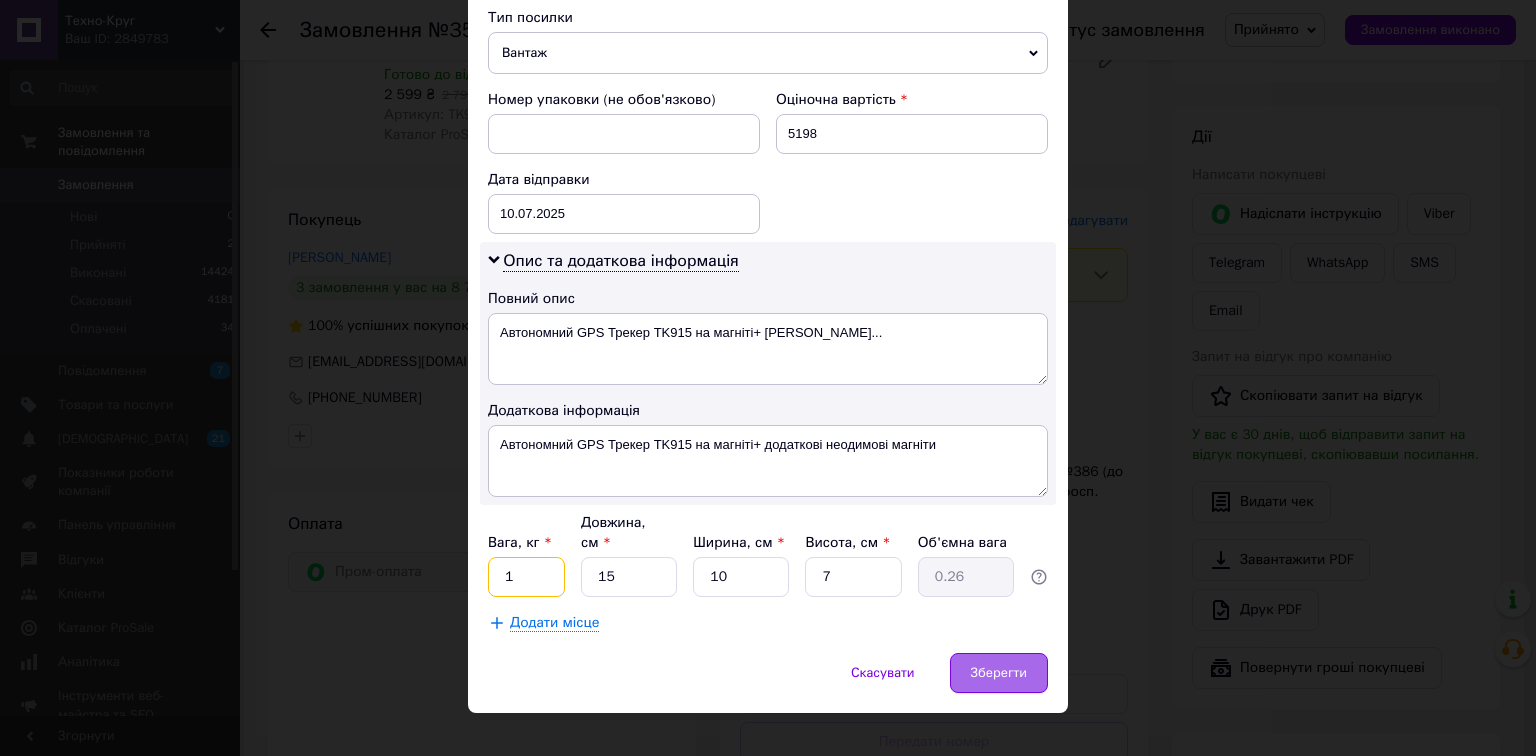 type on "1" 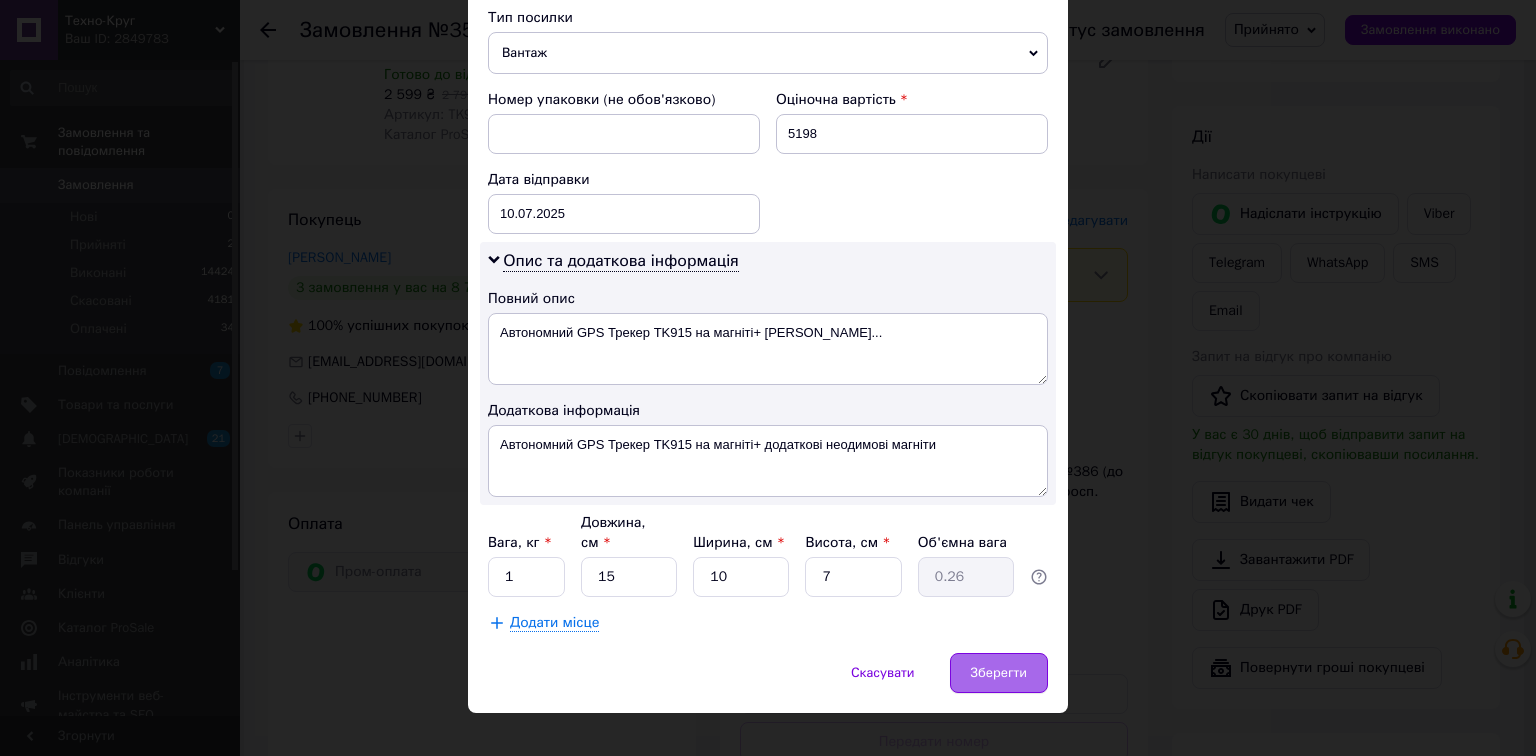 click on "Зберегти" at bounding box center (999, 673) 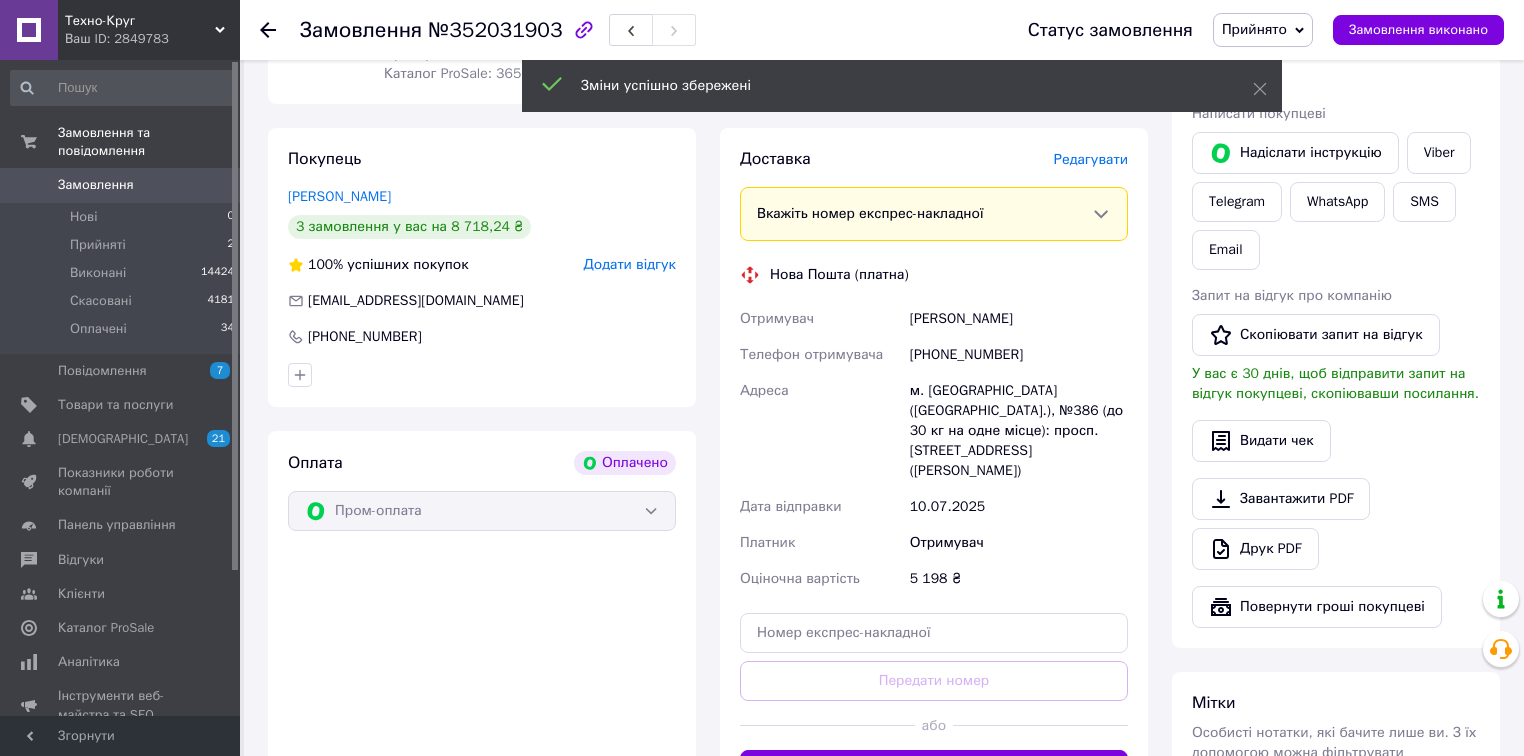 scroll, scrollTop: 480, scrollLeft: 0, axis: vertical 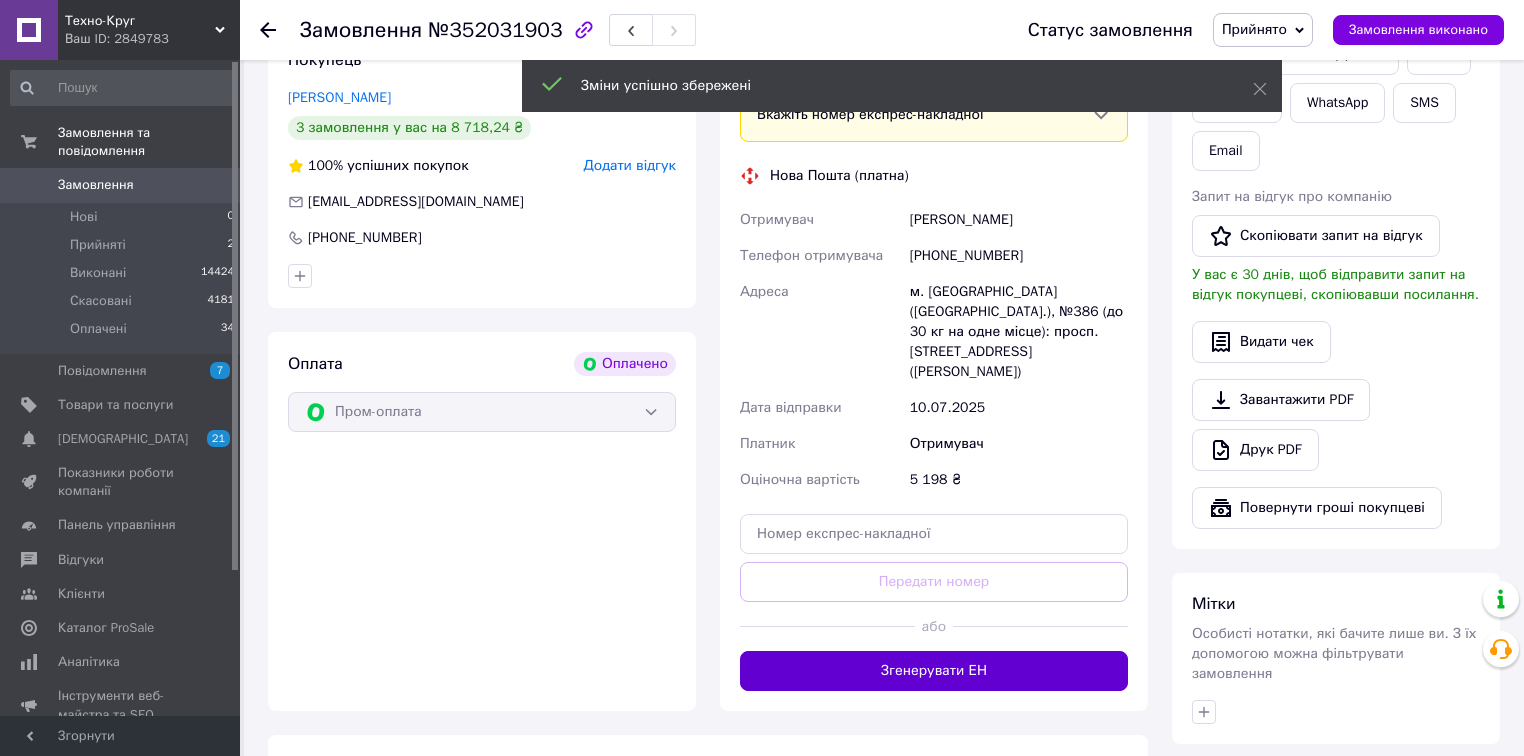 click on "Згенерувати ЕН" at bounding box center [934, 671] 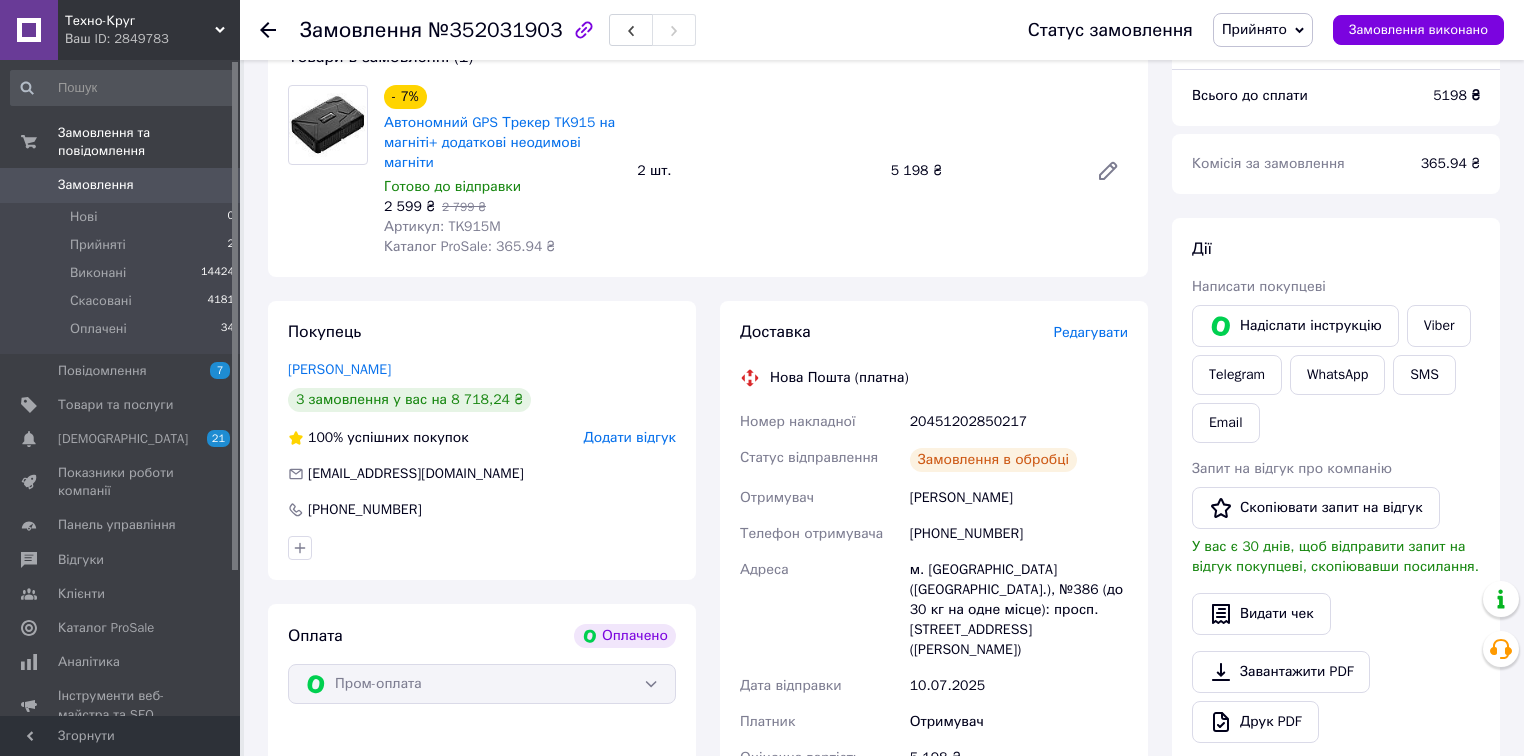 scroll, scrollTop: 160, scrollLeft: 0, axis: vertical 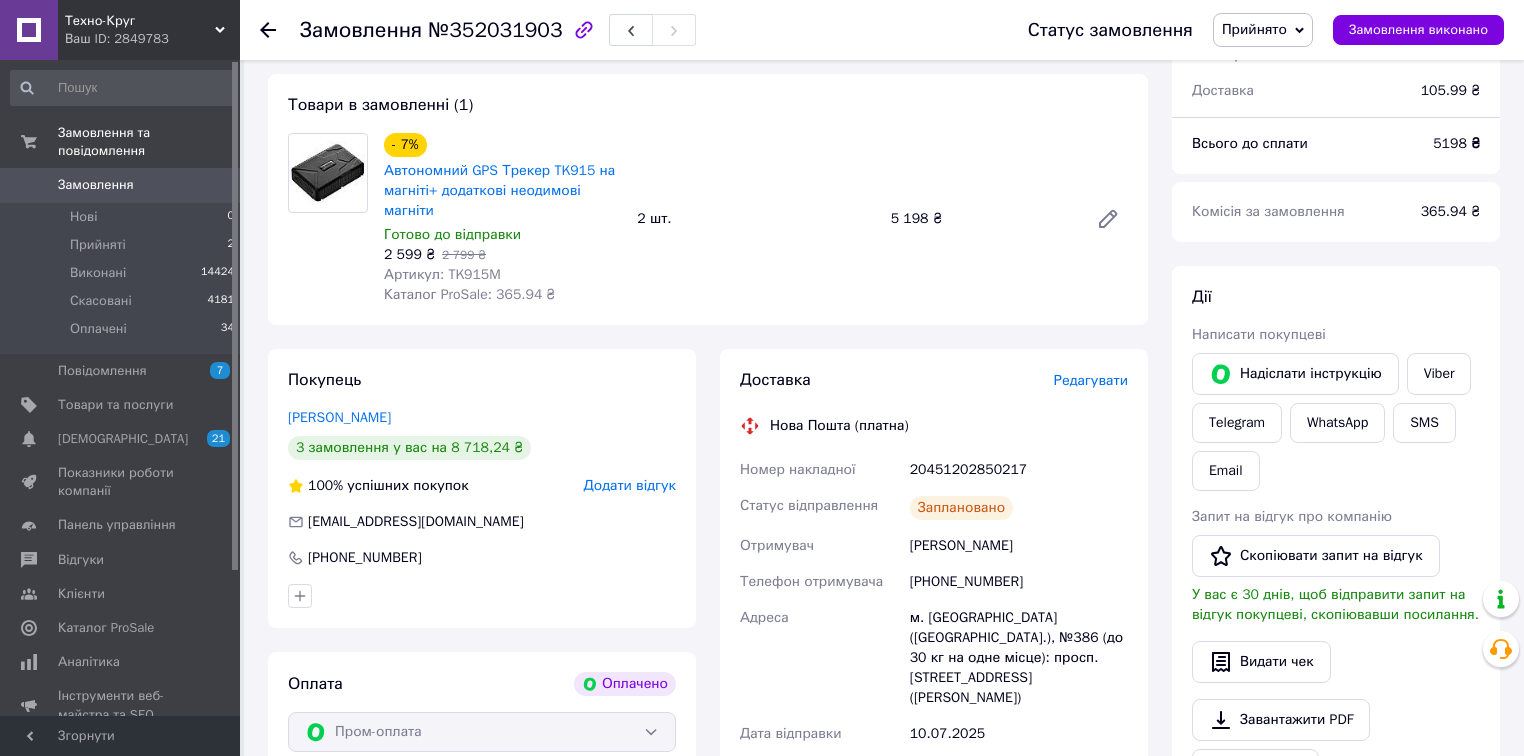 click on "20451202850217" at bounding box center (1019, 470) 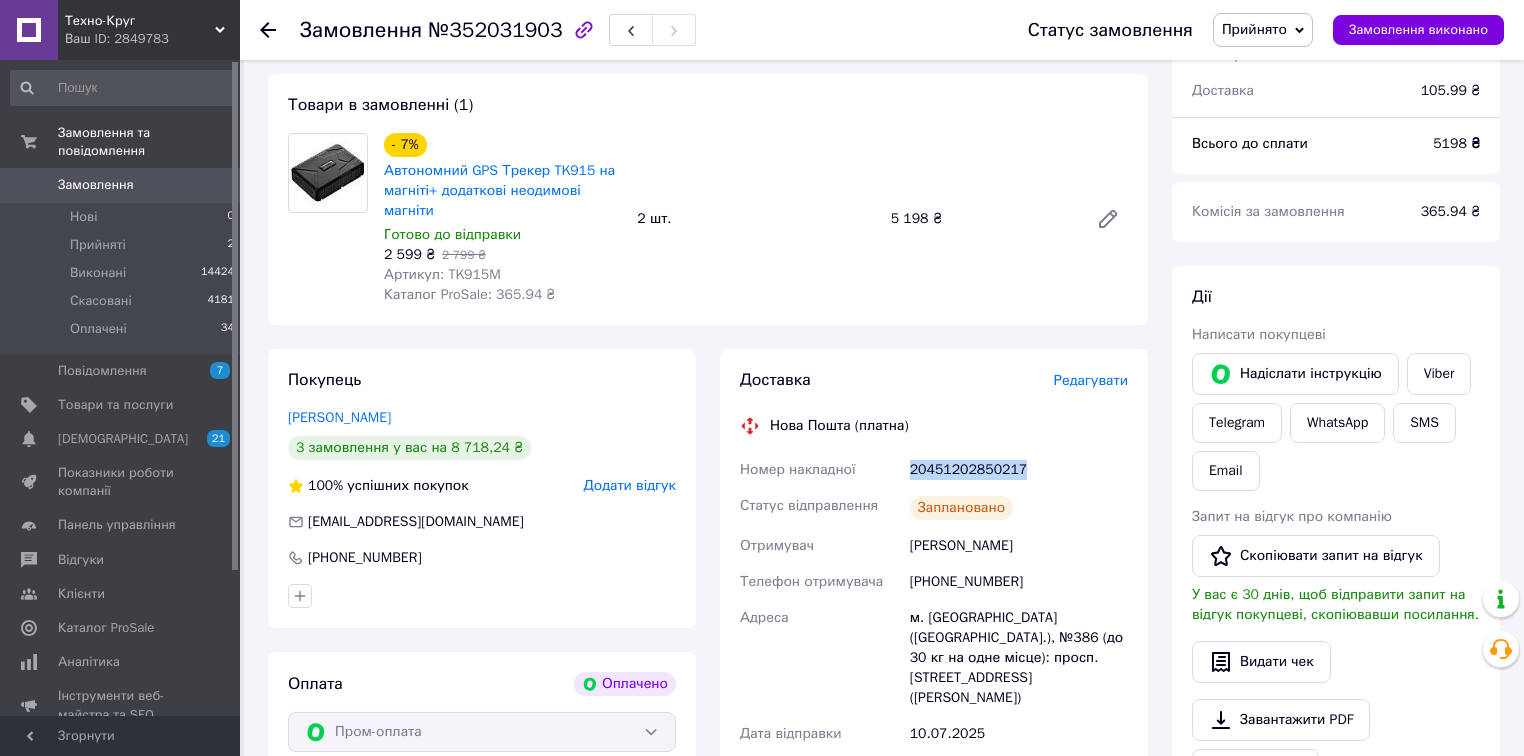 click on "20451202850217" at bounding box center (1019, 470) 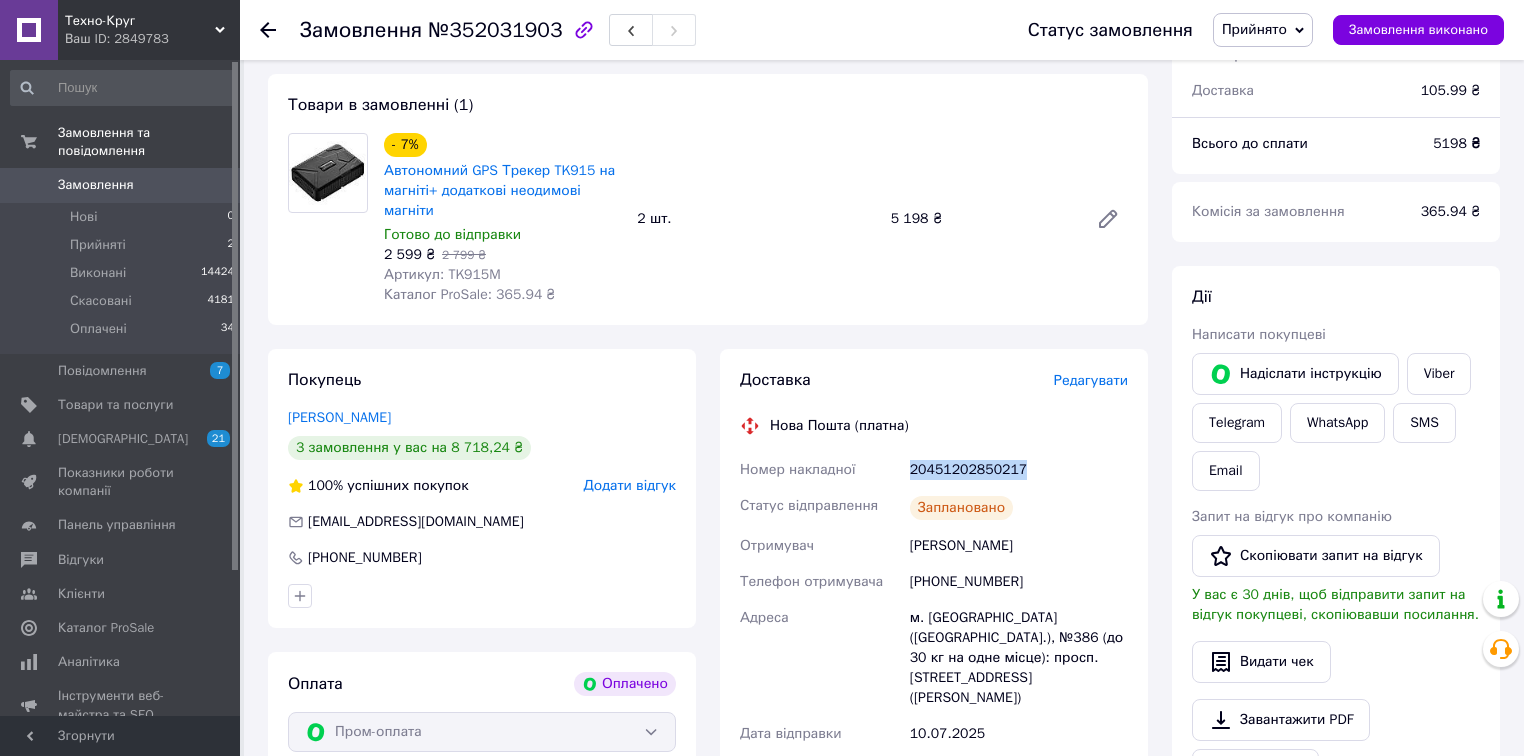 drag, startPoint x: 1412, startPoint y: 24, endPoint x: 876, endPoint y: 1, distance: 536.4932 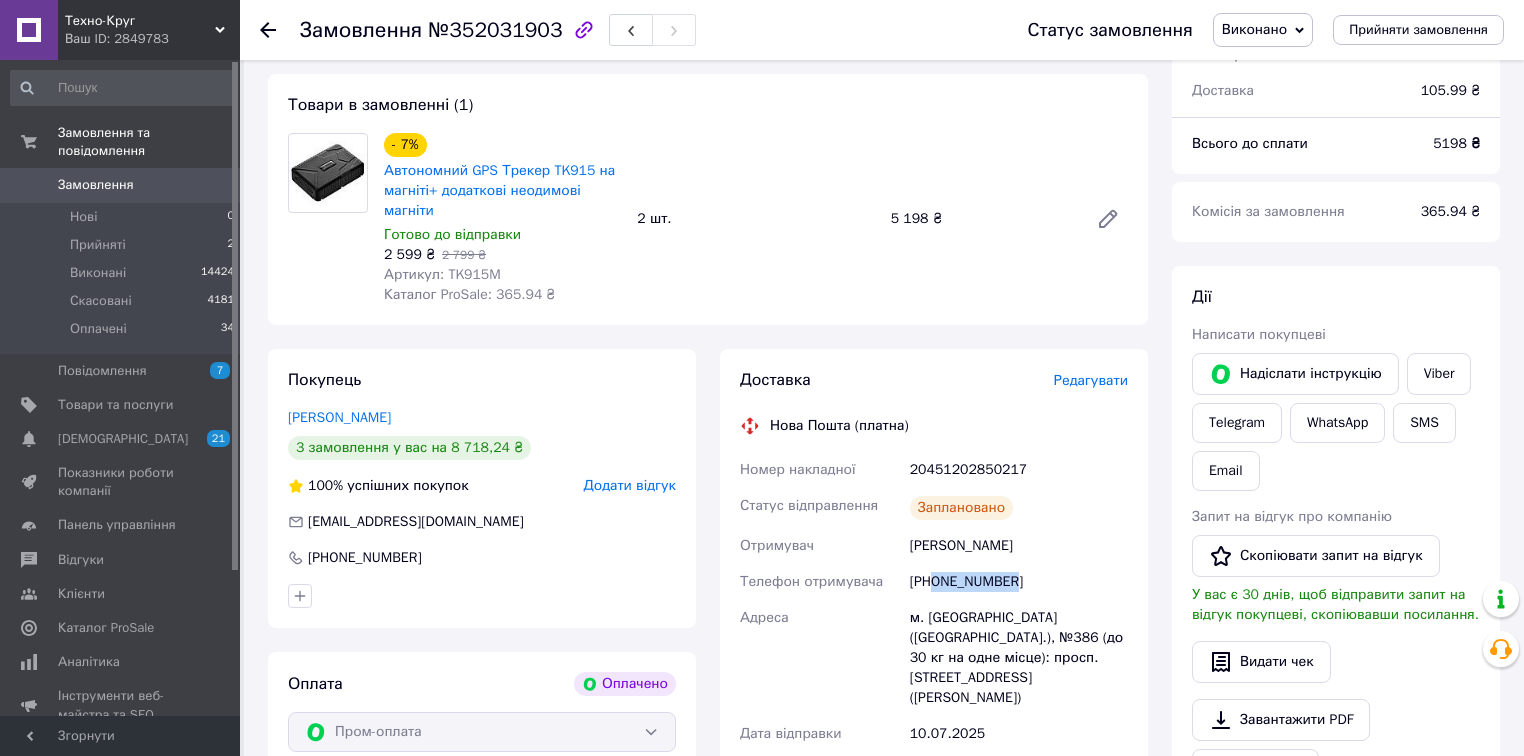 drag, startPoint x: 1015, startPoint y: 584, endPoint x: 934, endPoint y: 588, distance: 81.09871 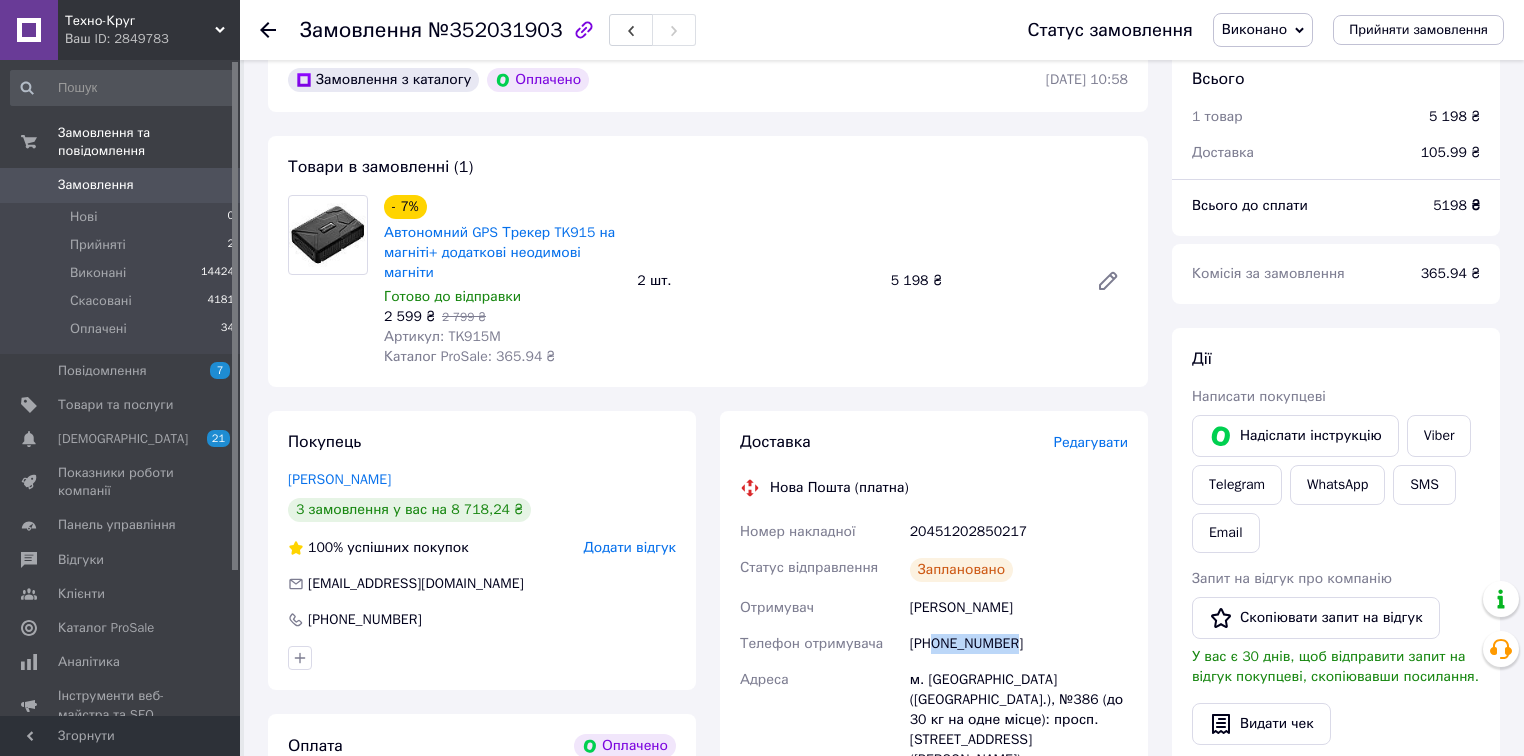 scroll, scrollTop: 0, scrollLeft: 0, axis: both 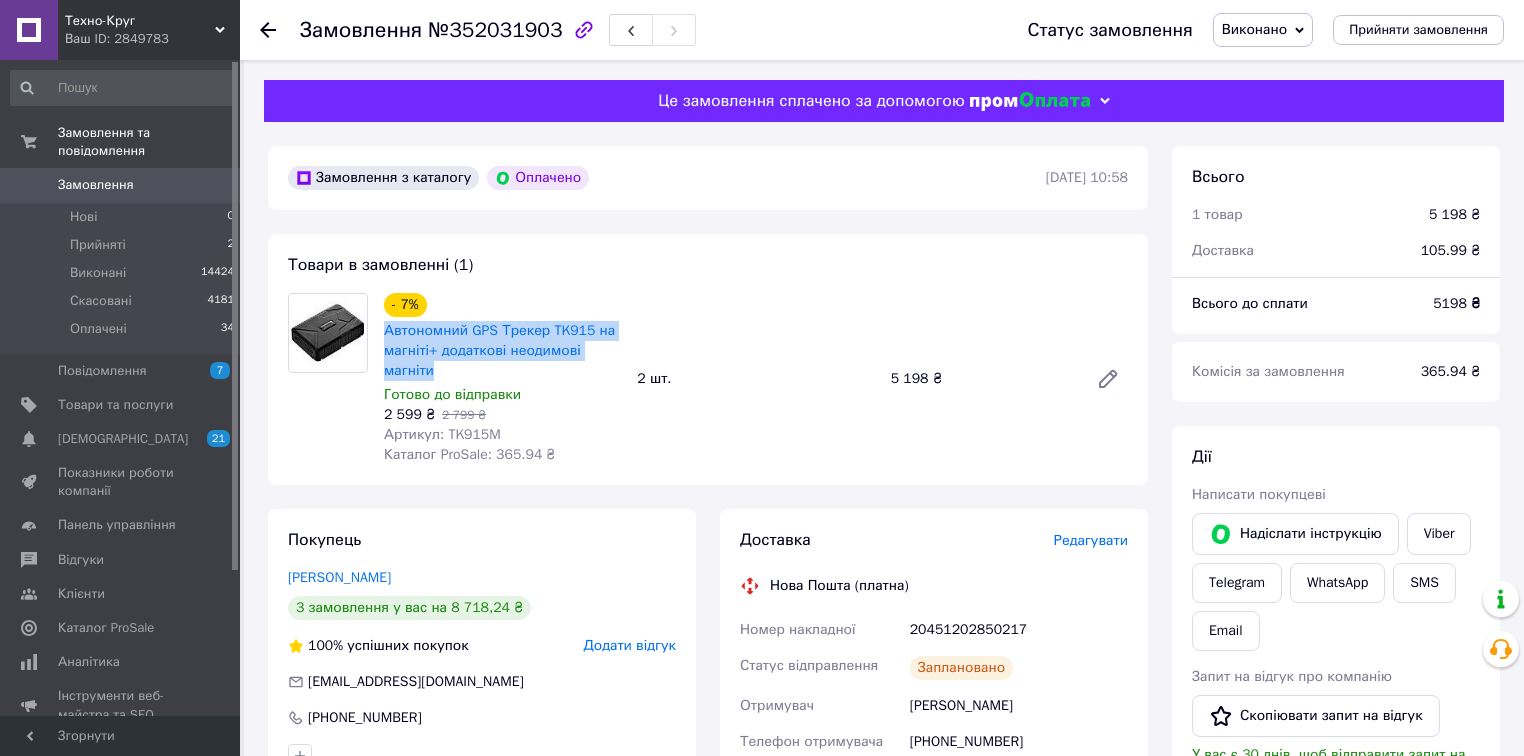 drag, startPoint x: 381, startPoint y: 334, endPoint x: 440, endPoint y: 370, distance: 69.115845 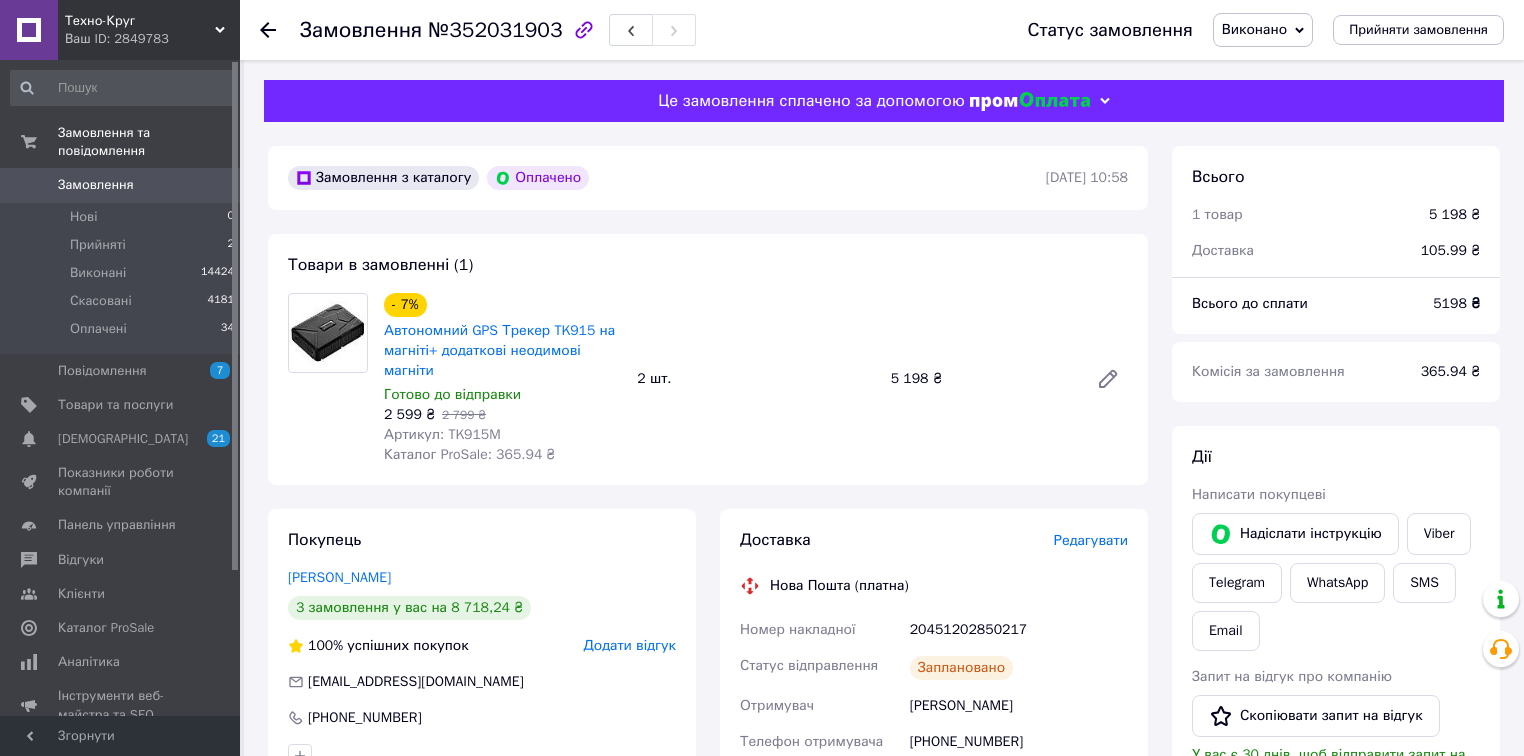 click on "20451202850217" at bounding box center [1019, 630] 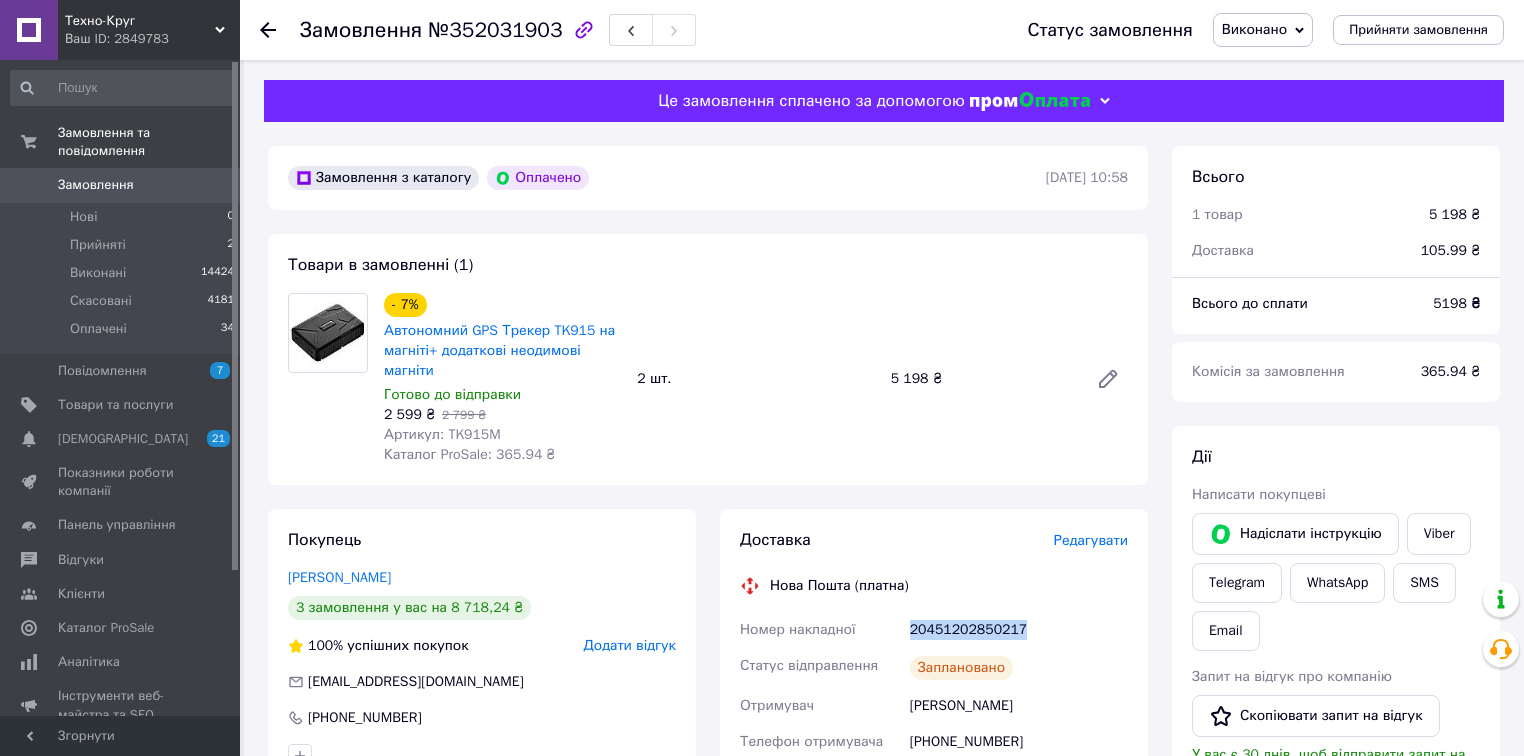 click on "20451202850217" at bounding box center [1019, 630] 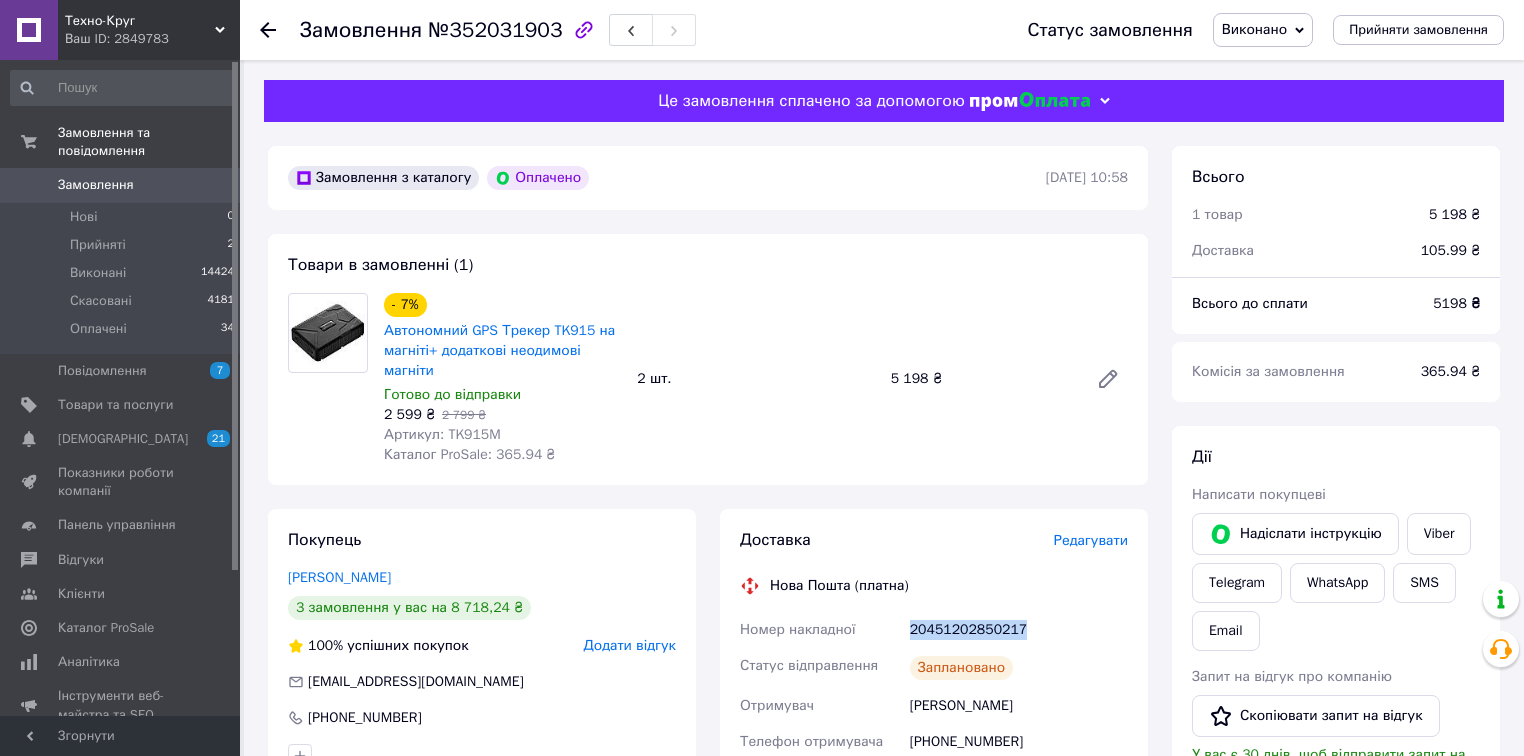 click on "Замовлення" at bounding box center [96, 185] 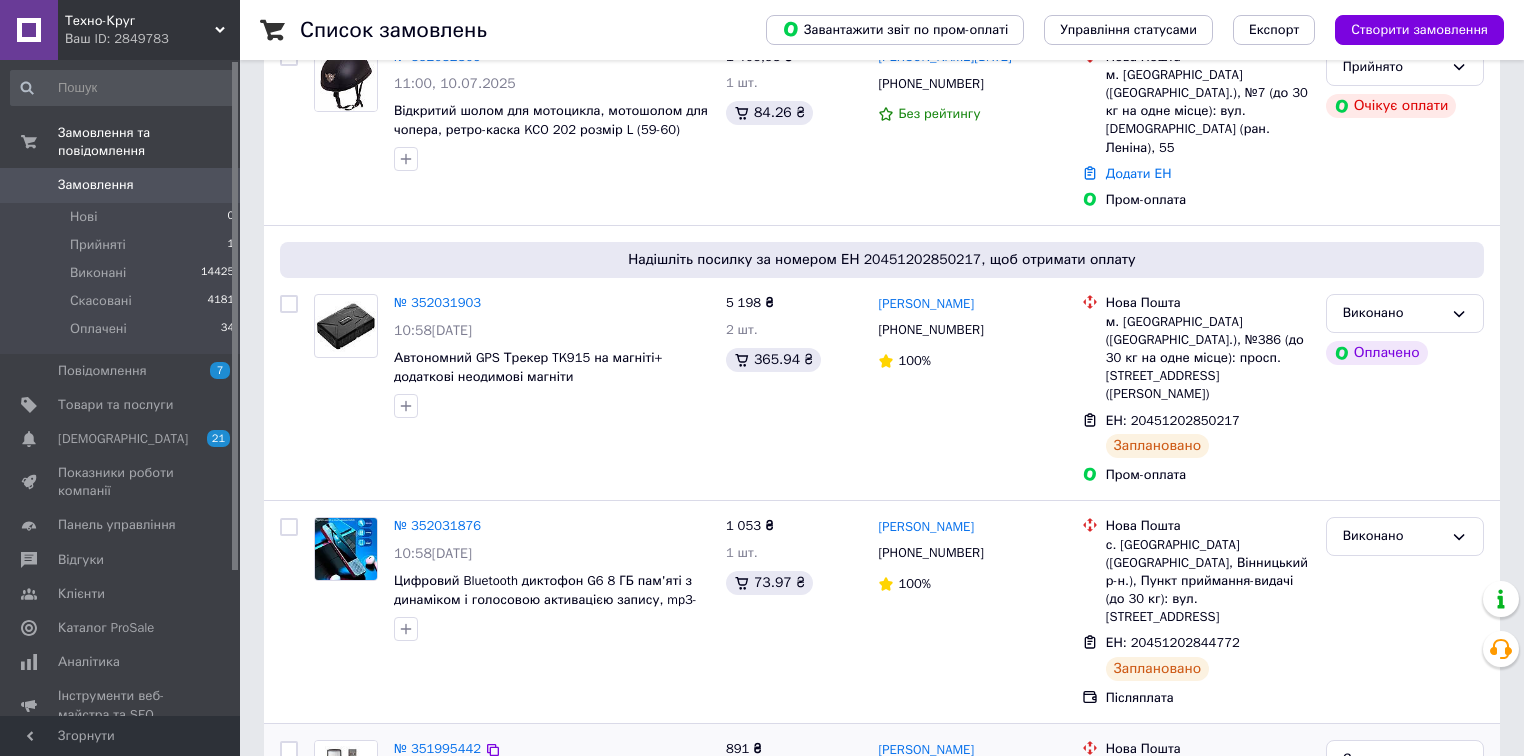 scroll, scrollTop: 0, scrollLeft: 0, axis: both 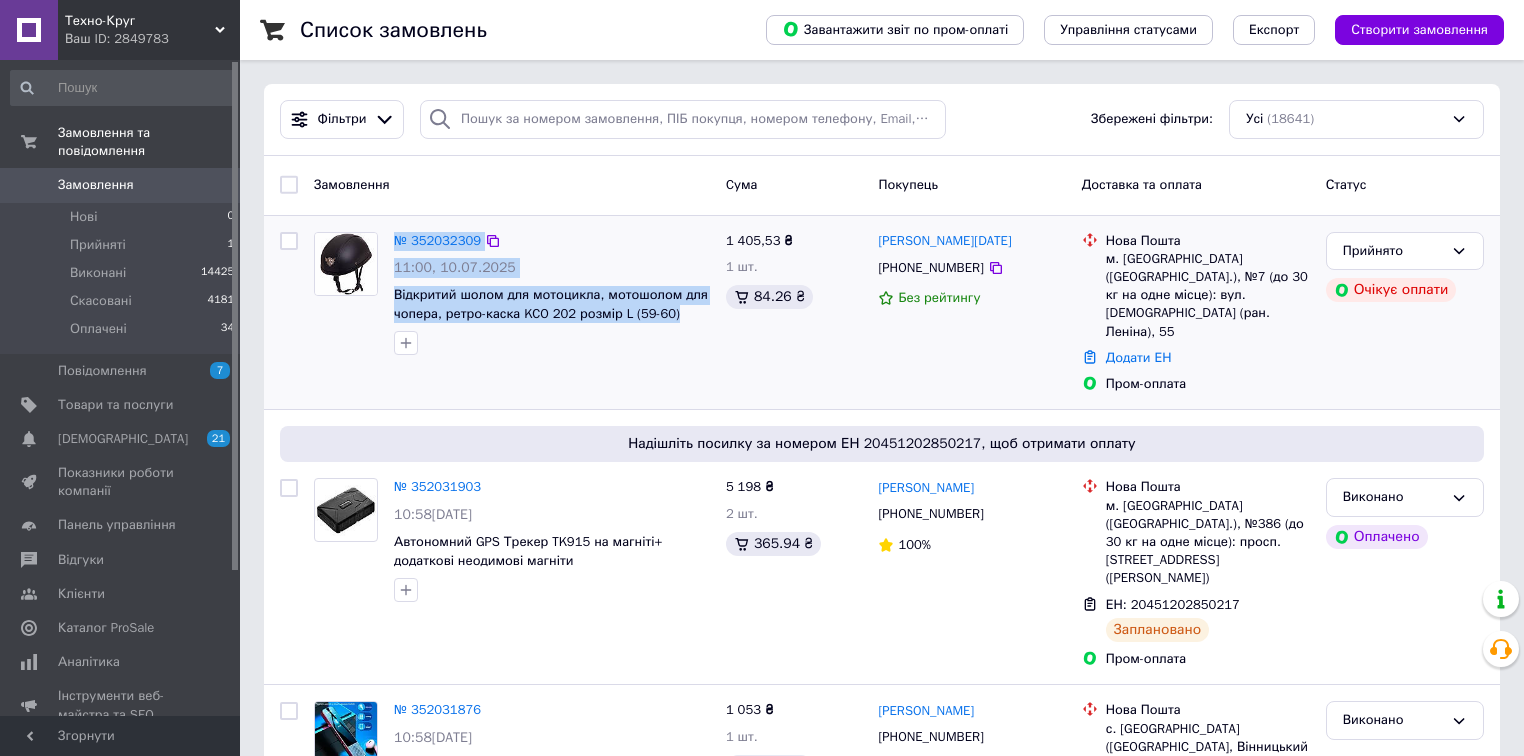 drag, startPoint x: 673, startPoint y: 315, endPoint x: 341, endPoint y: 227, distance: 343.4647 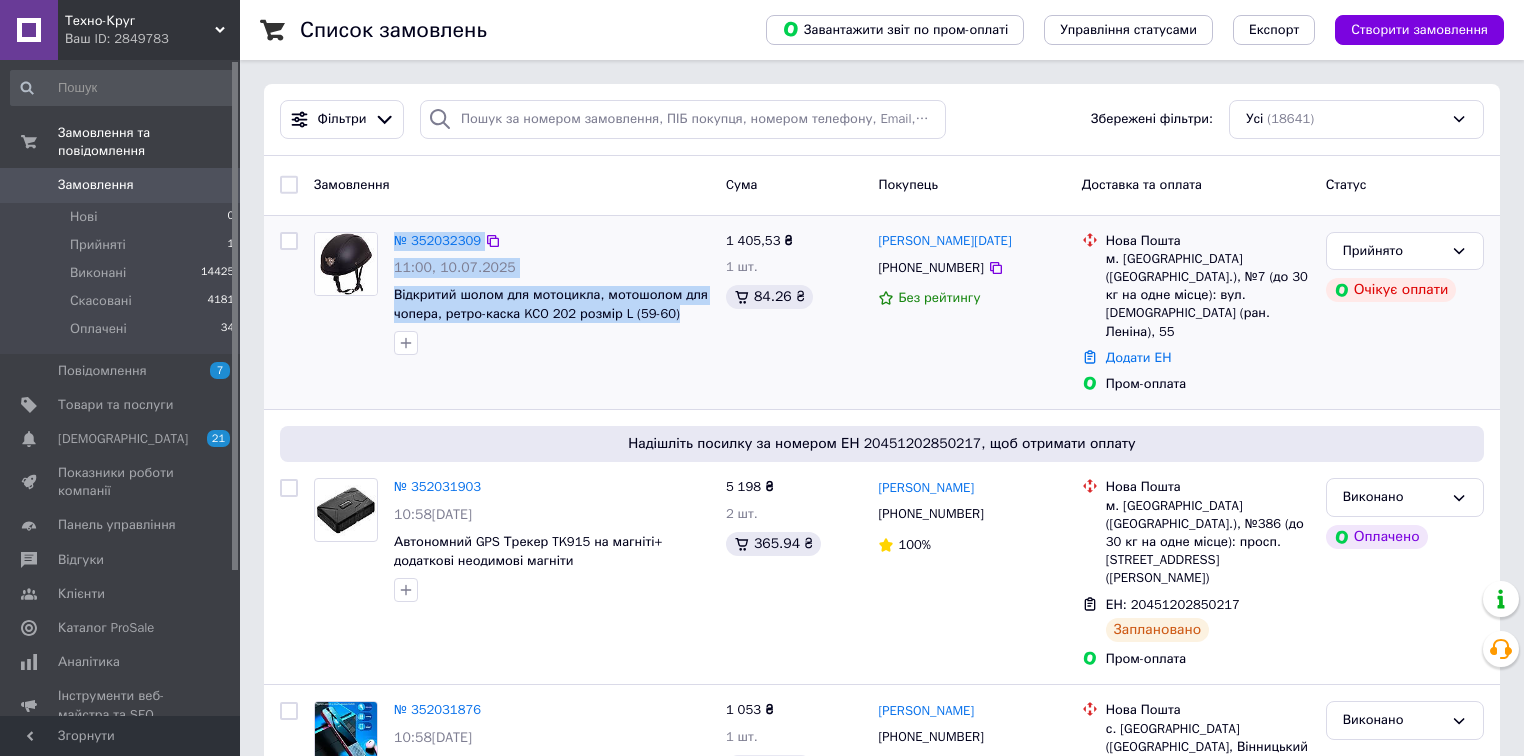 click on "№ 352032309 11:00[DATE] Відкритий шолом для мотоцикла, мотошолом для чопера, ретро-каска KCO 202 розмір L (59-60) чорний" at bounding box center [512, 294] 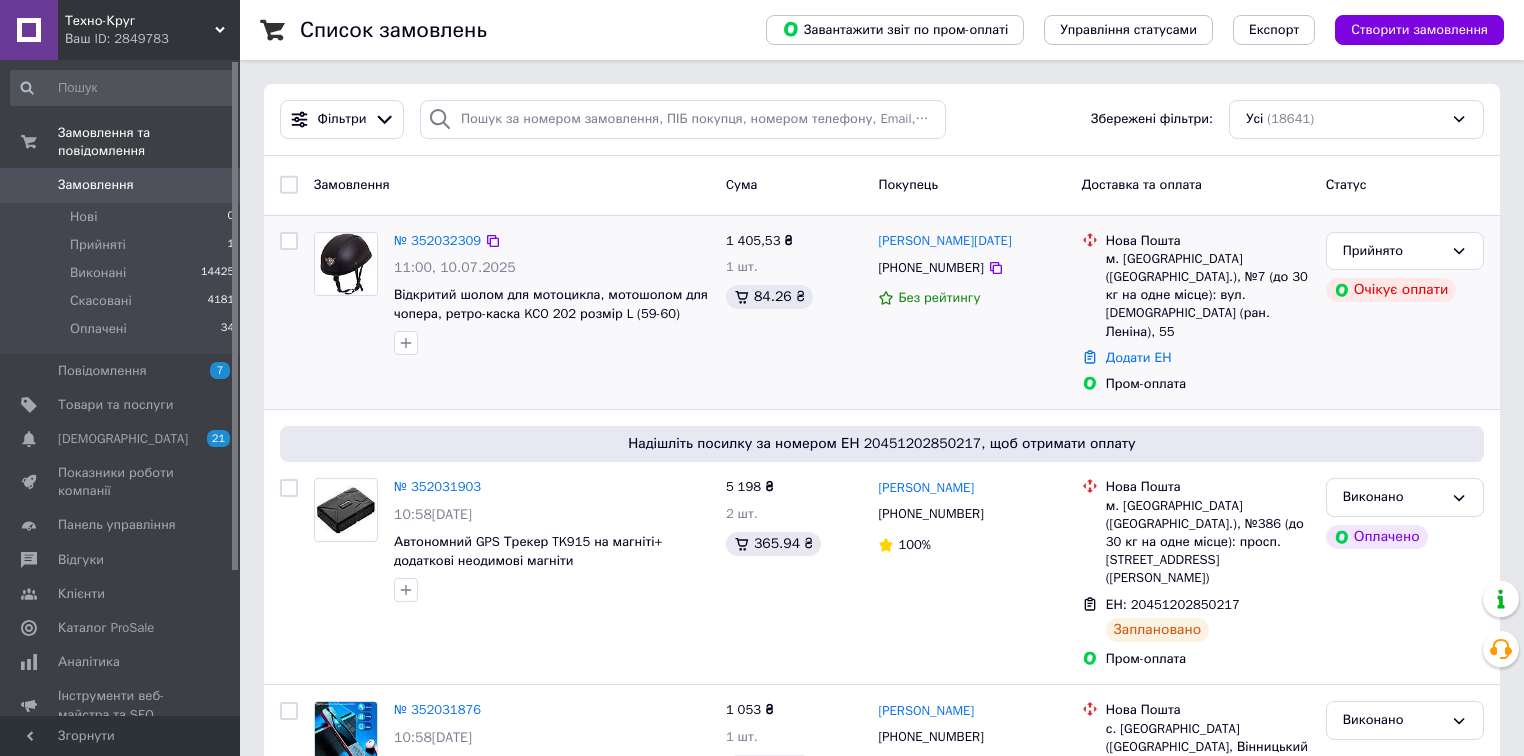 click on "№ 352032309" at bounding box center (552, 241) 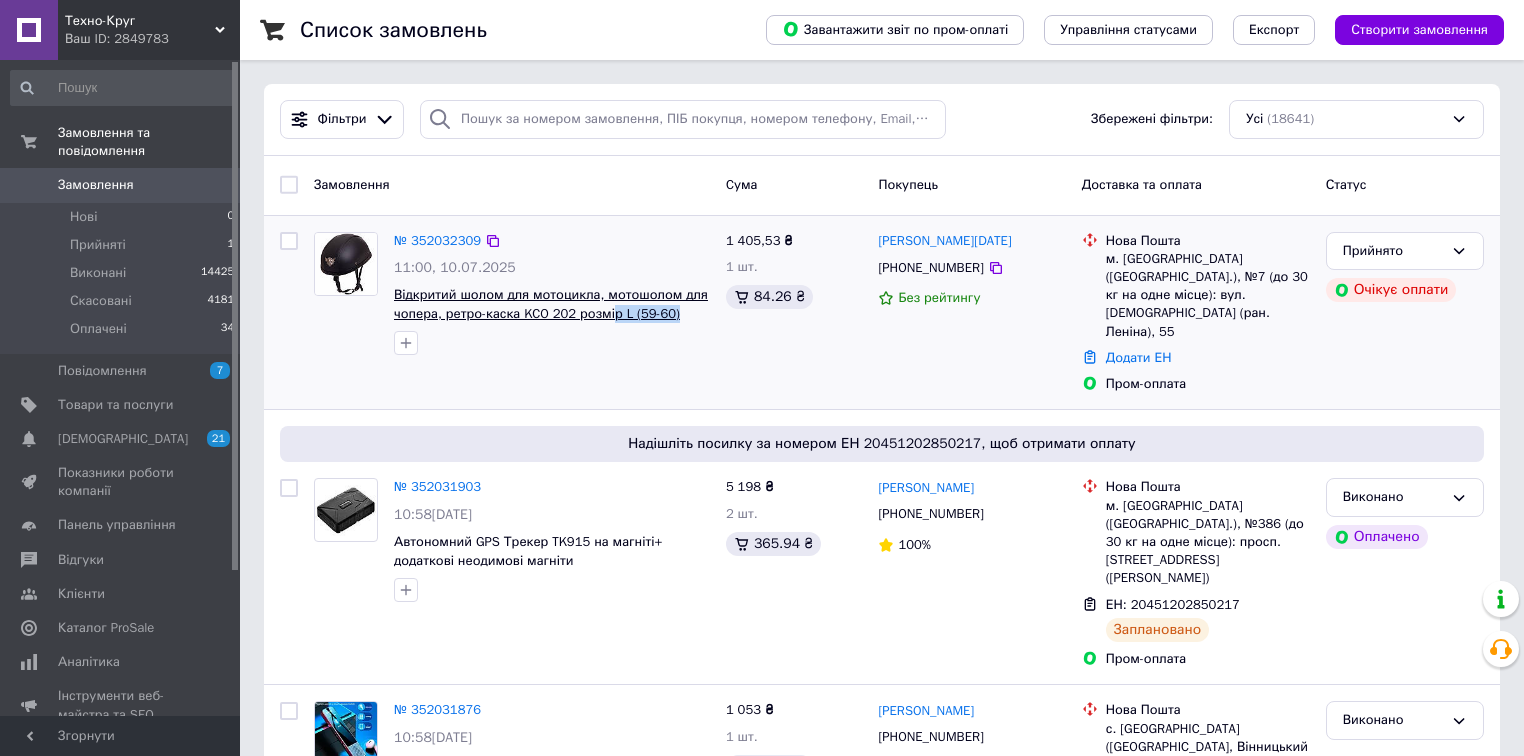 drag, startPoint x: 676, startPoint y: 321, endPoint x: 608, endPoint y: 317, distance: 68.117546 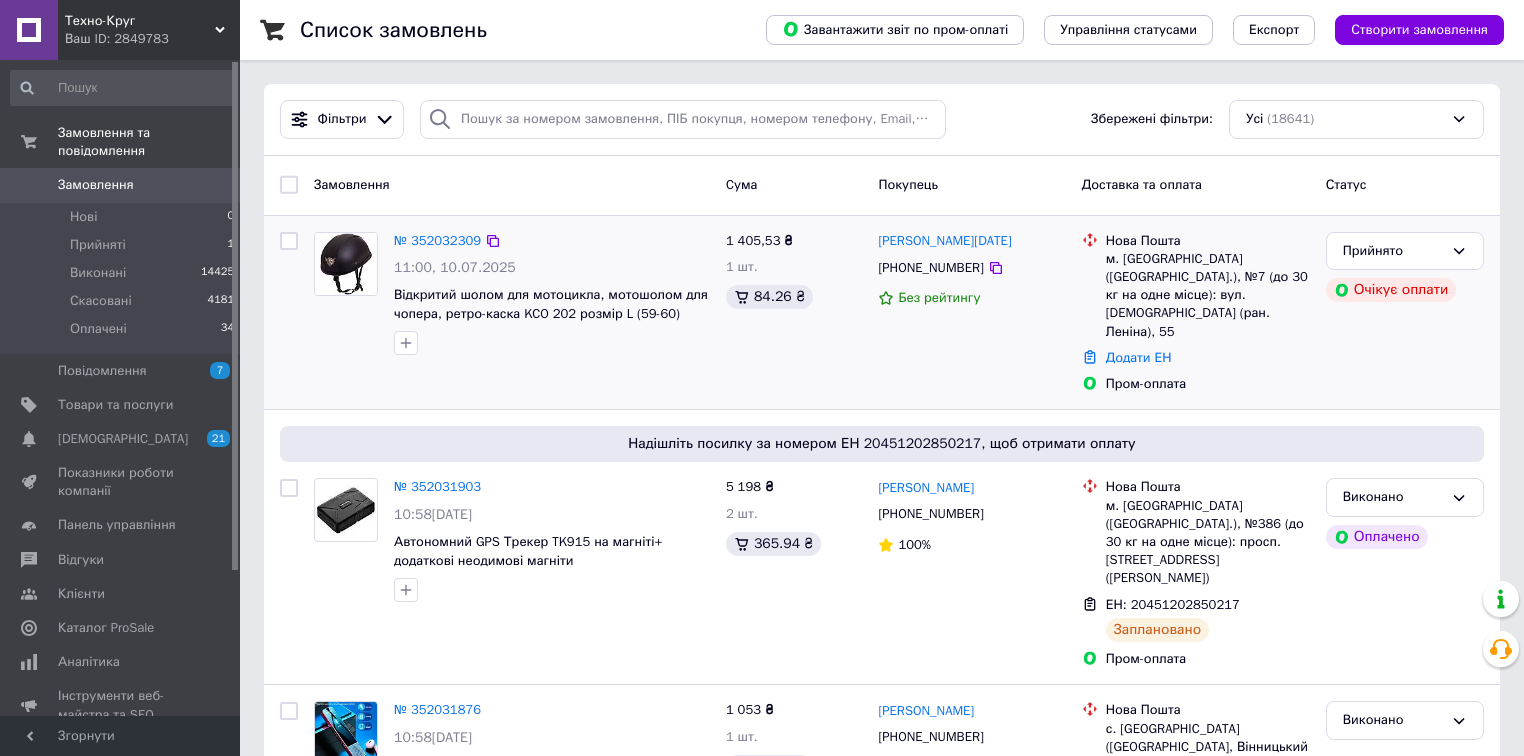 click on "№ 352032309" at bounding box center (552, 241) 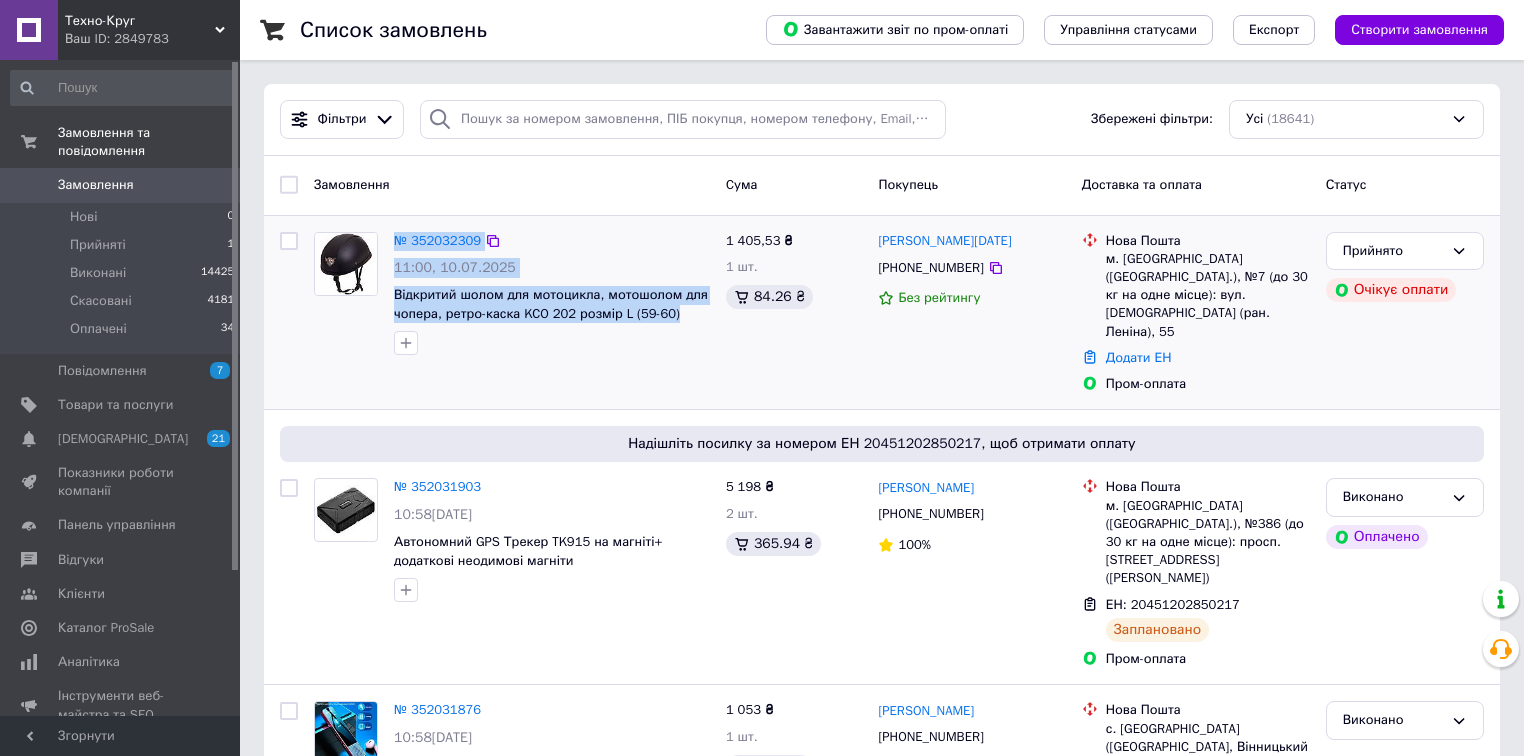 drag, startPoint x: 673, startPoint y: 318, endPoint x: 385, endPoint y: 240, distance: 298.3756 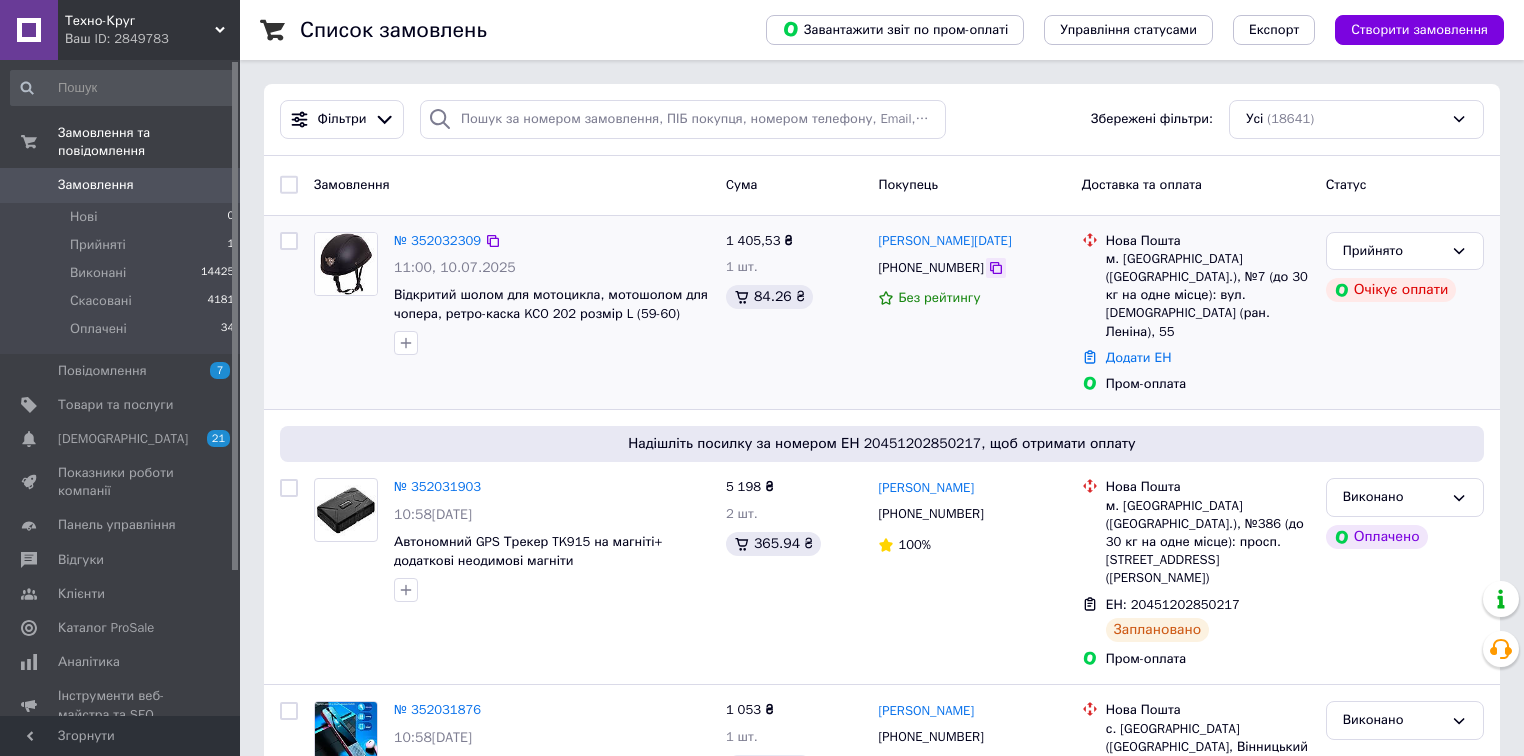 click 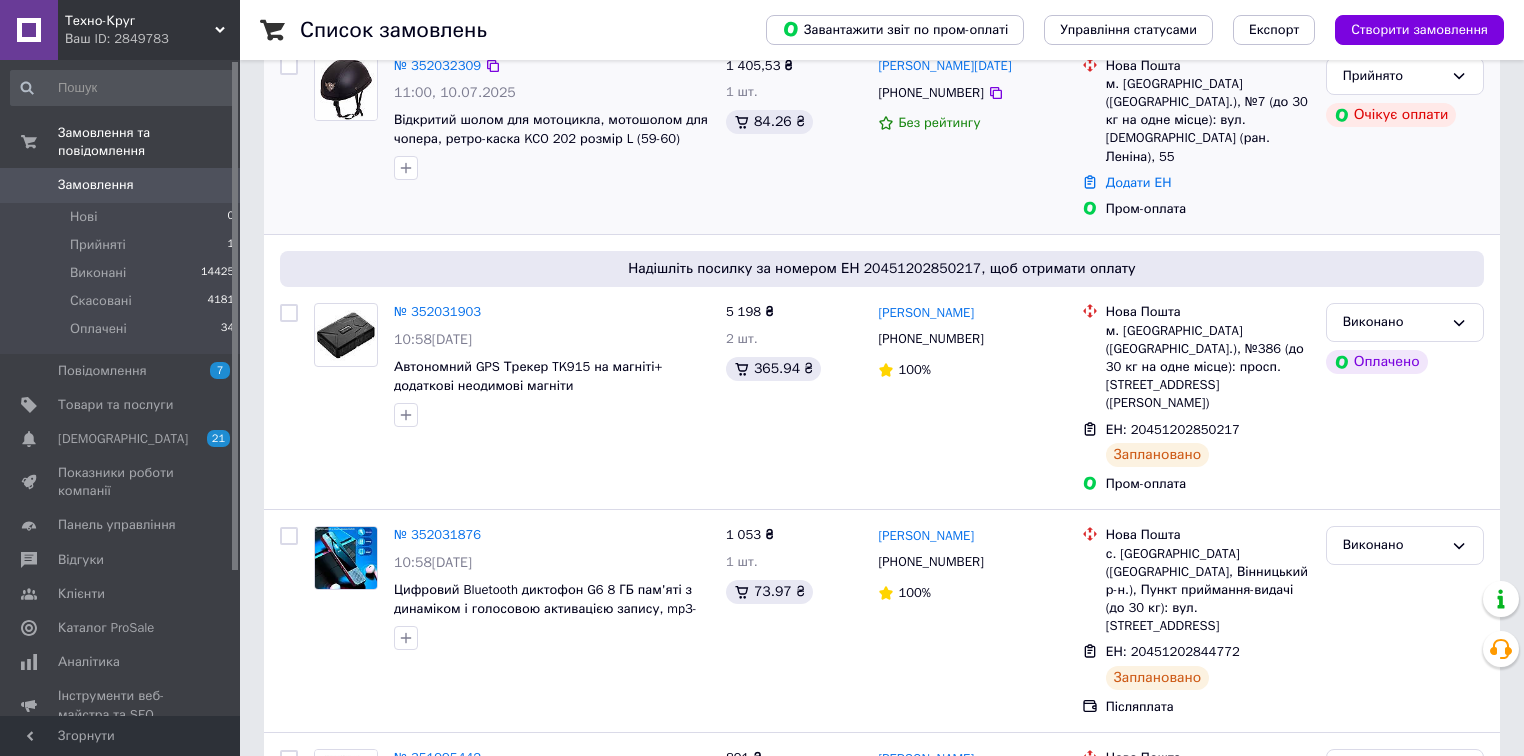 scroll, scrollTop: 0, scrollLeft: 0, axis: both 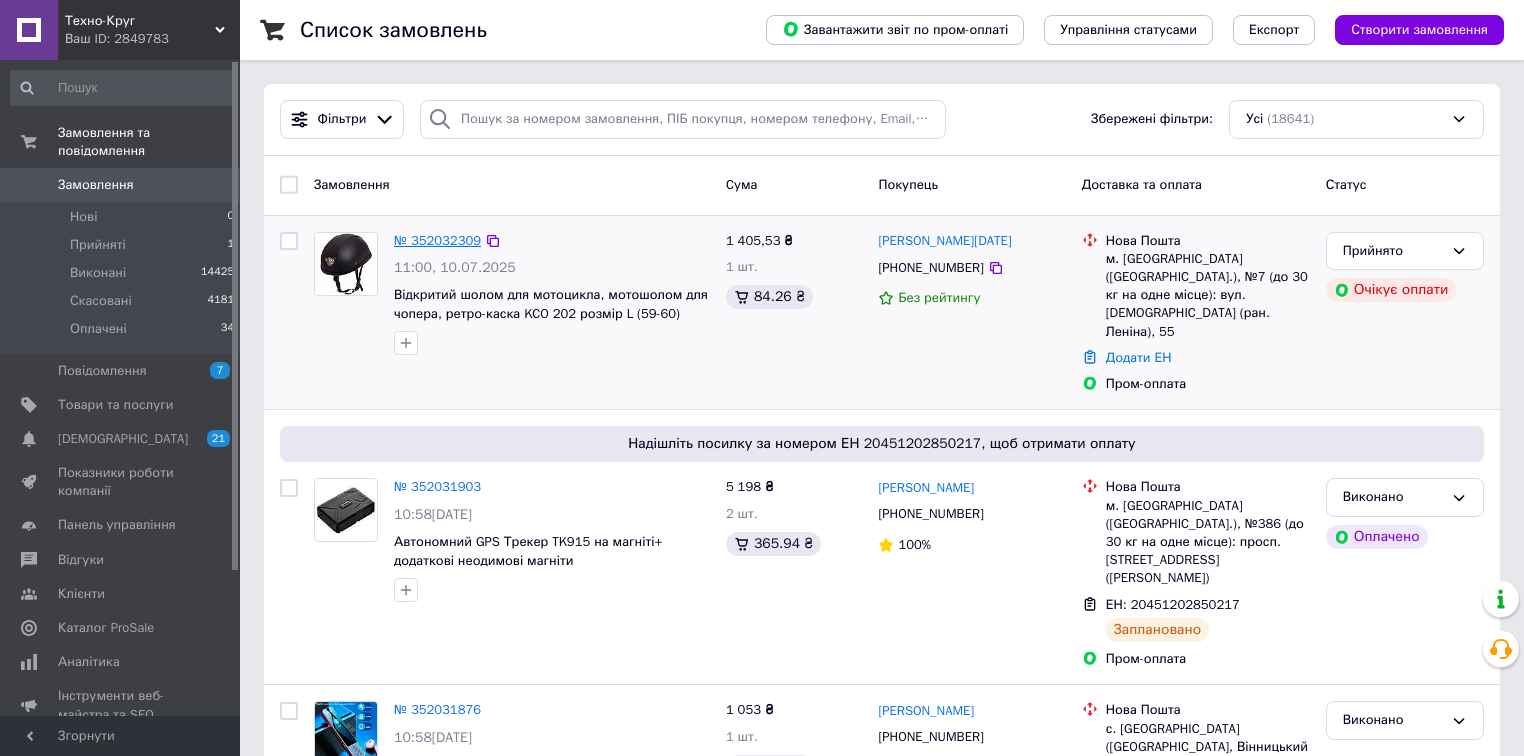 click on "№ 352032309" at bounding box center (437, 240) 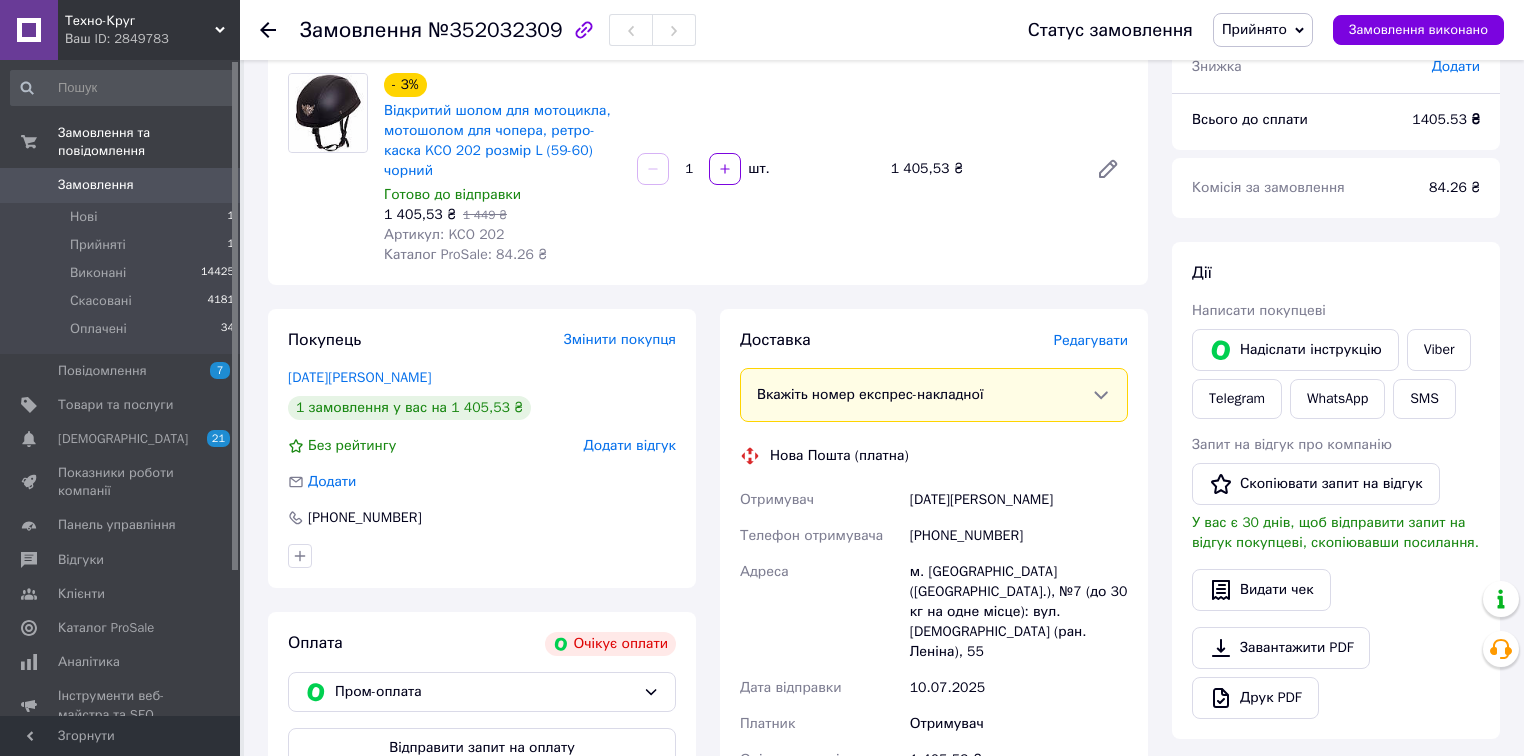 scroll, scrollTop: 160, scrollLeft: 0, axis: vertical 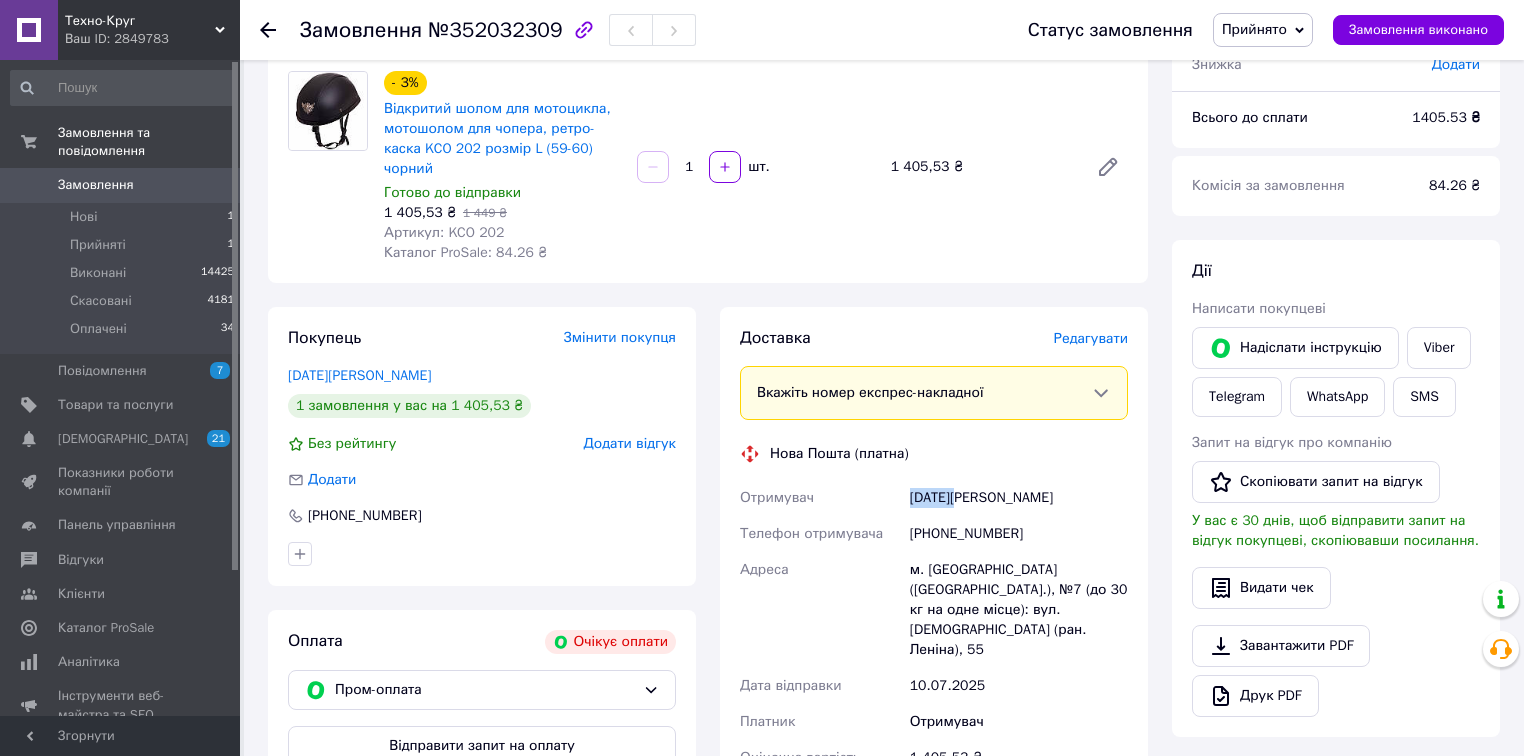 drag, startPoint x: 970, startPoint y: 500, endPoint x: 907, endPoint y: 498, distance: 63.03174 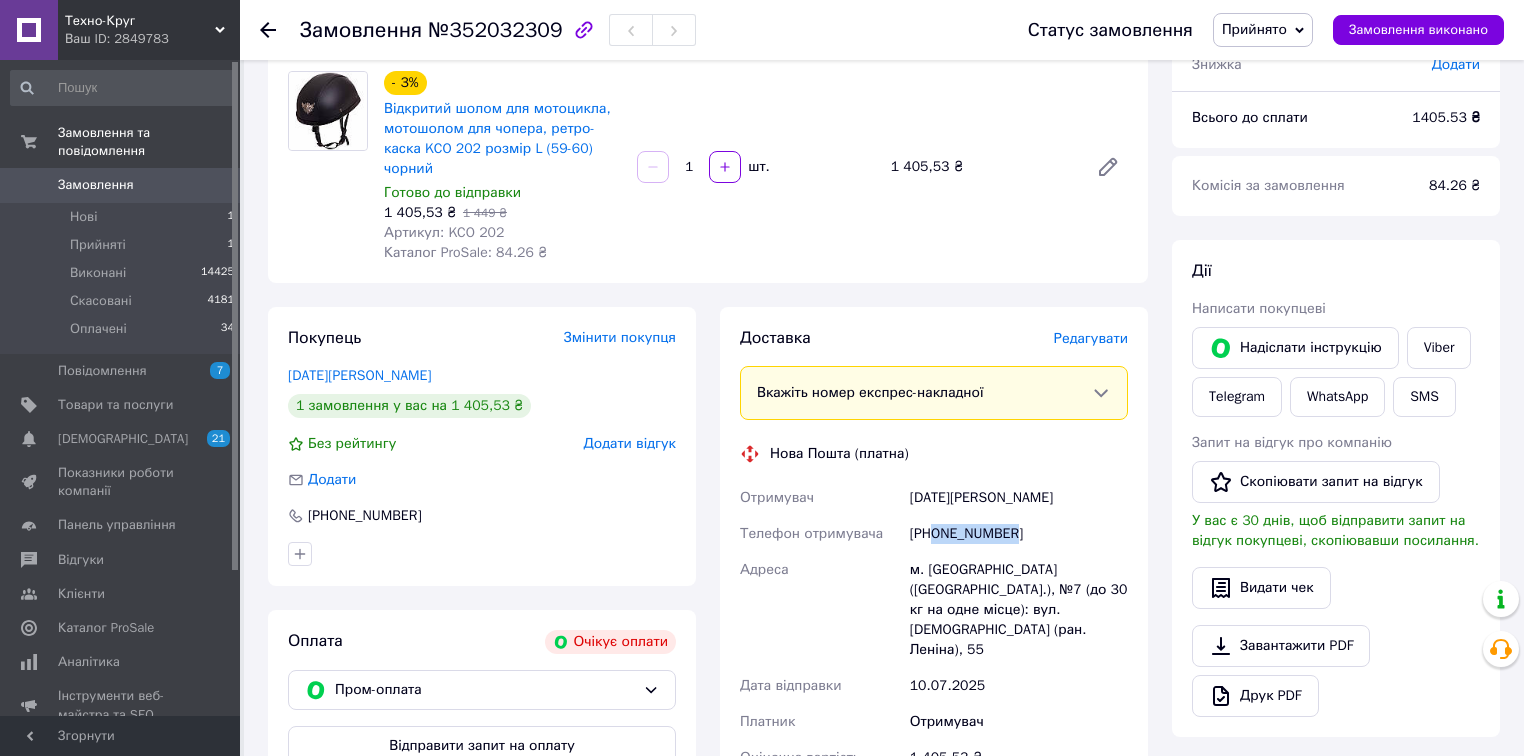 drag, startPoint x: 1010, startPoint y: 527, endPoint x: 935, endPoint y: 532, distance: 75.16648 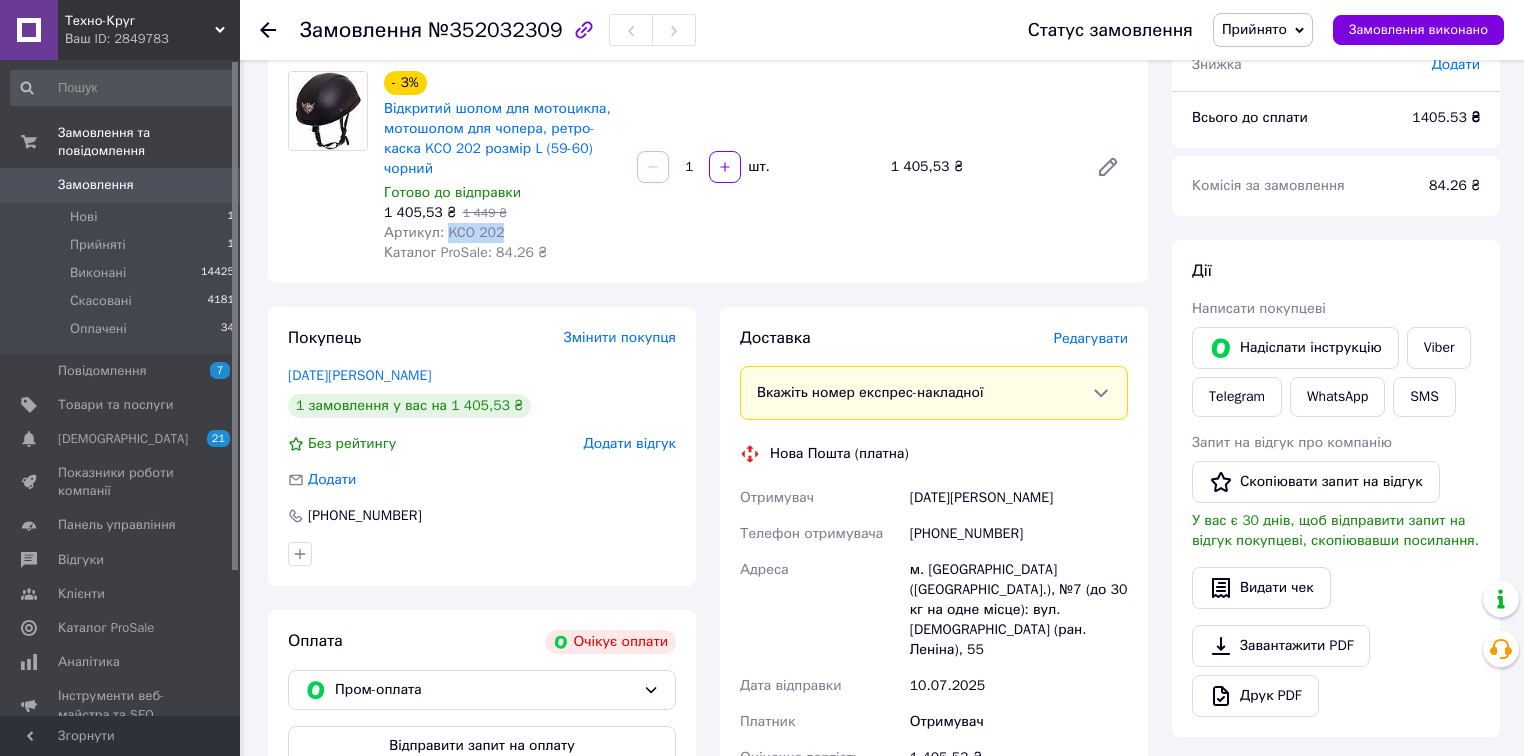 drag, startPoint x: 476, startPoint y: 238, endPoint x: 445, endPoint y: 241, distance: 31.144823 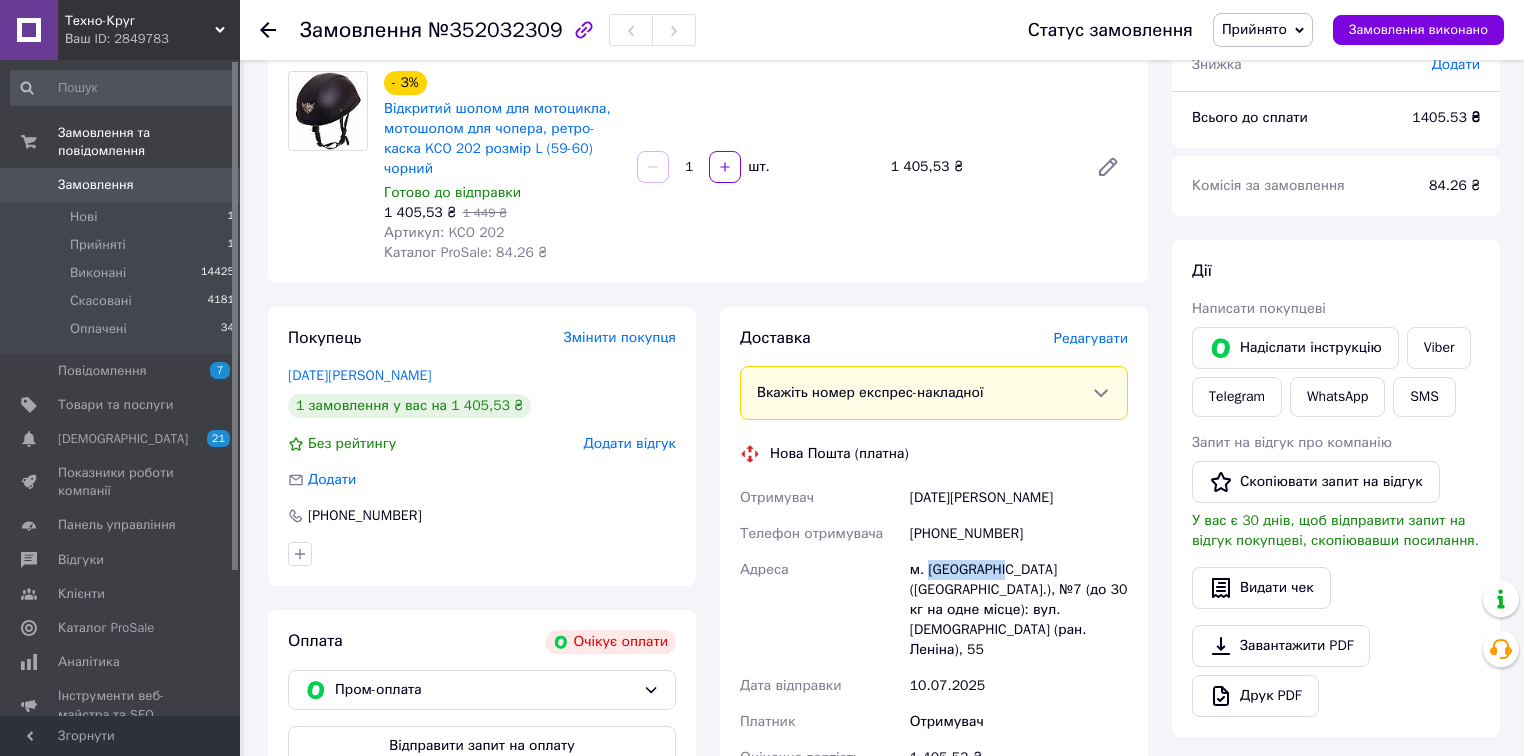 drag, startPoint x: 929, startPoint y: 572, endPoint x: 995, endPoint y: 572, distance: 66 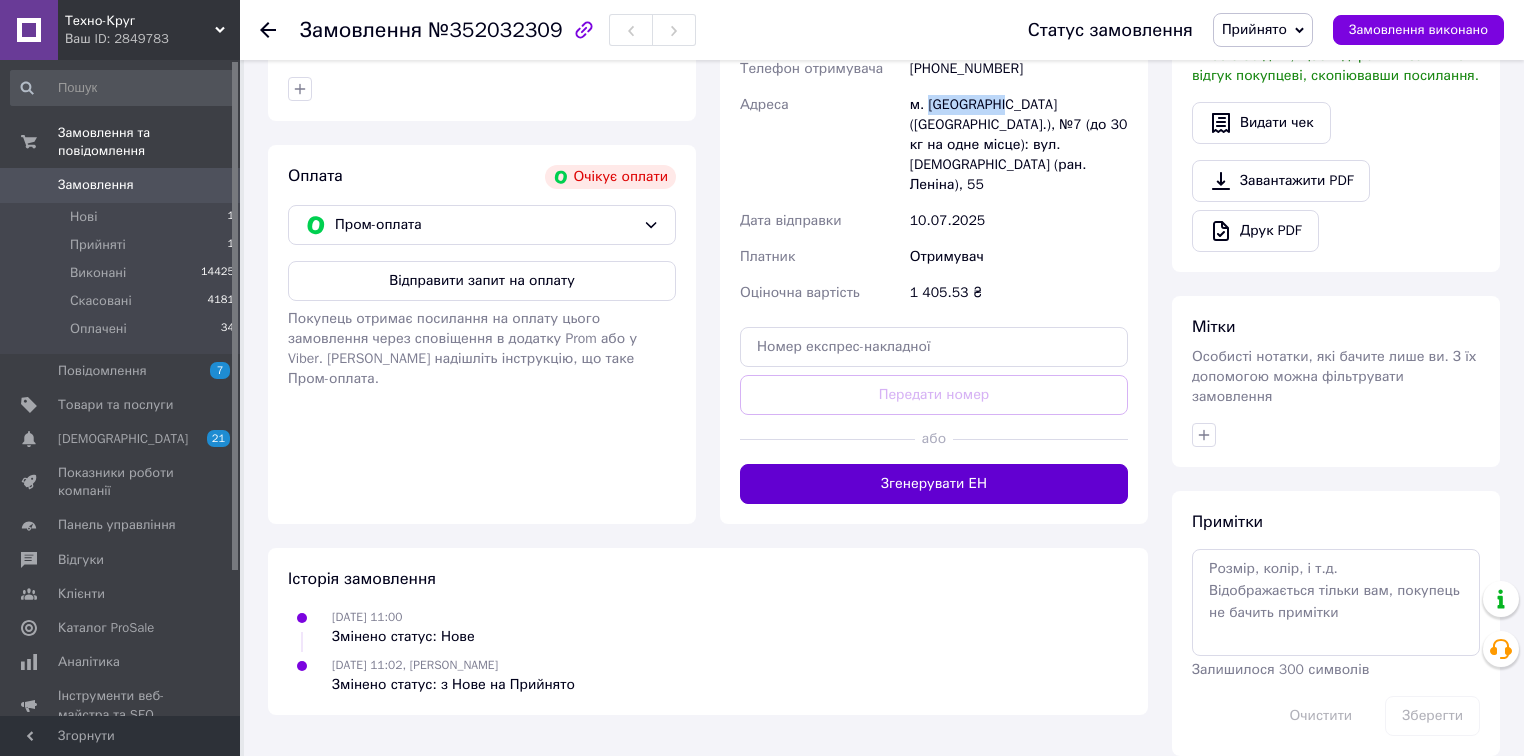 scroll, scrollTop: 626, scrollLeft: 0, axis: vertical 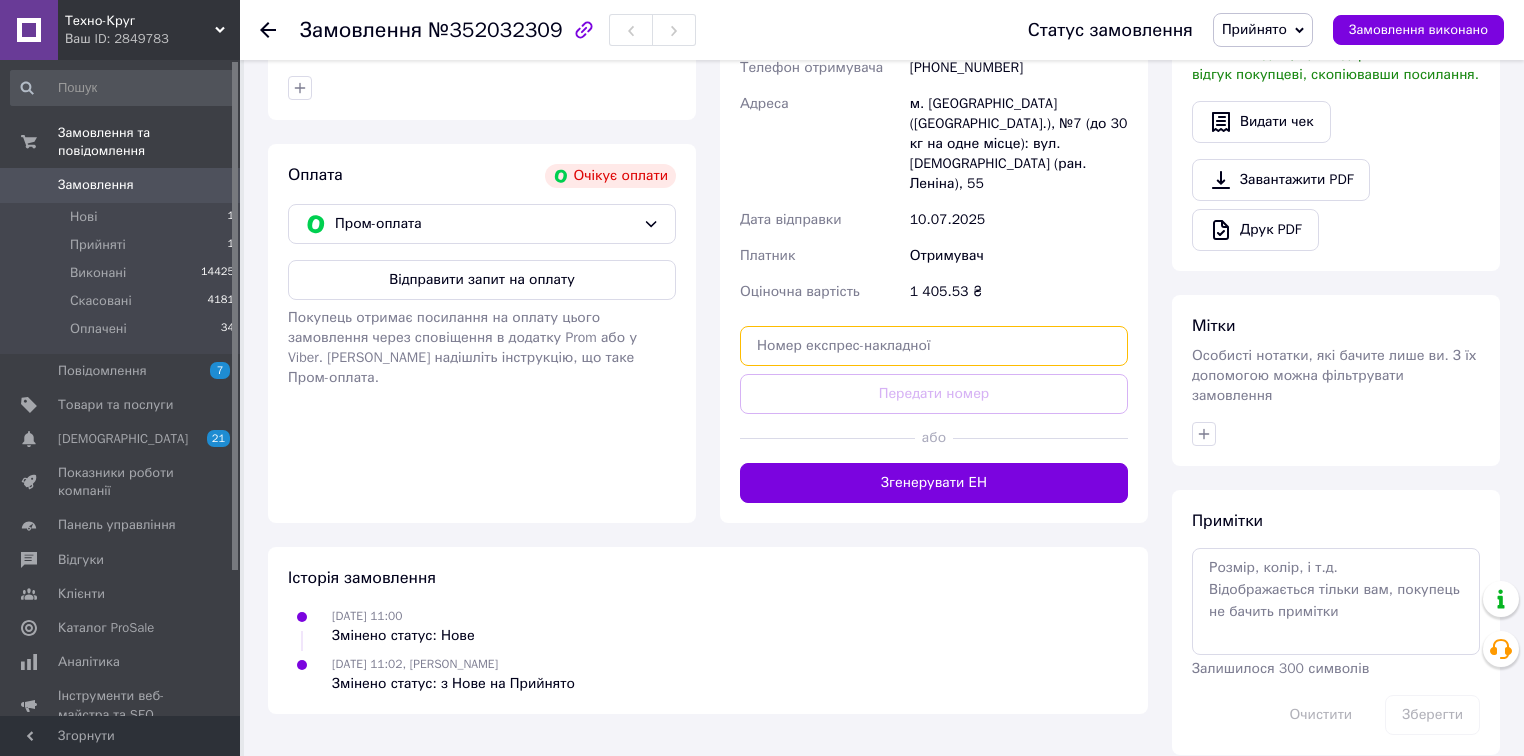 click at bounding box center (934, 346) 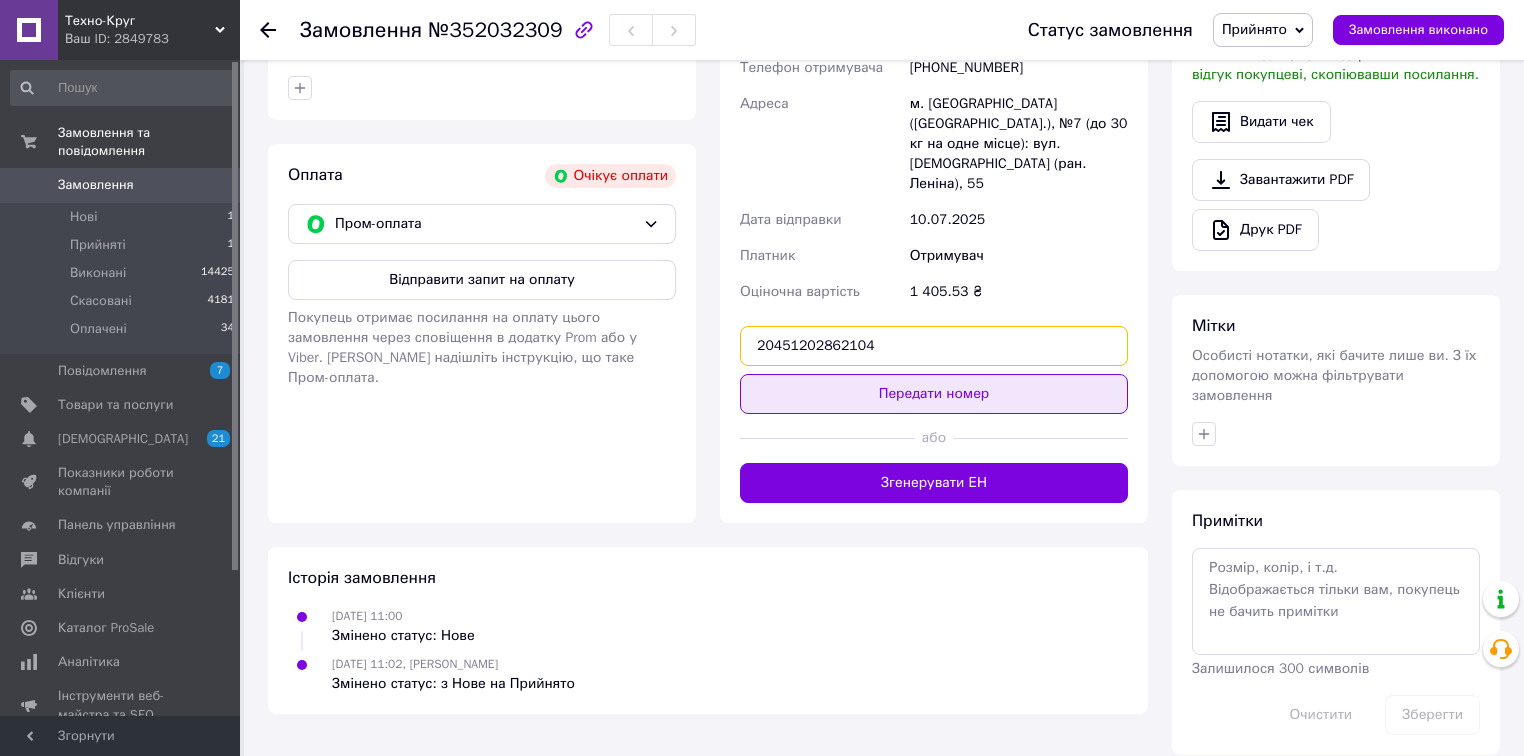type on "20451202862104" 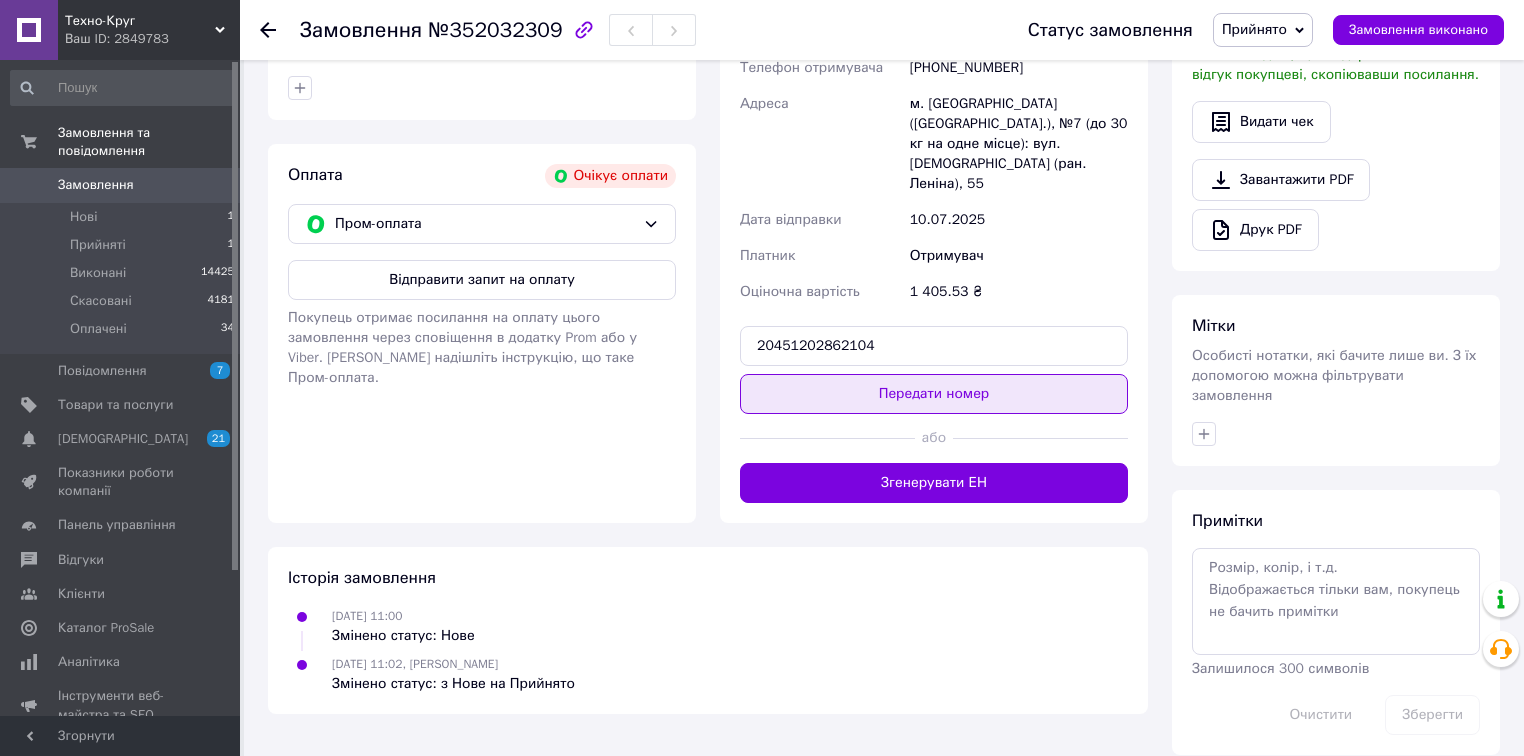 click on "Передати номер" at bounding box center (934, 394) 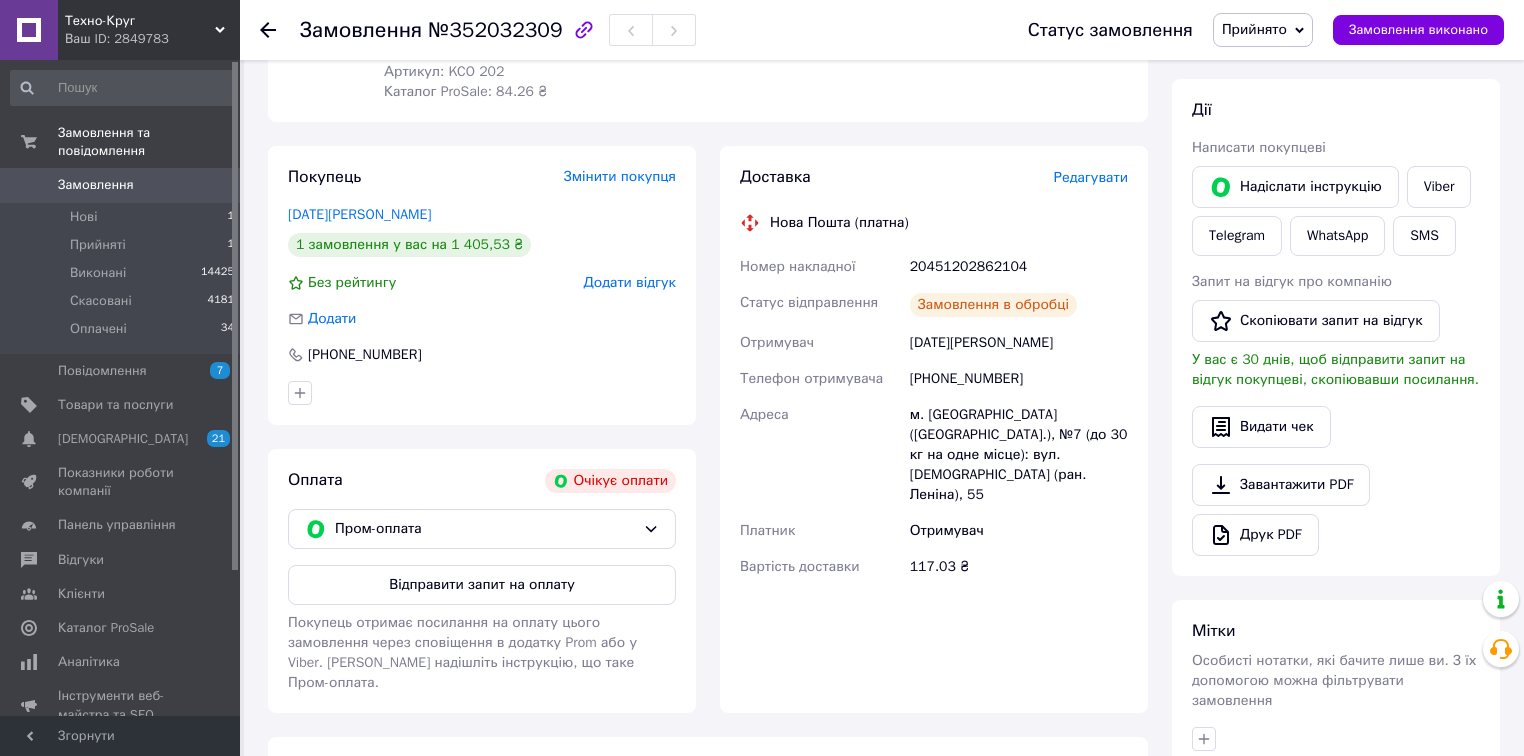 scroll, scrollTop: 0, scrollLeft: 0, axis: both 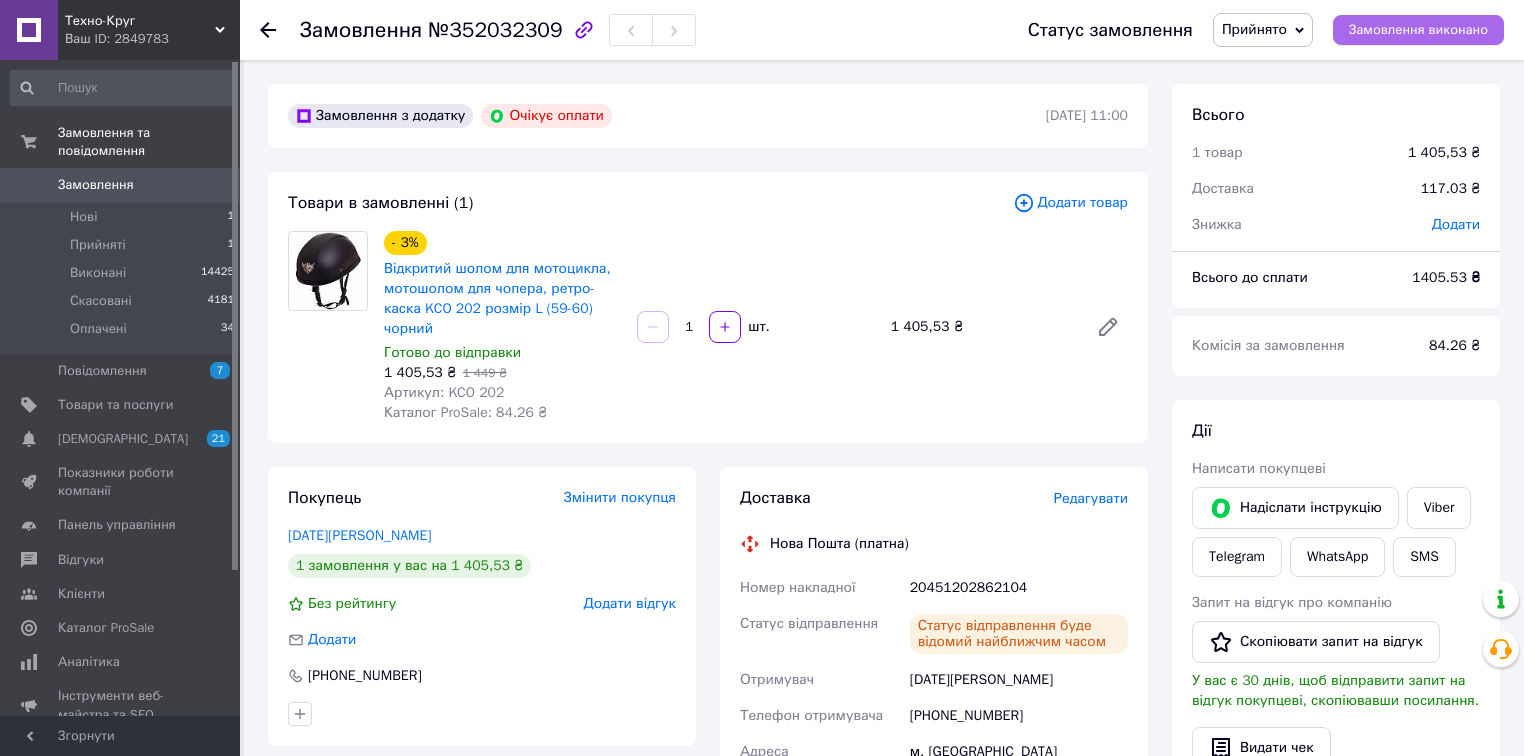 click on "Замовлення виконано" at bounding box center (1418, 30) 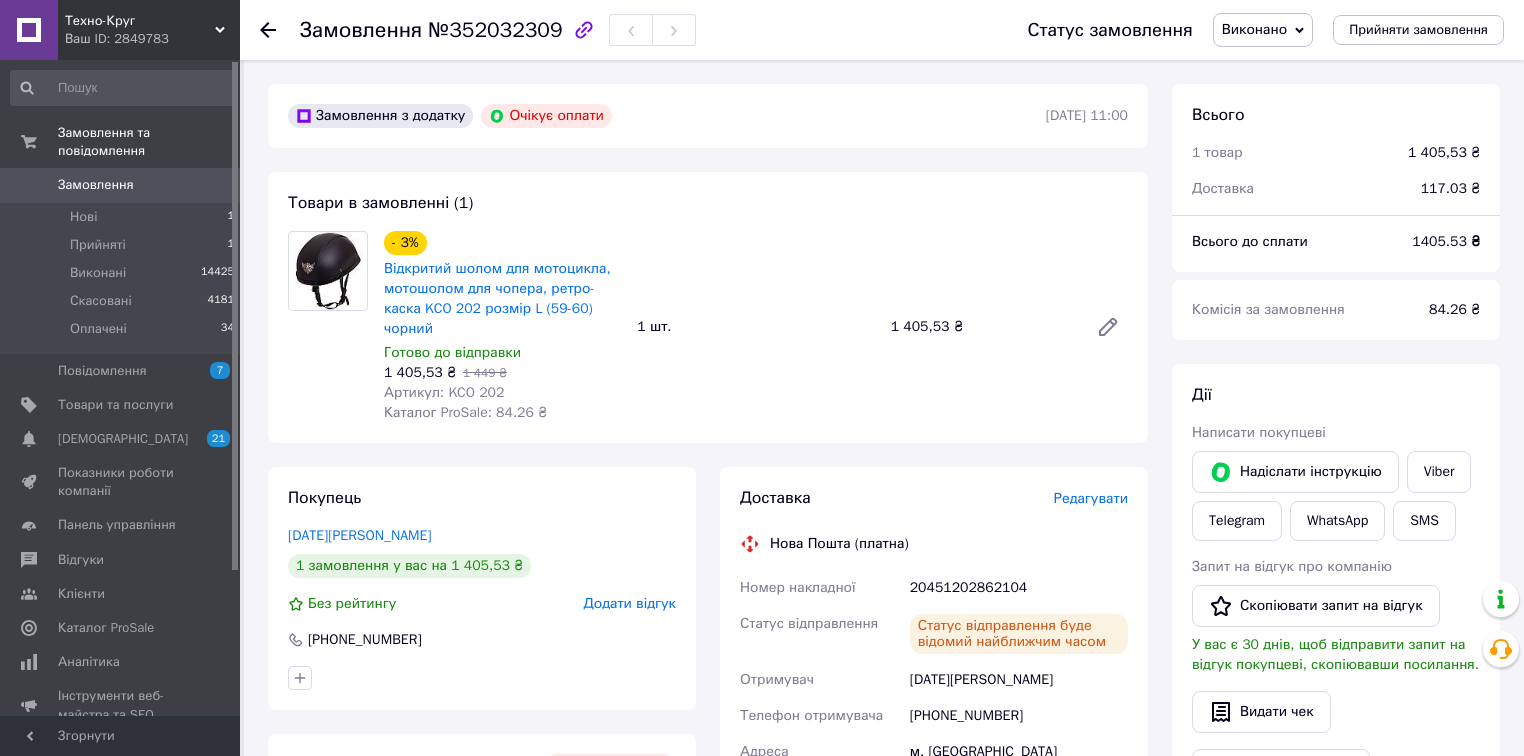 click on "Замовлення" at bounding box center [121, 185] 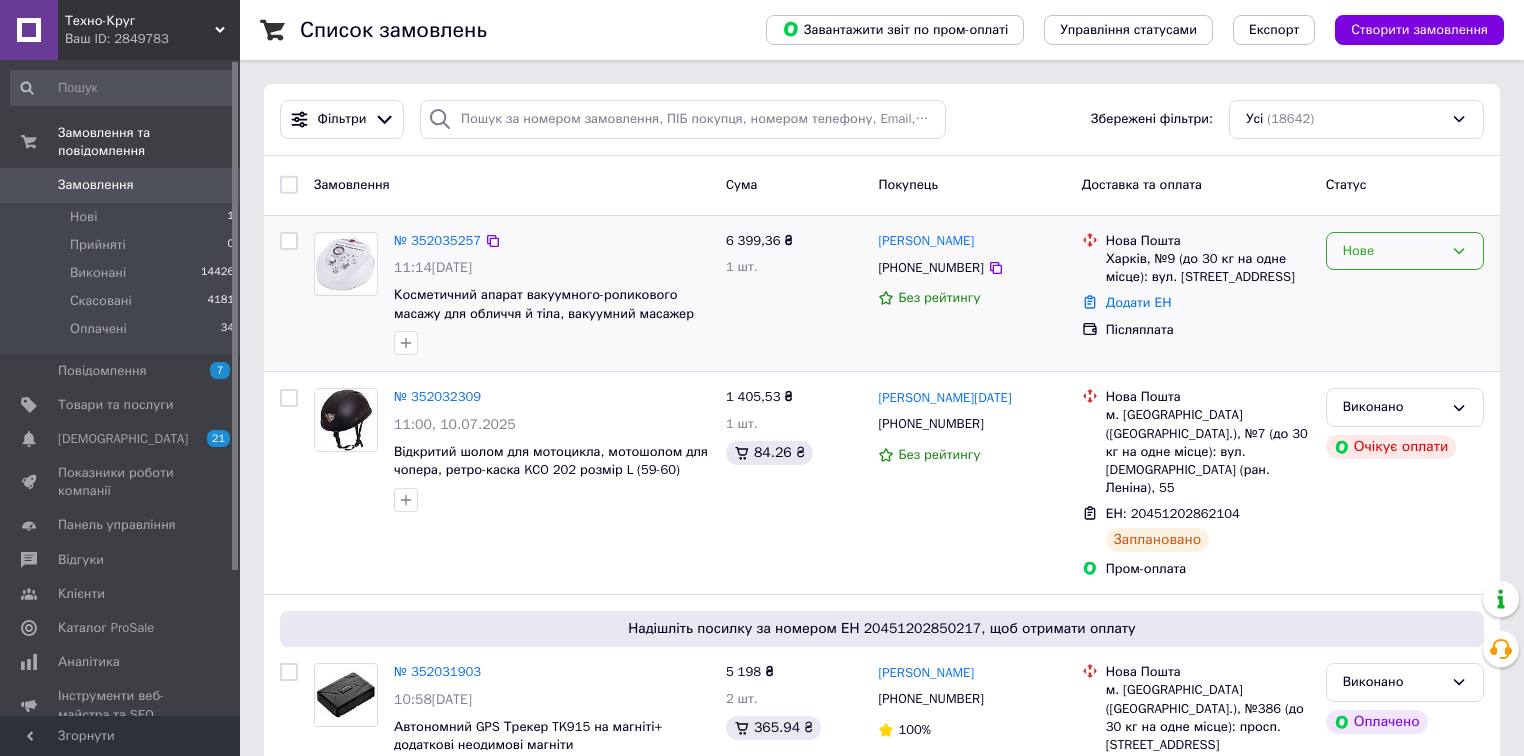 click on "Нове" at bounding box center (1393, 251) 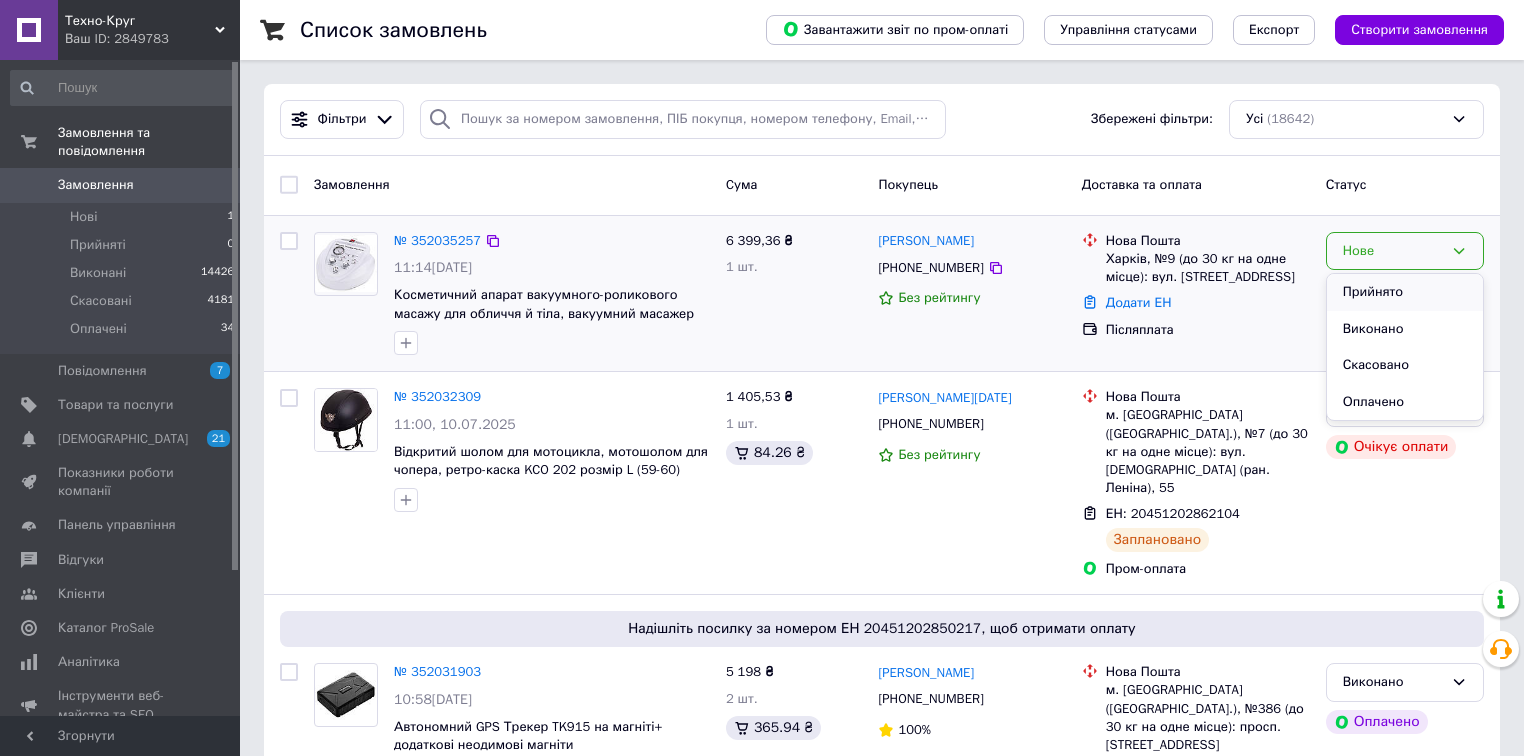 click on "Прийнято" at bounding box center [1405, 292] 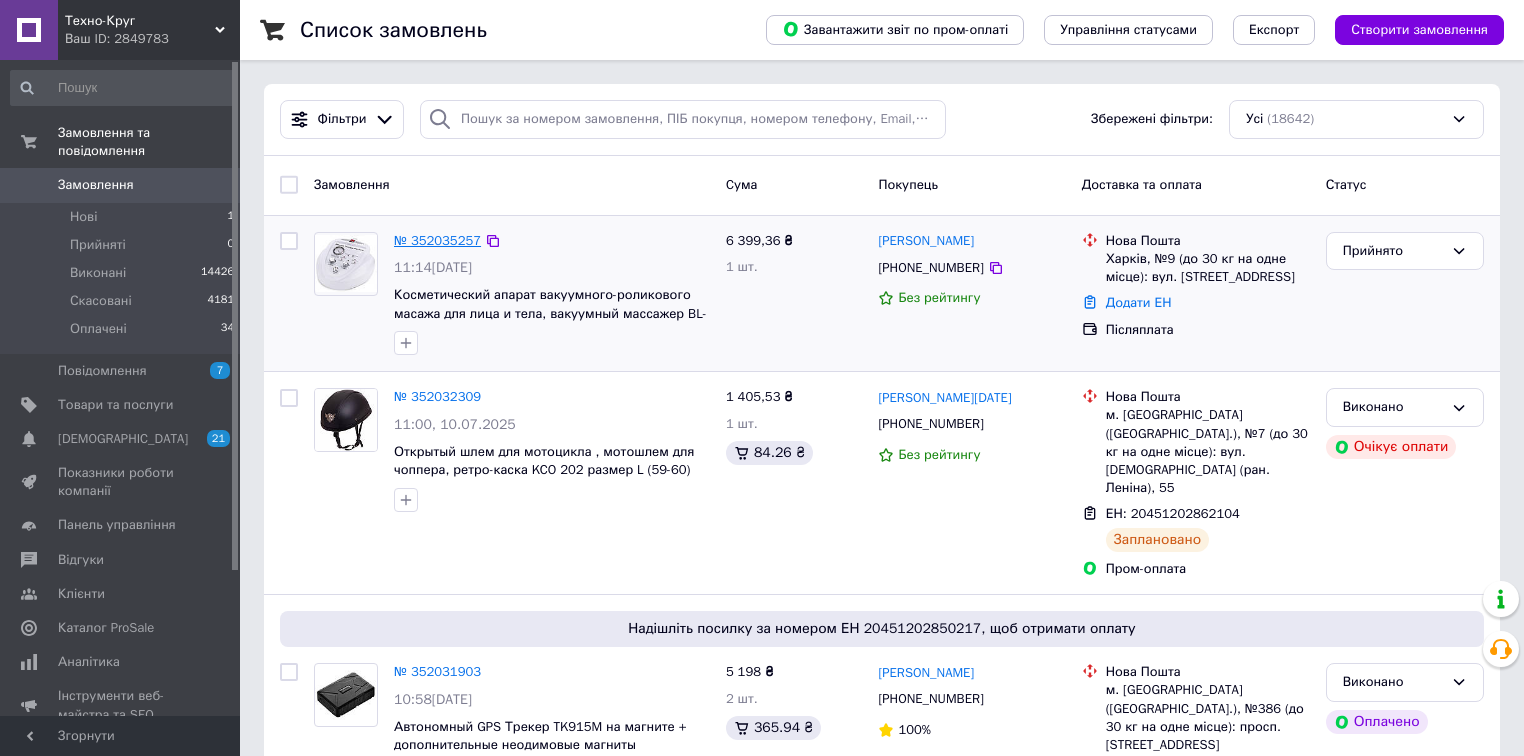 click on "№ 352035257" at bounding box center [437, 240] 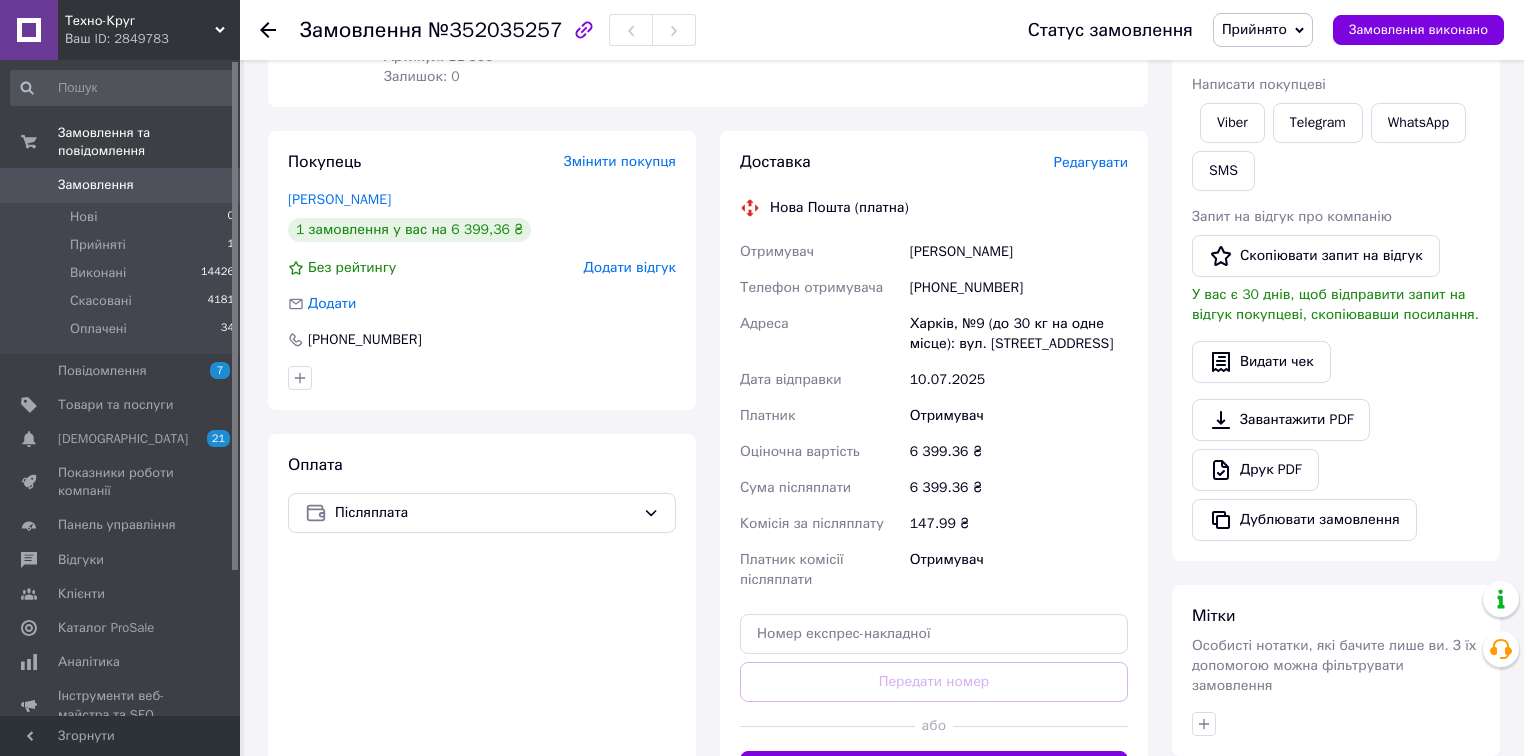 scroll, scrollTop: 320, scrollLeft: 0, axis: vertical 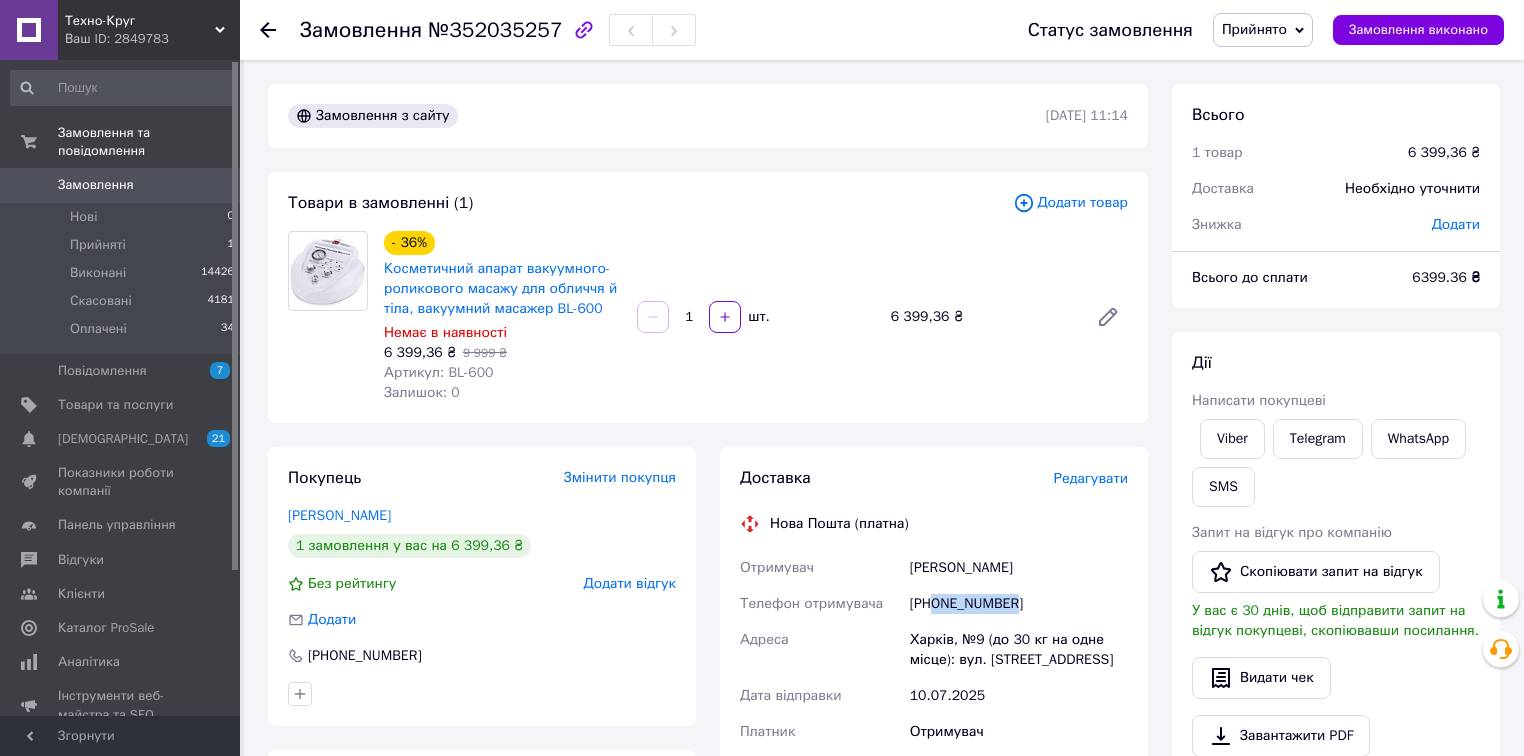 drag, startPoint x: 1014, startPoint y: 608, endPoint x: 936, endPoint y: 601, distance: 78.31347 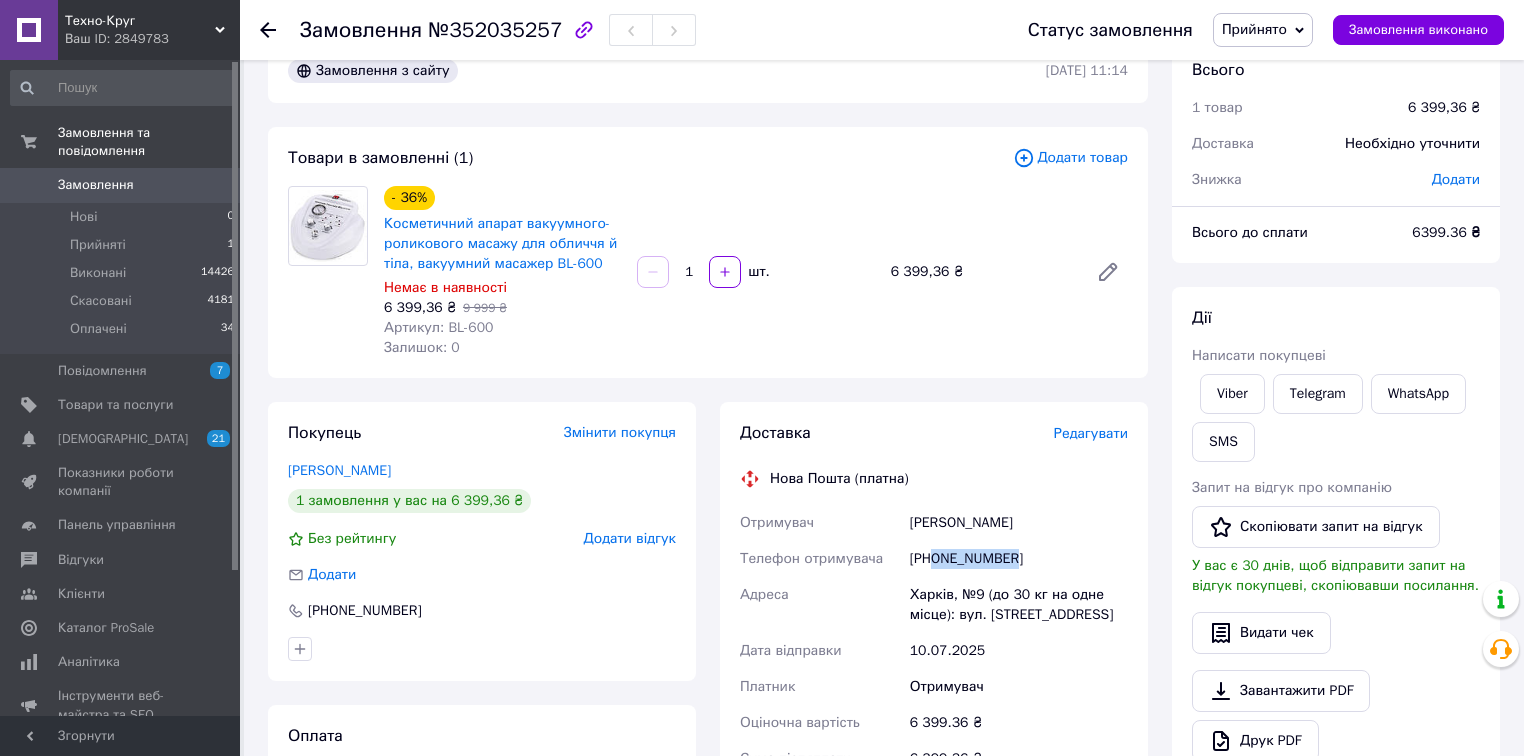 scroll, scrollTop: 0, scrollLeft: 0, axis: both 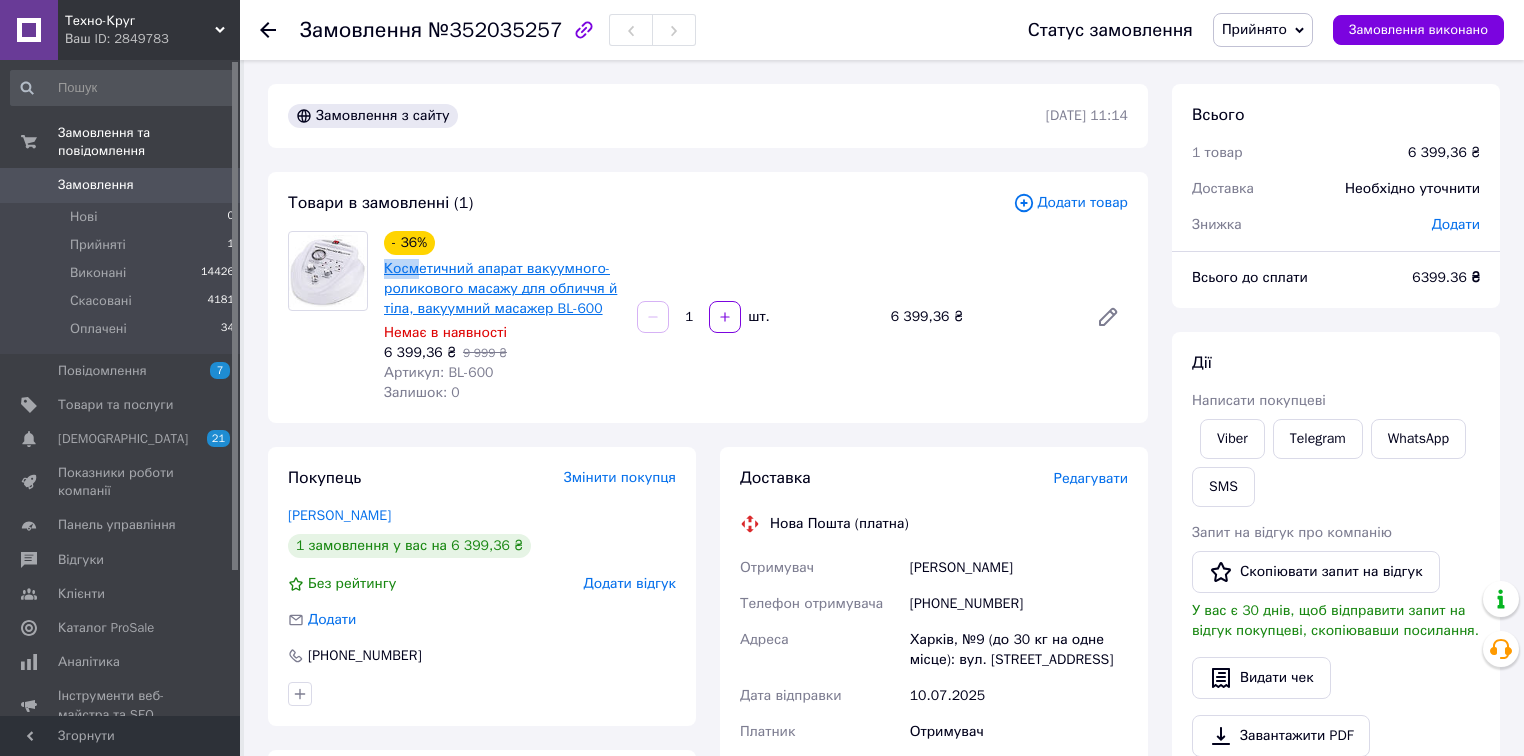 drag, startPoint x: 377, startPoint y: 268, endPoint x: 413, endPoint y: 272, distance: 36.221542 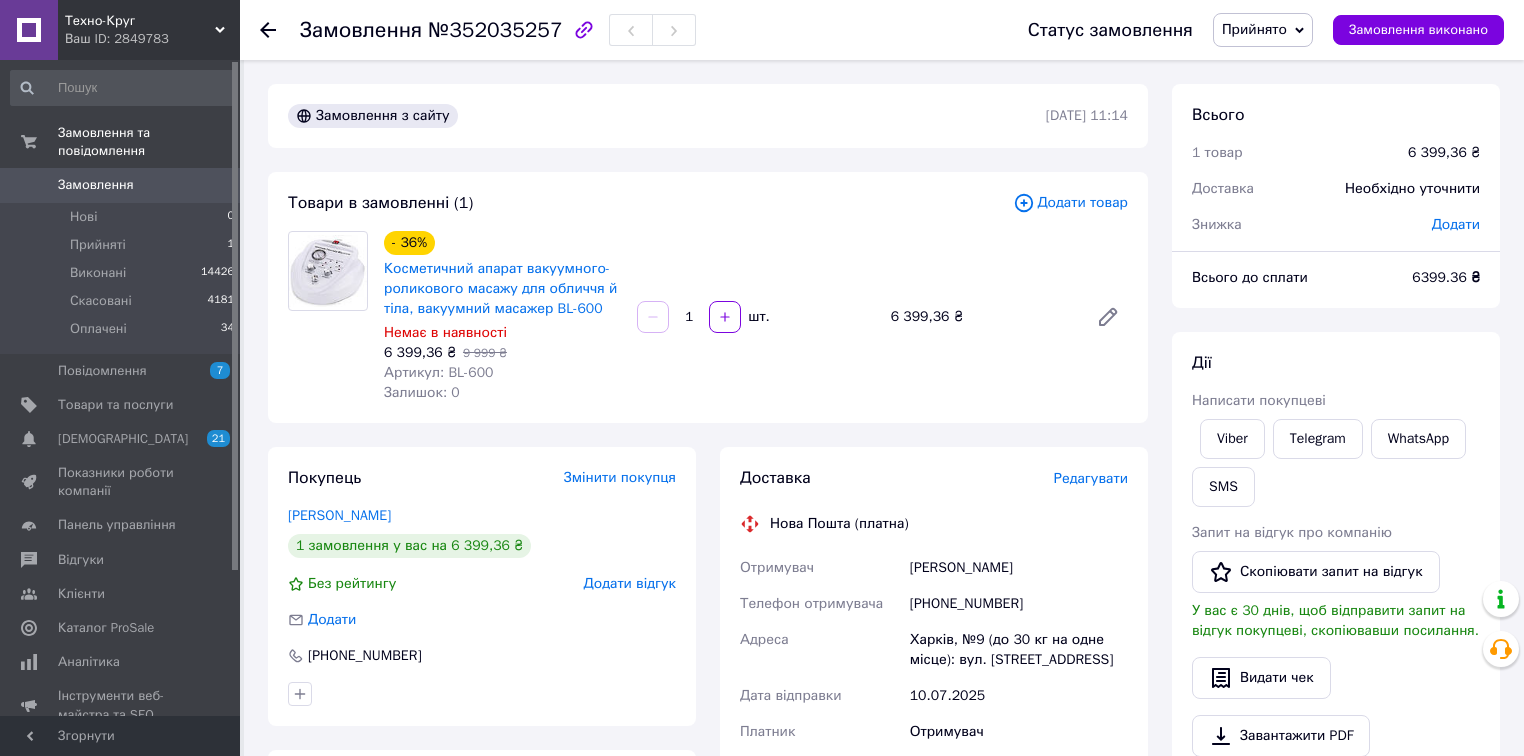 click on "- 36% Косметичний апарат вакуумного-роликового масажу для обличчя й тіла, вакуумний масажер BL-600 Немає в наявності 6 399,36 ₴   9 999 ₴ Артикул: BL-600 Залишок: 0 1   шт. 6 399,36 ₴" at bounding box center (756, 317) 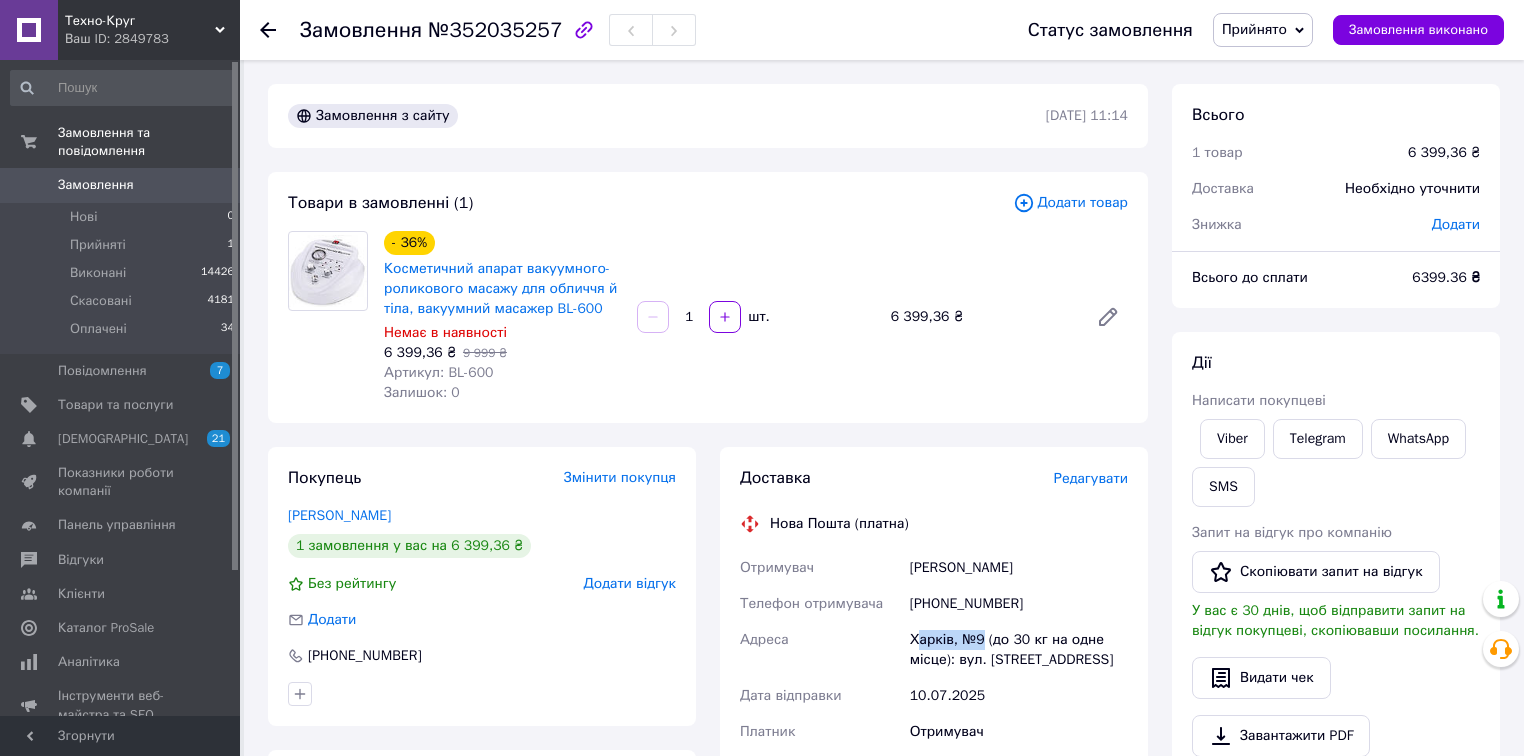 drag, startPoint x: 915, startPoint y: 640, endPoint x: 980, endPoint y: 640, distance: 65 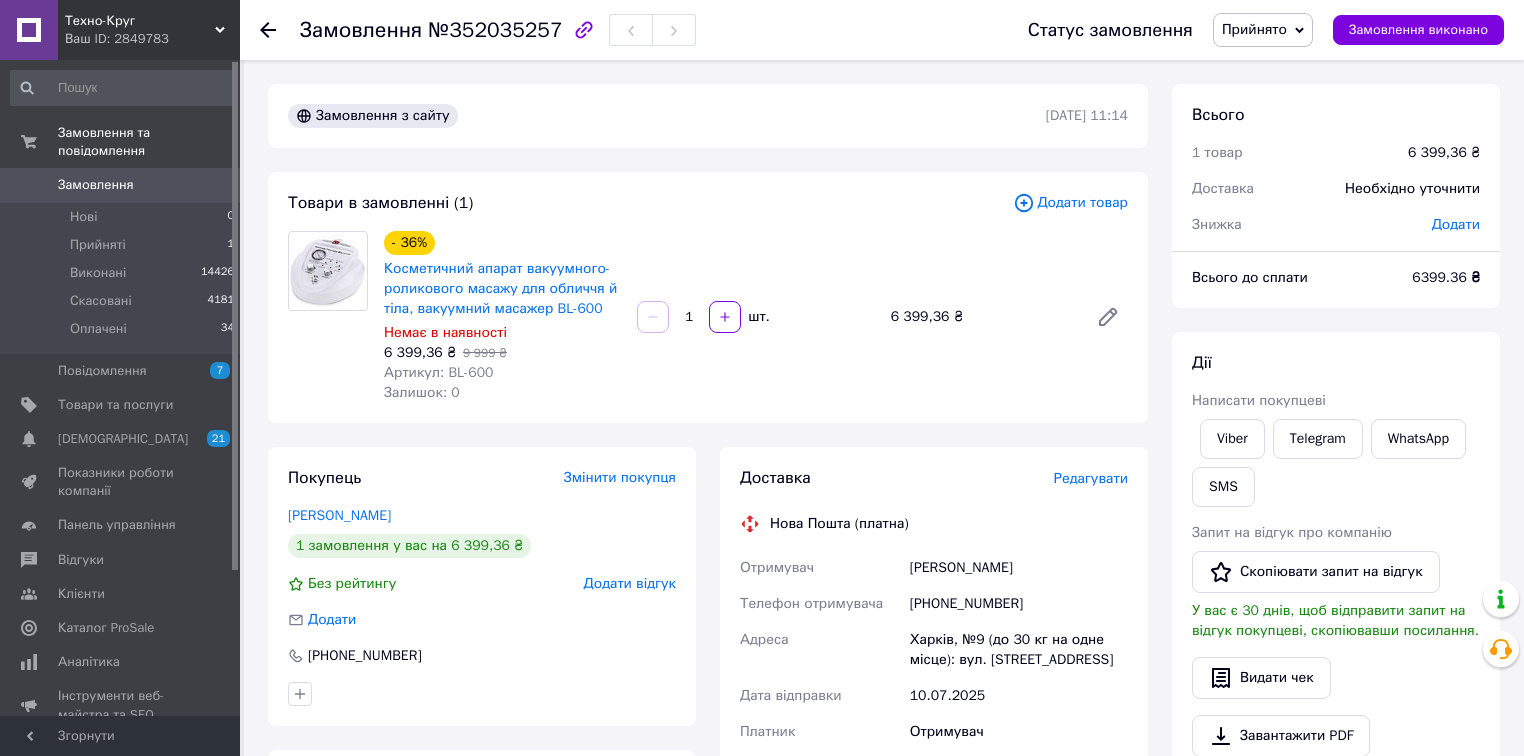 click on "Доставка Редагувати Нова Пошта (платна) Отримувач [PERSON_NAME] Телефон отримувача [PHONE_NUMBER] Адреса Харків, №9 (до 30 кг на одне місце): вул. Роганська, 101а Дата відправки [DATE] Платник Отримувач Оціночна вартість 6 399.36 ₴ Сума післяплати 6 399.36 ₴ Комісія за післяплату 147.99 ₴ Платник комісії післяплати Отримувач Передати номер або Згенерувати ЕН" at bounding box center [934, 787] 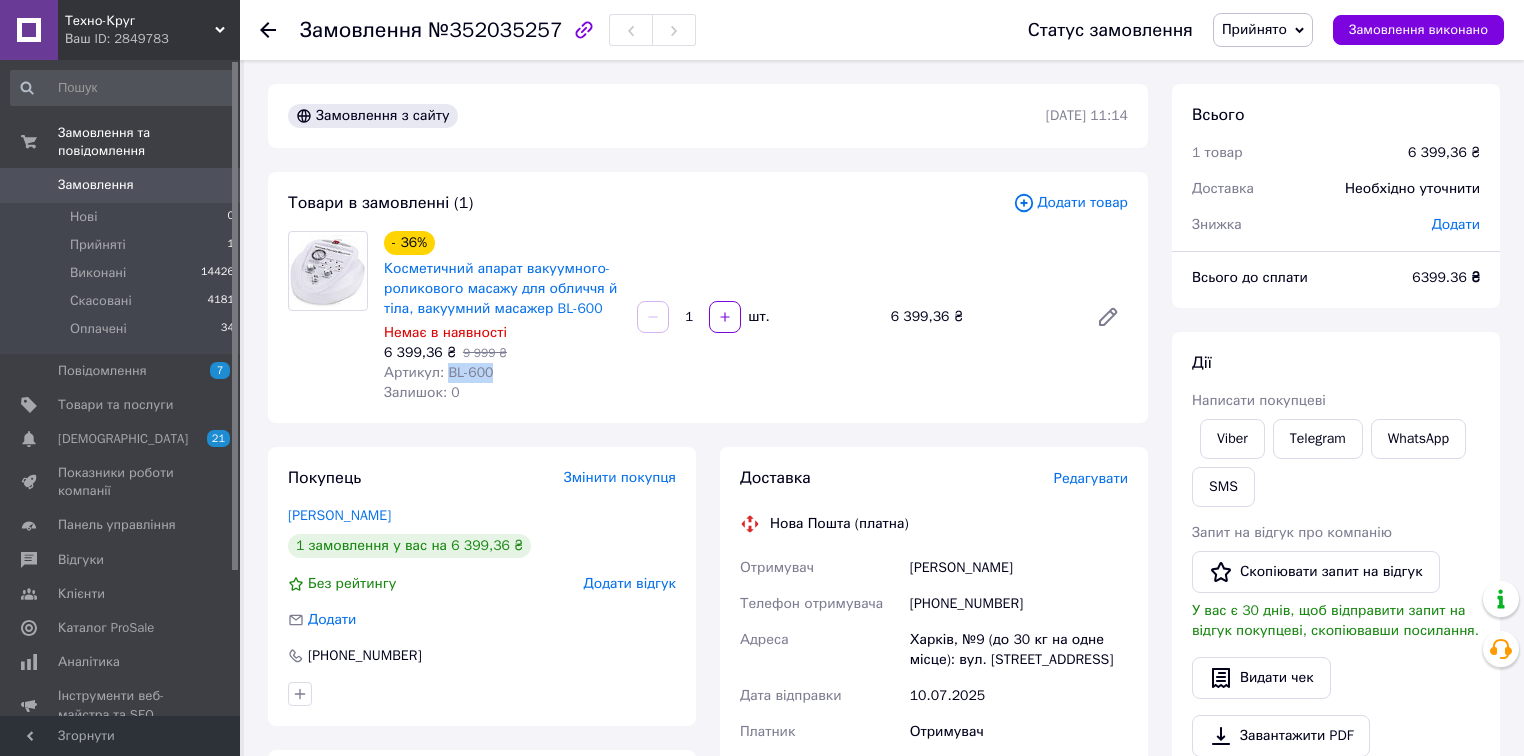 drag, startPoint x: 490, startPoint y: 371, endPoint x: 443, endPoint y: 377, distance: 47.38143 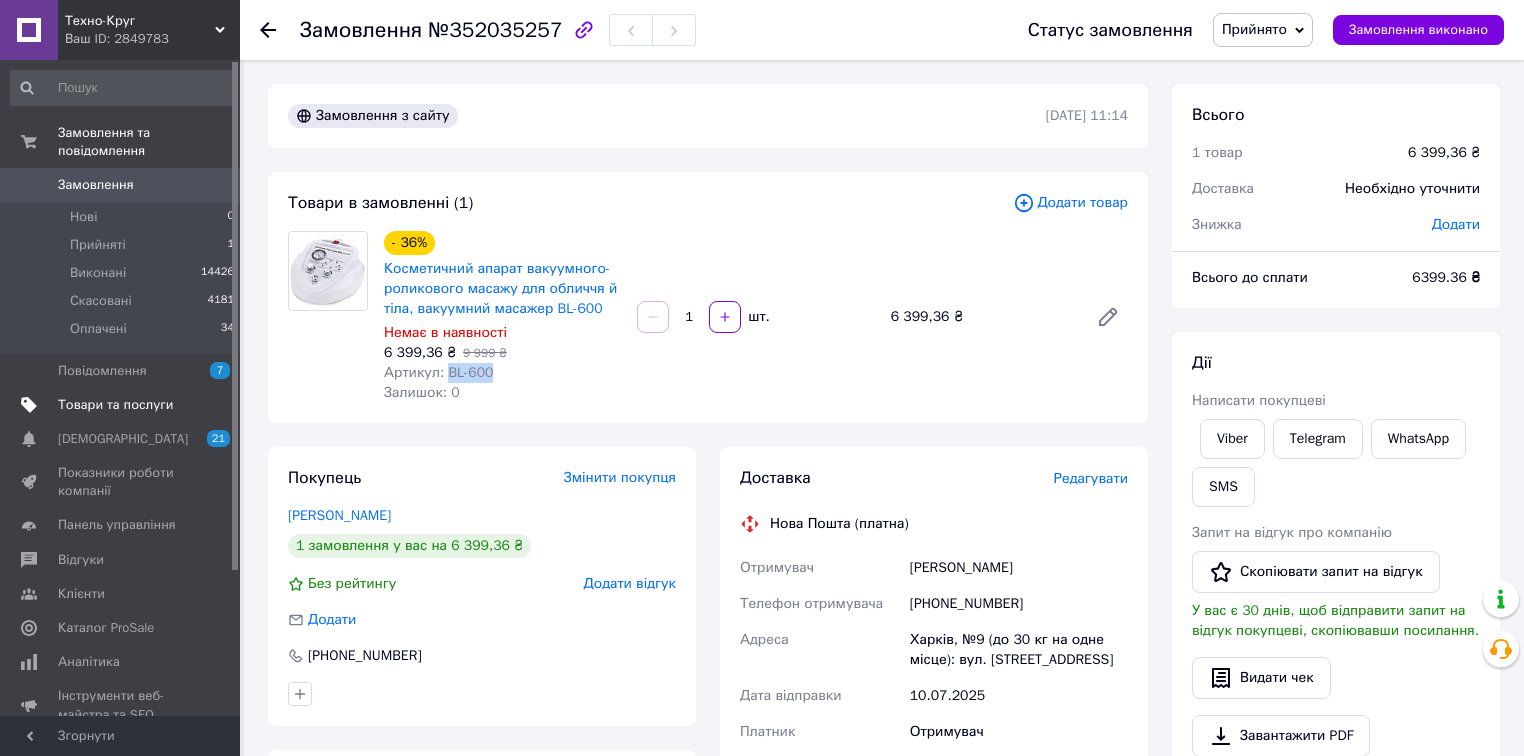 click on "Товари та послуги" at bounding box center [115, 405] 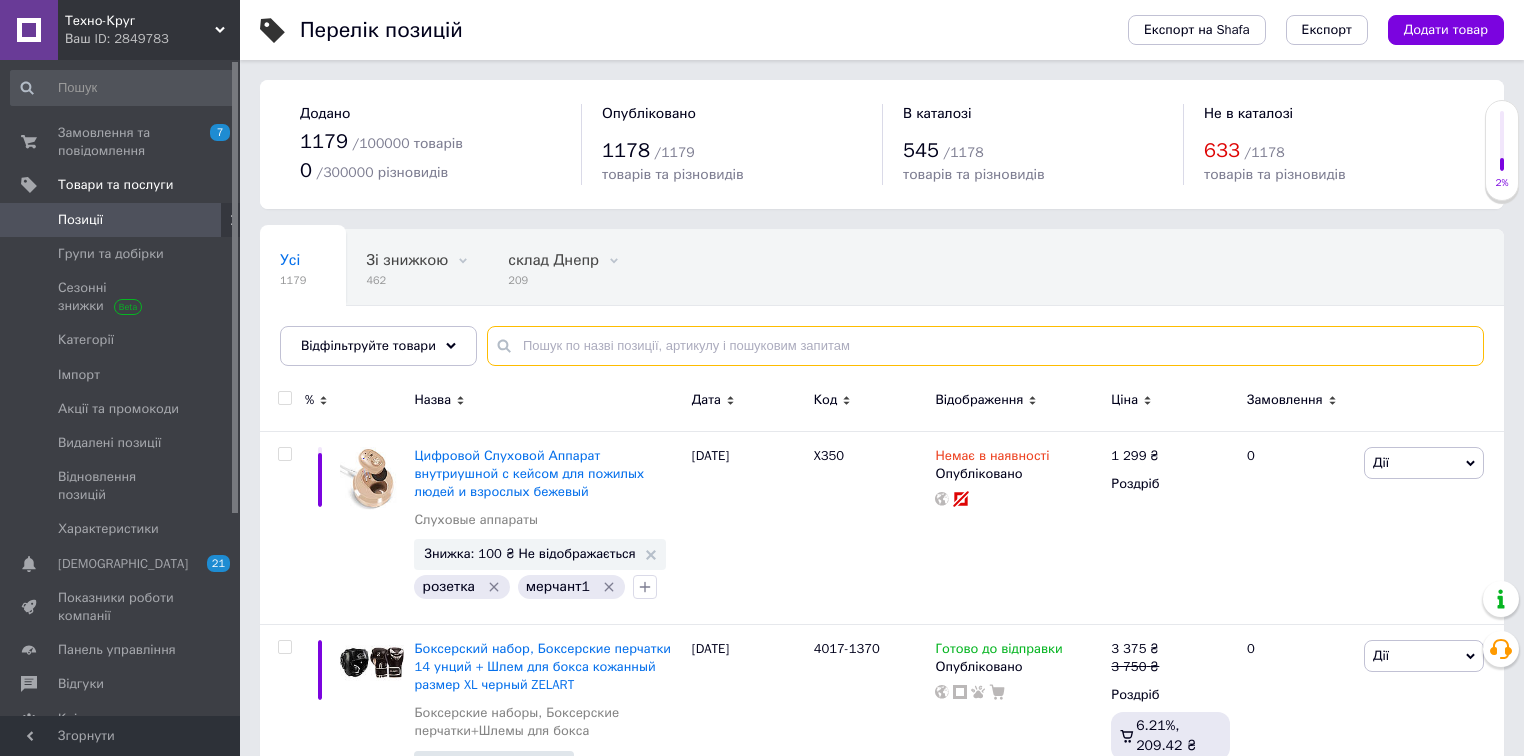click at bounding box center (985, 346) 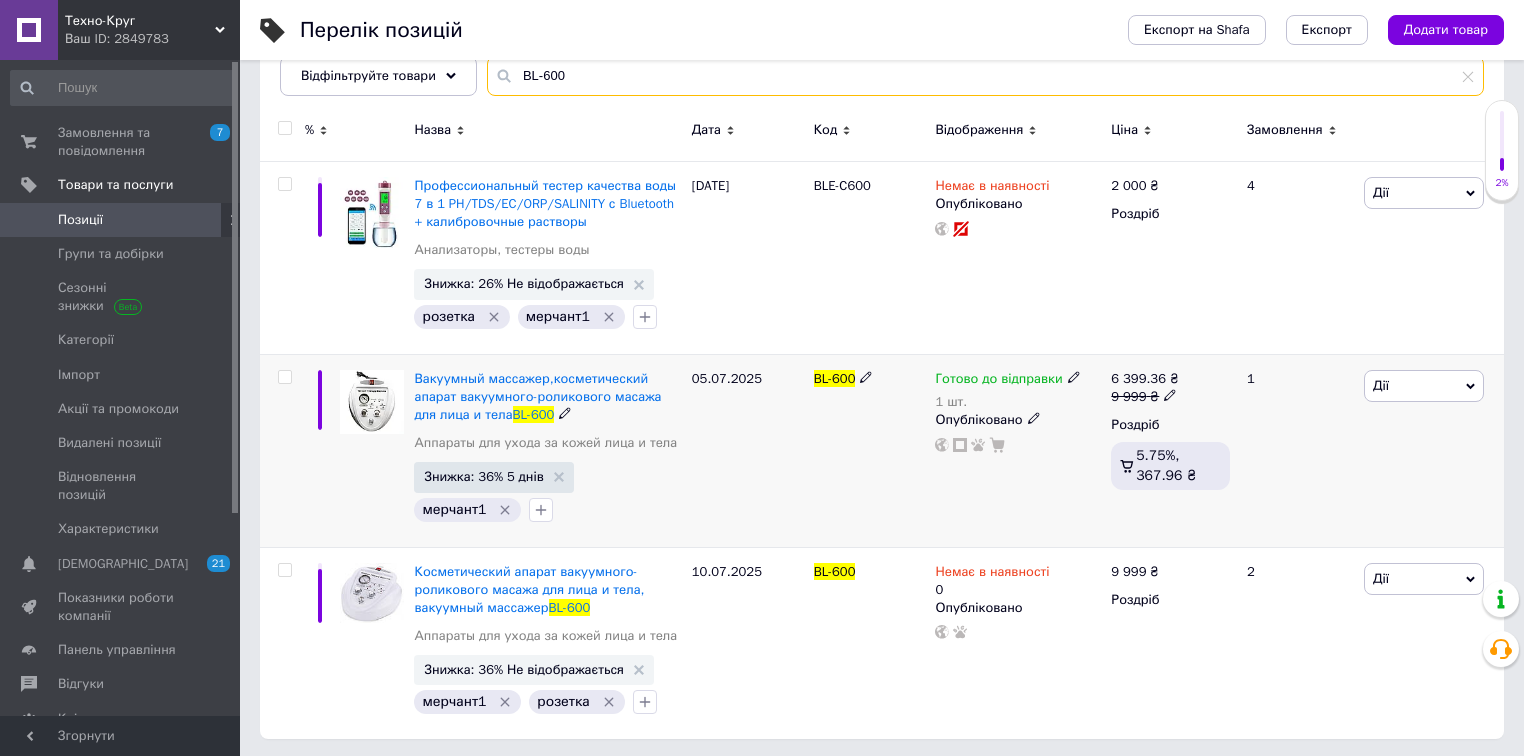 scroll, scrollTop: 272, scrollLeft: 0, axis: vertical 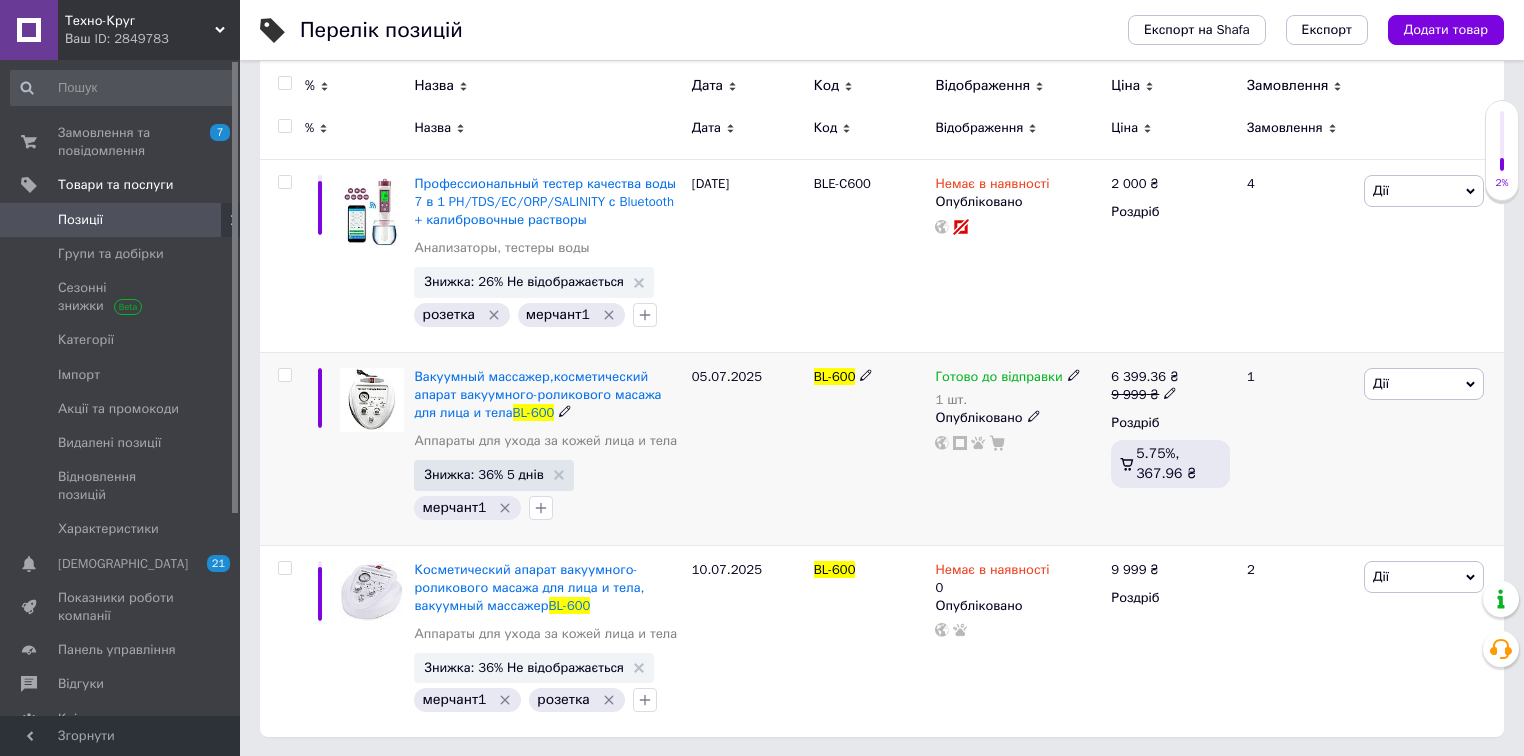 type on "BL-600" 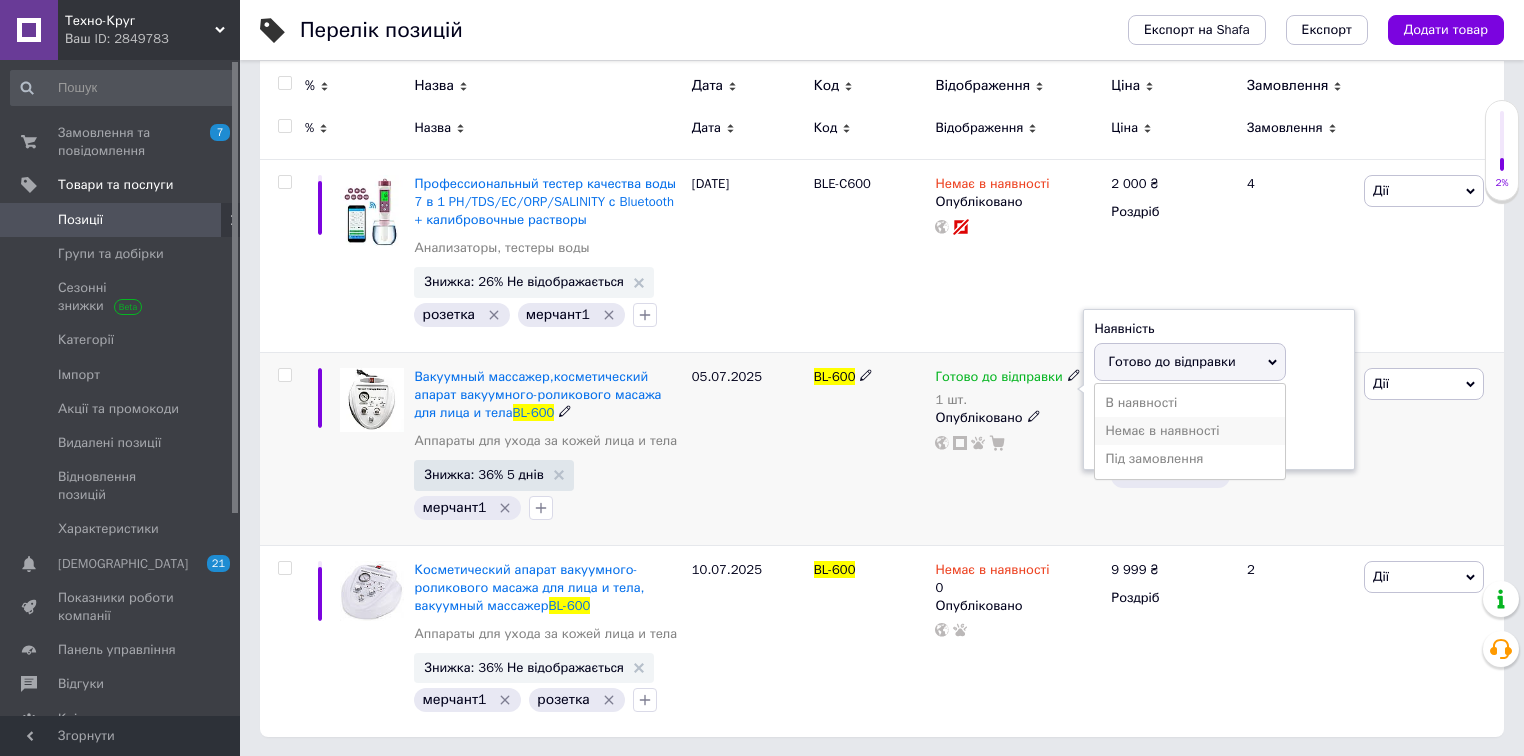 click on "Немає в наявності" at bounding box center [1190, 431] 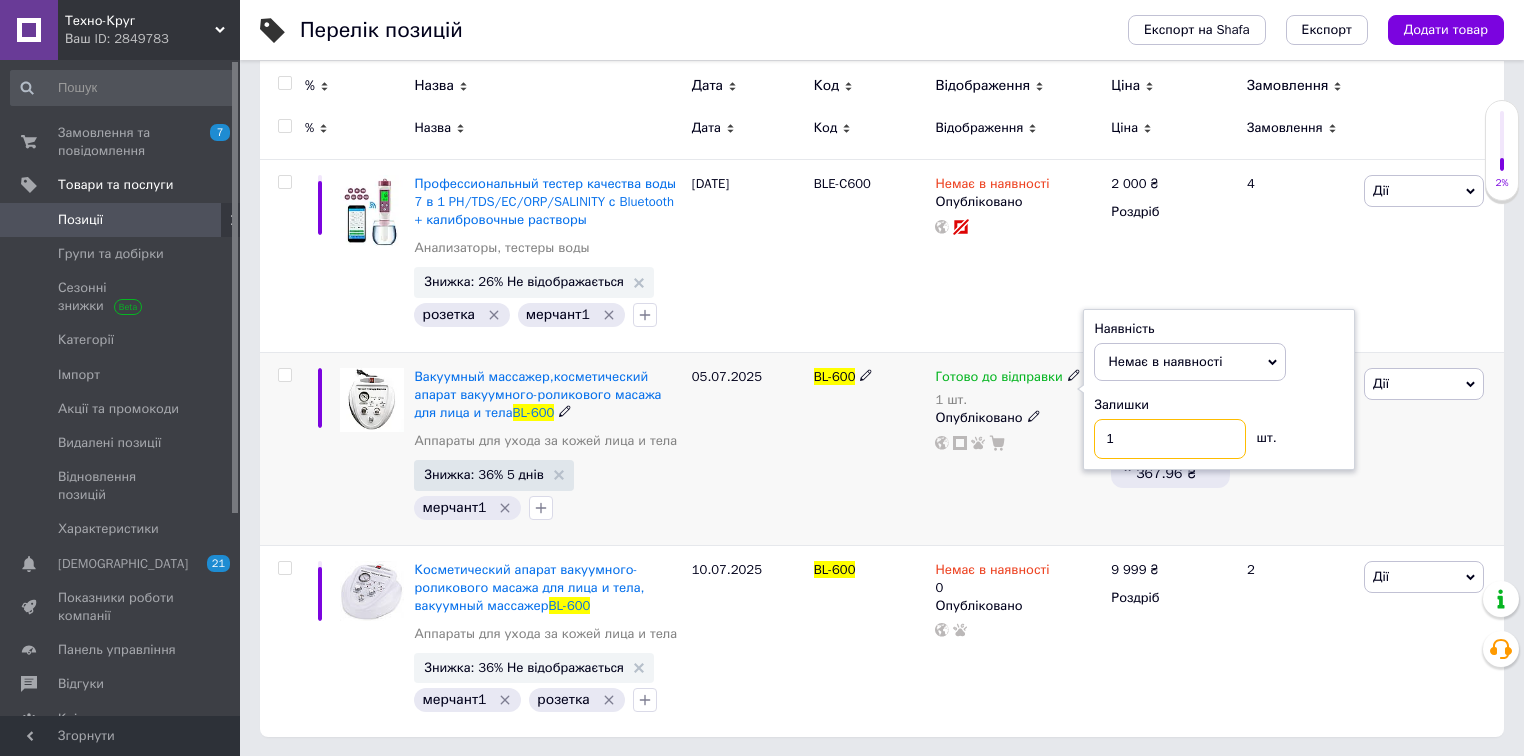 click on "1" at bounding box center [1170, 439] 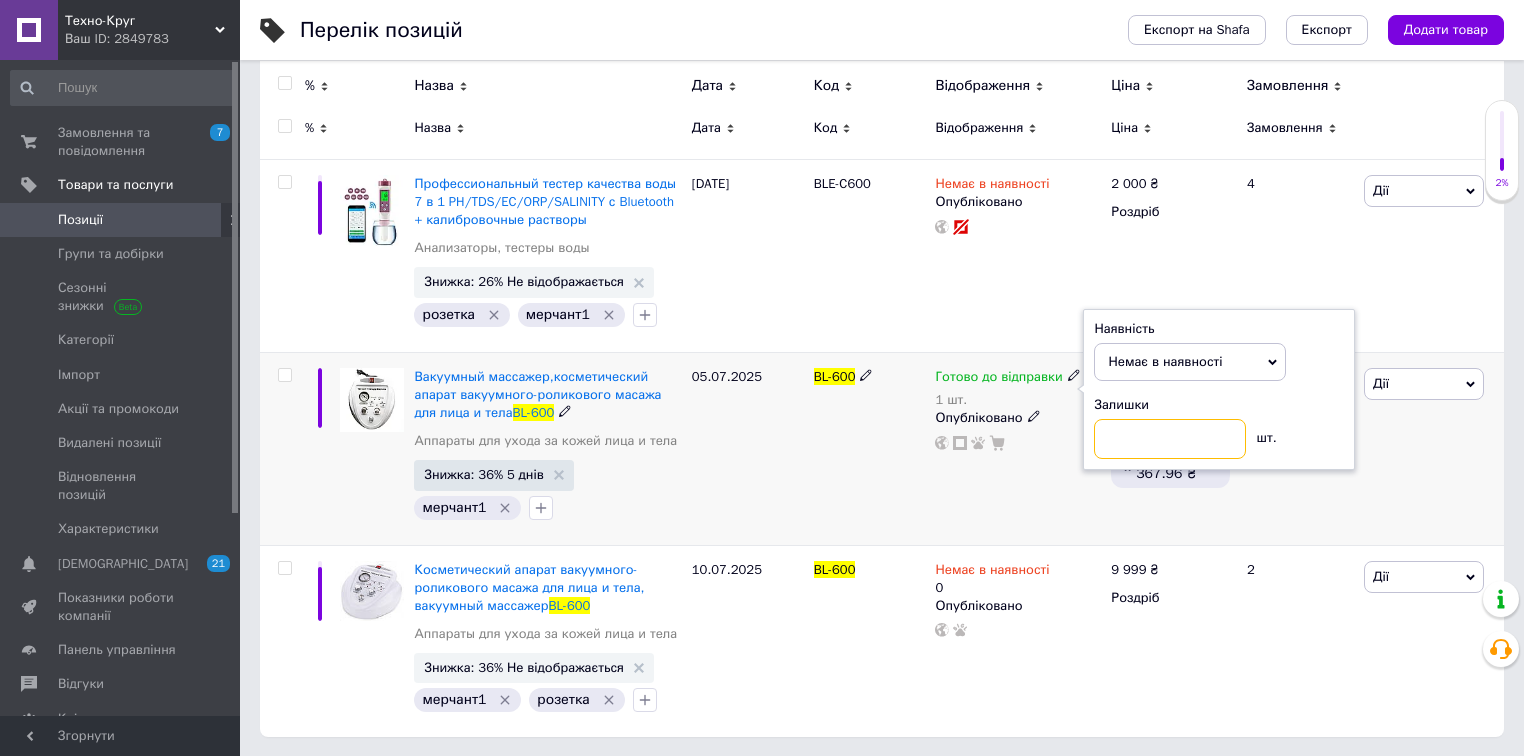 type 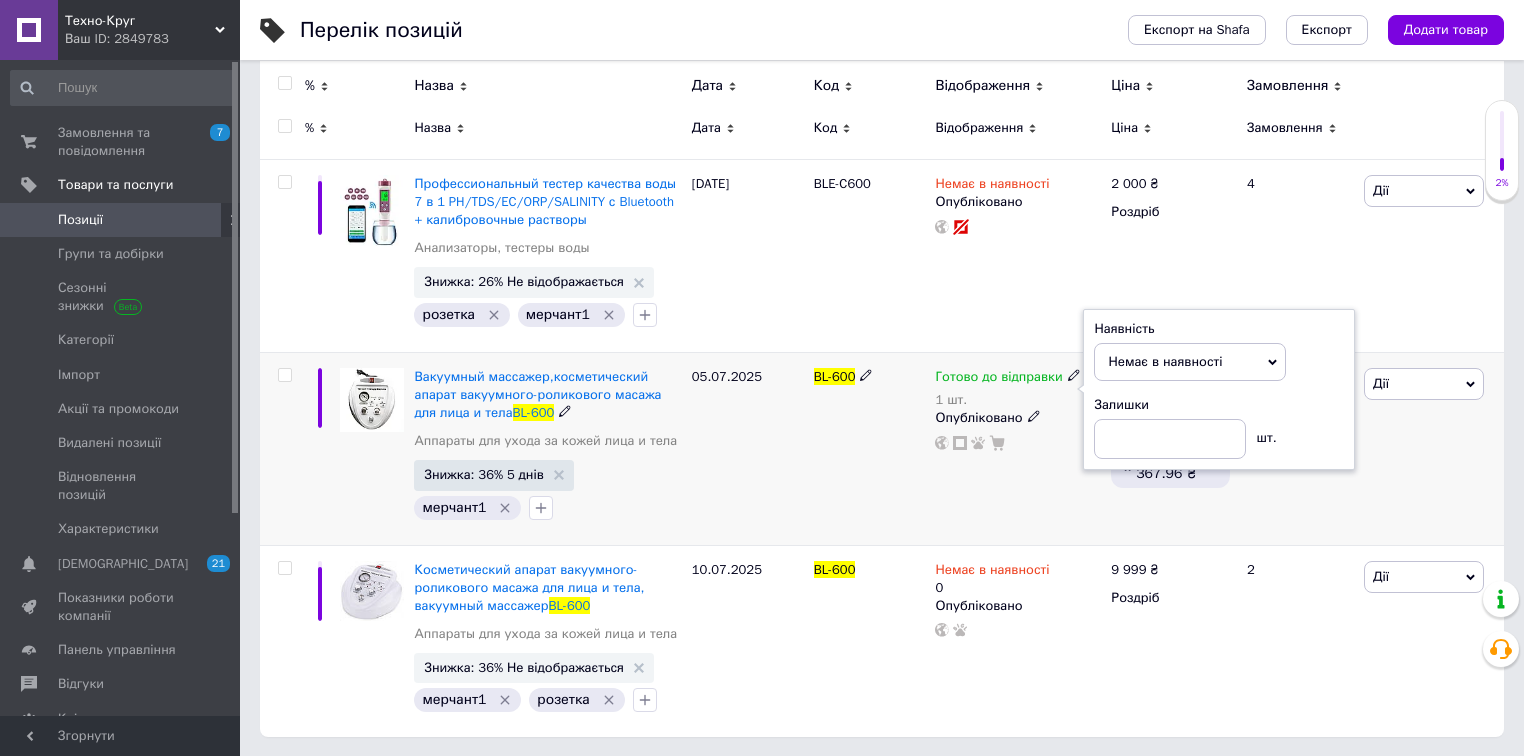 click on "Готово до відправки 1 шт. Наявність Немає в наявності В наявності Під замовлення Готово до відправки Залишки шт. Опубліковано" at bounding box center (1018, 448) 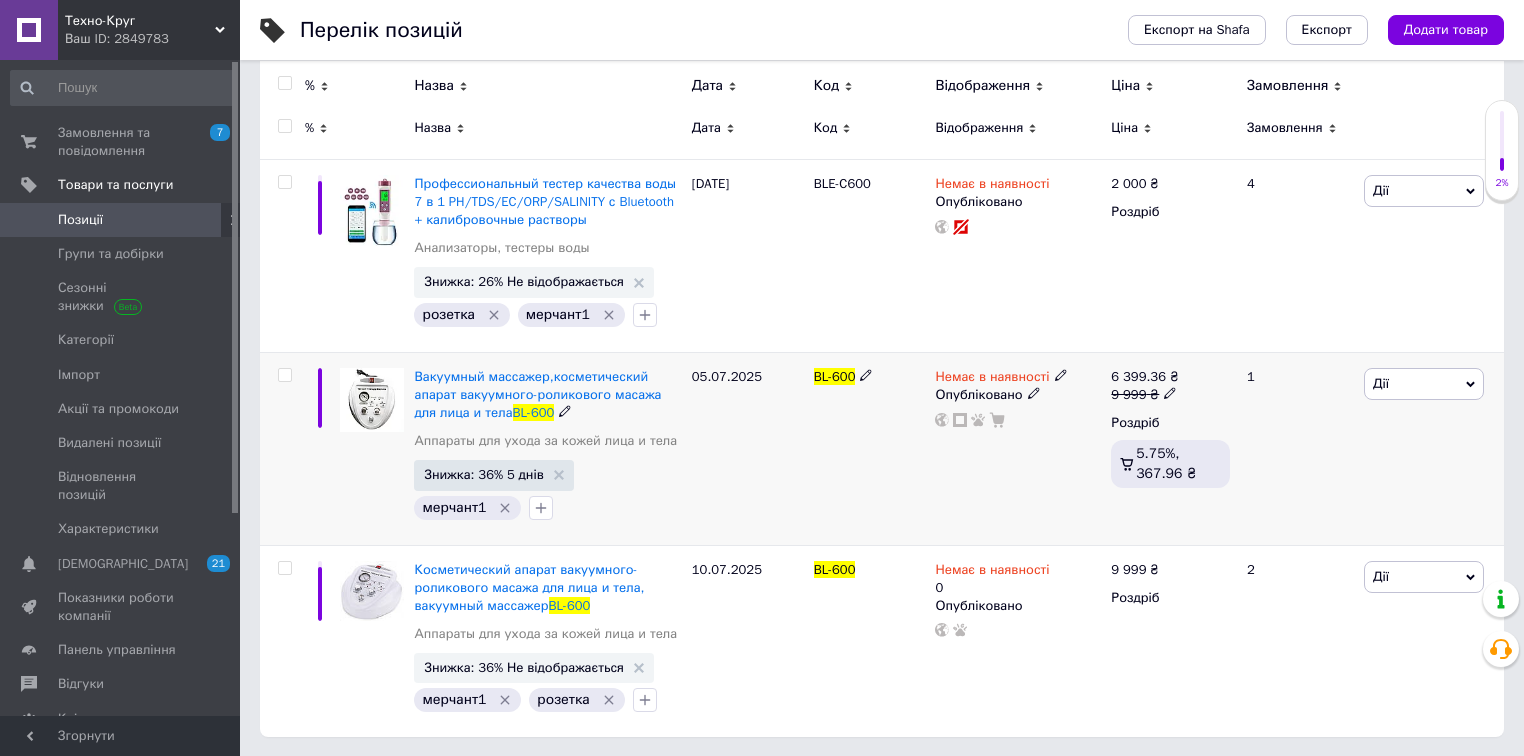click on "05.07.2025" at bounding box center (748, 448) 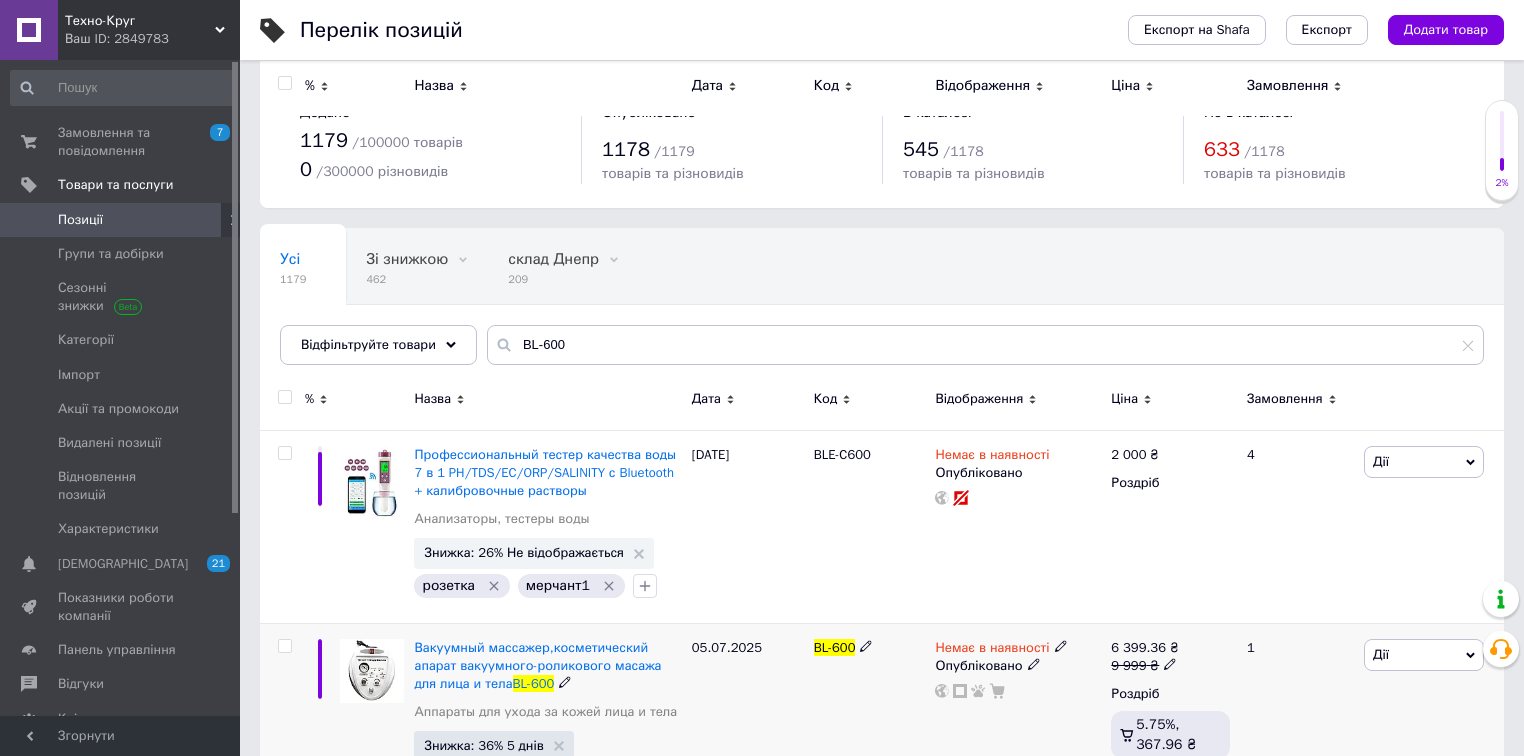 scroll, scrollTop: 0, scrollLeft: 0, axis: both 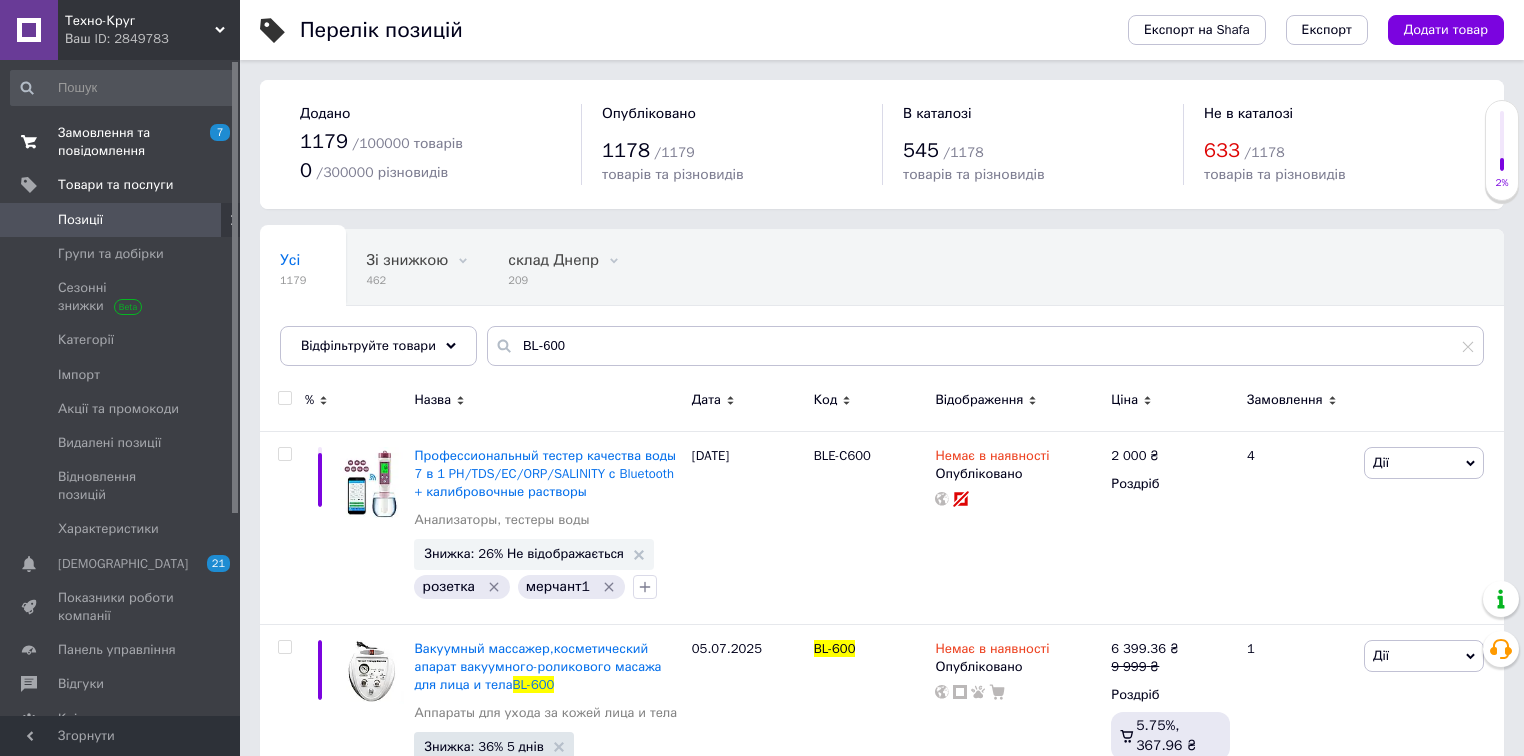 click on "Замовлення та повідомлення" at bounding box center (121, 142) 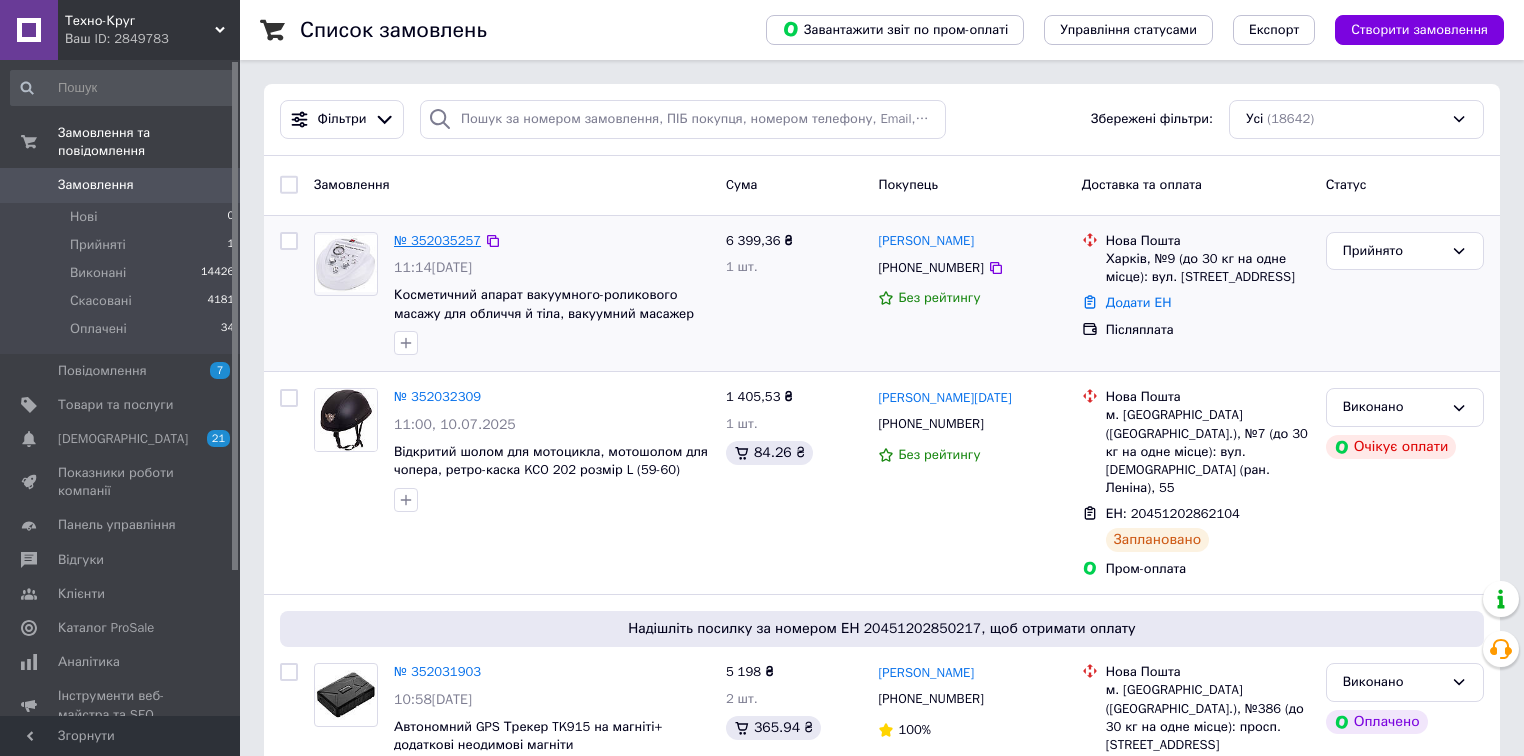 click on "№ 352035257" at bounding box center (437, 240) 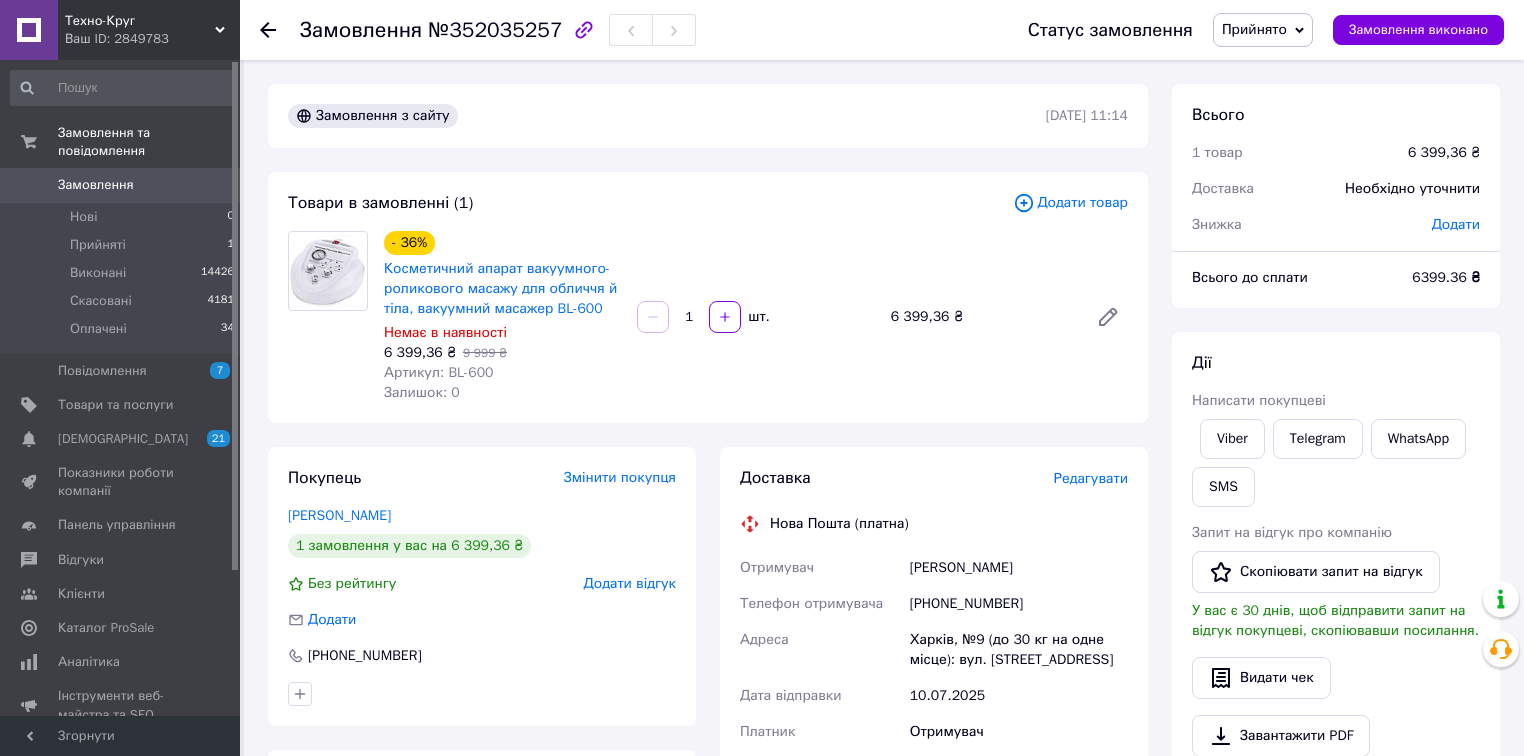drag, startPoint x: 1040, startPoint y: 569, endPoint x: 893, endPoint y: 564, distance: 147.085 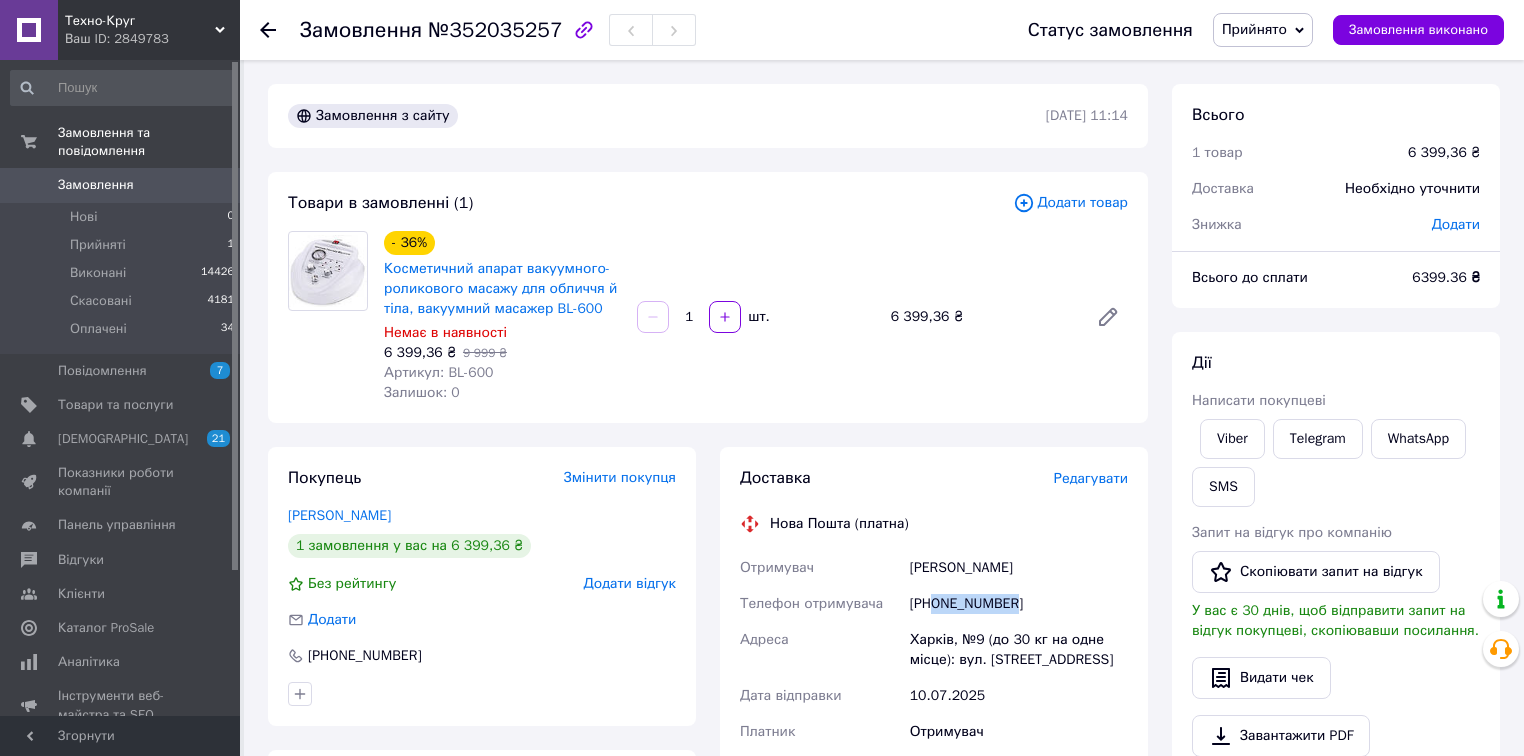 drag, startPoint x: 1013, startPoint y: 609, endPoint x: 937, endPoint y: 610, distance: 76.00658 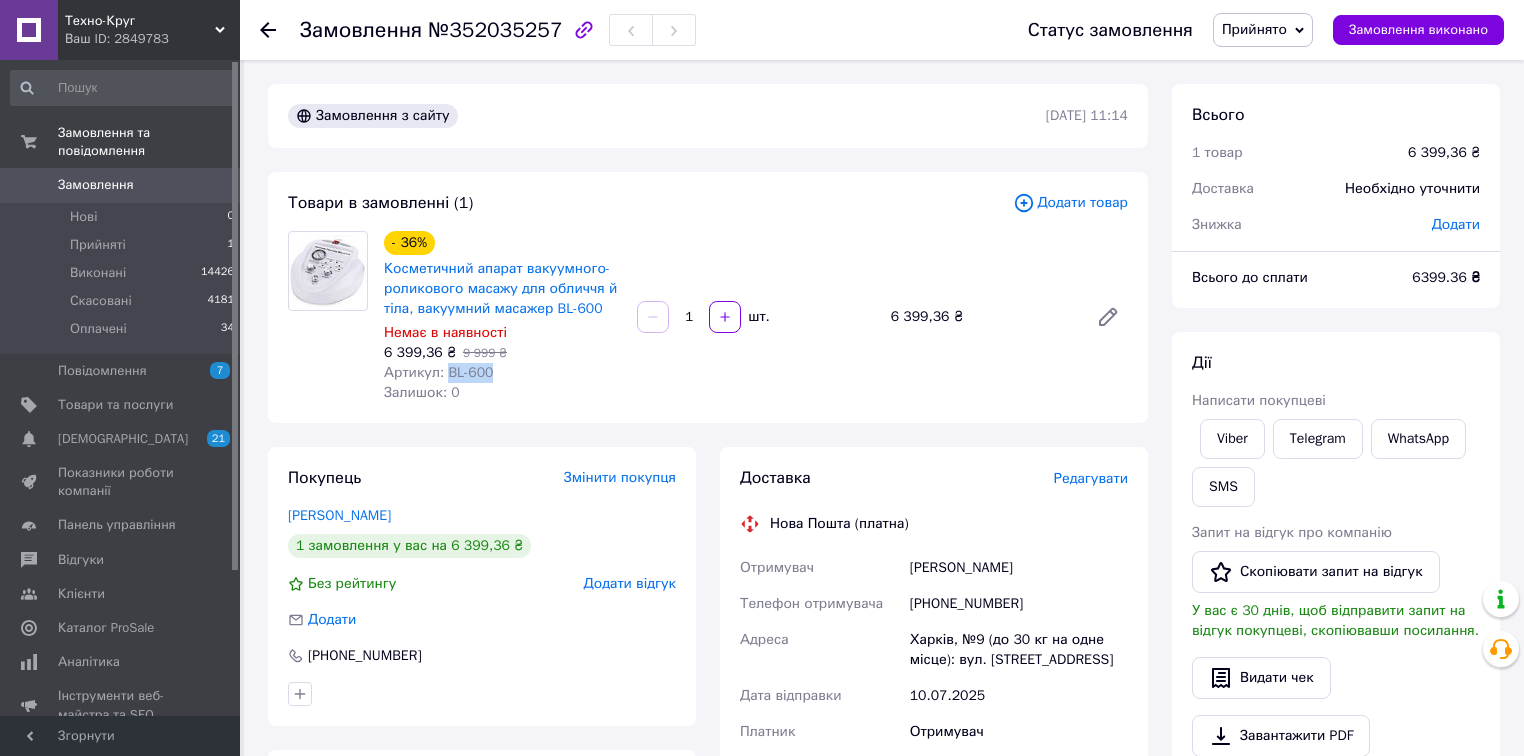 drag, startPoint x: 474, startPoint y: 380, endPoint x: 444, endPoint y: 380, distance: 30 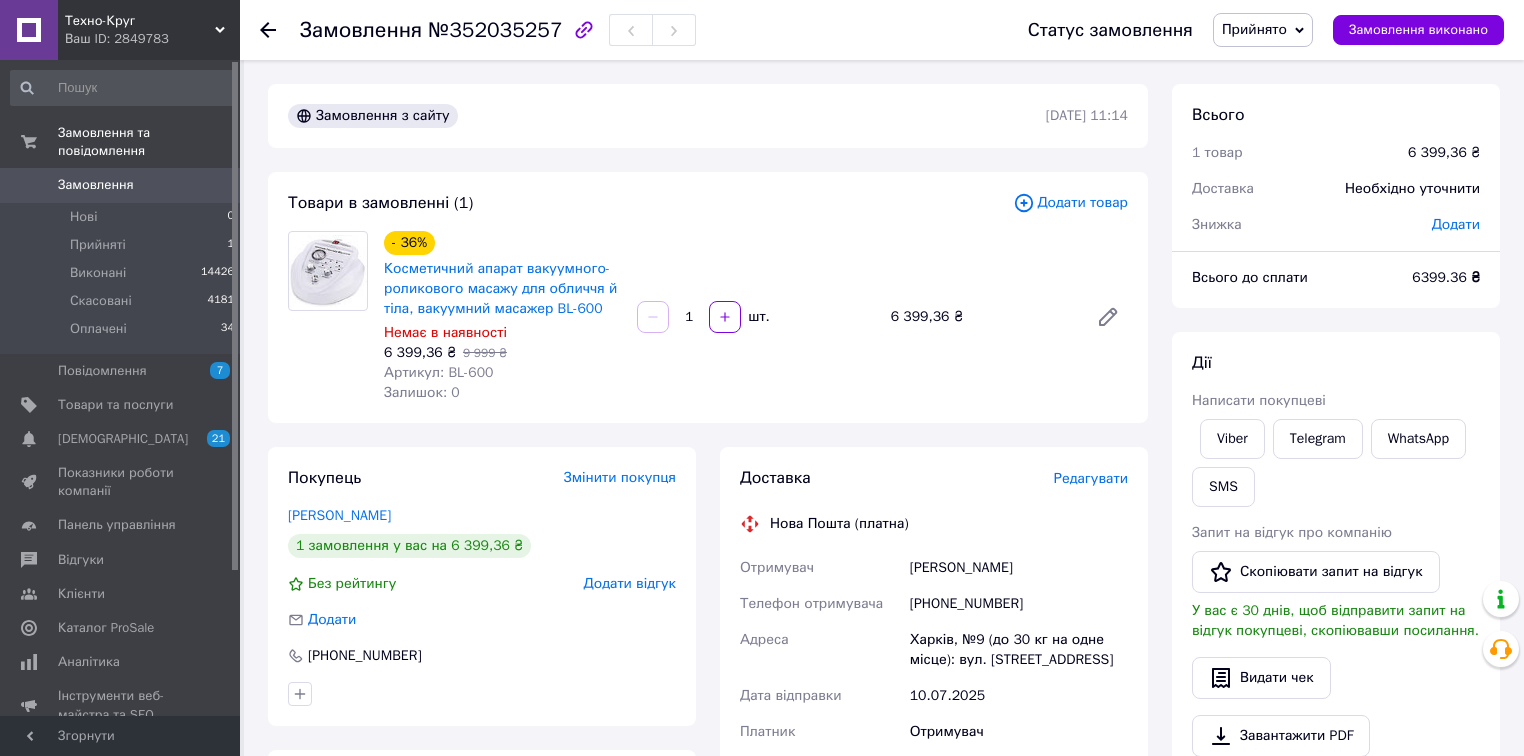 click on "Харків, №9 (до 30 кг на одне місце): вул. [STREET_ADDRESS]" at bounding box center [1019, 650] 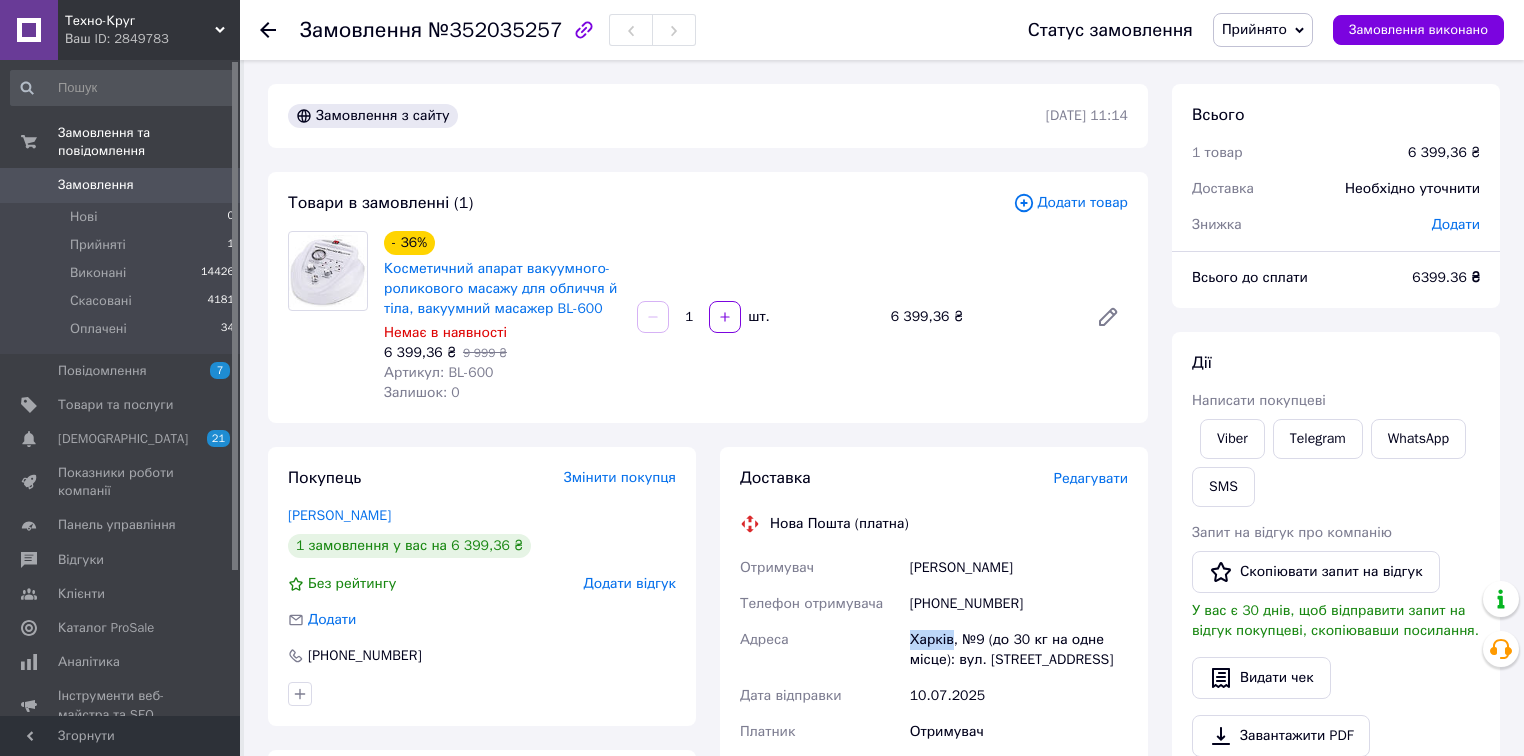 click on "Харків, №9 (до 30 кг на одне місце): вул. [STREET_ADDRESS]" at bounding box center [1019, 650] 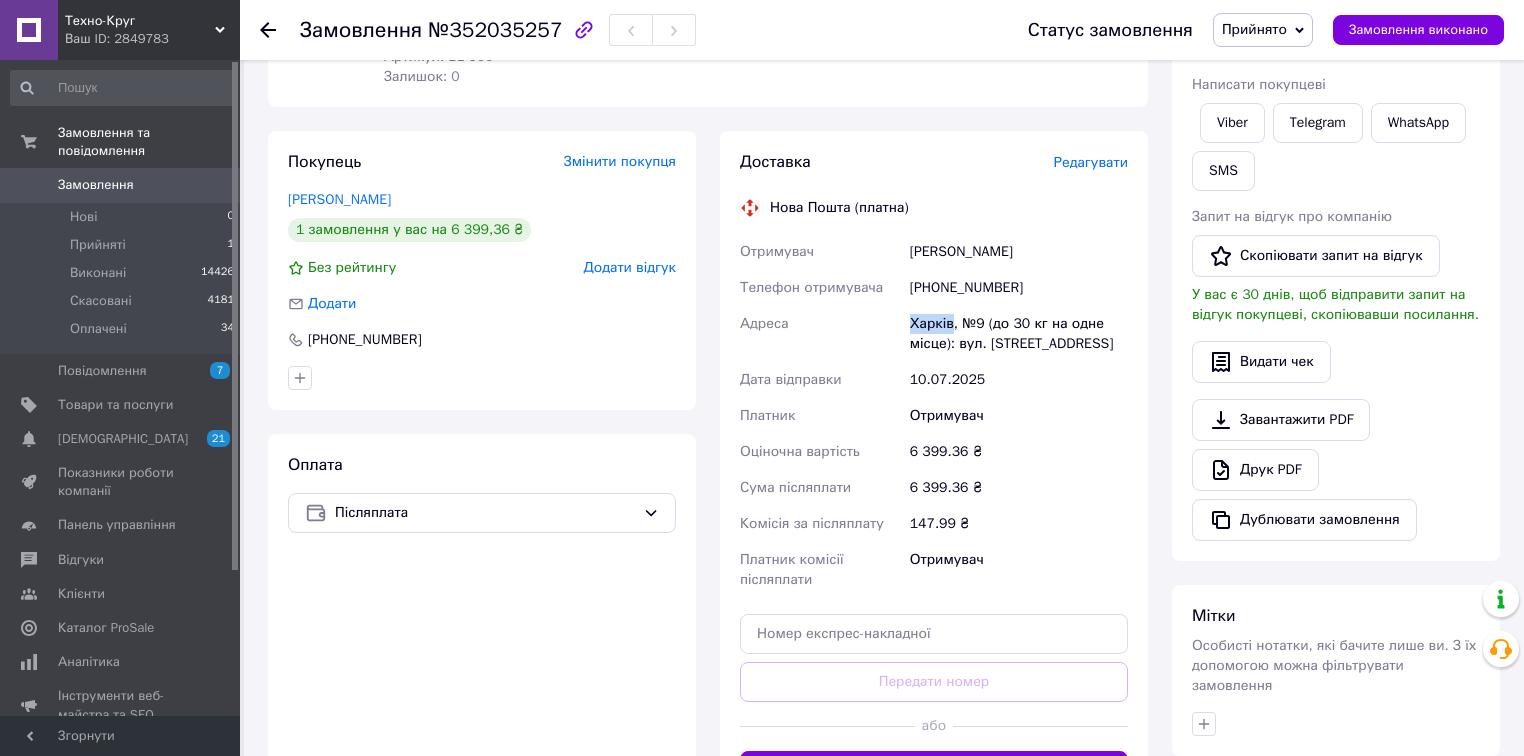 scroll, scrollTop: 320, scrollLeft: 0, axis: vertical 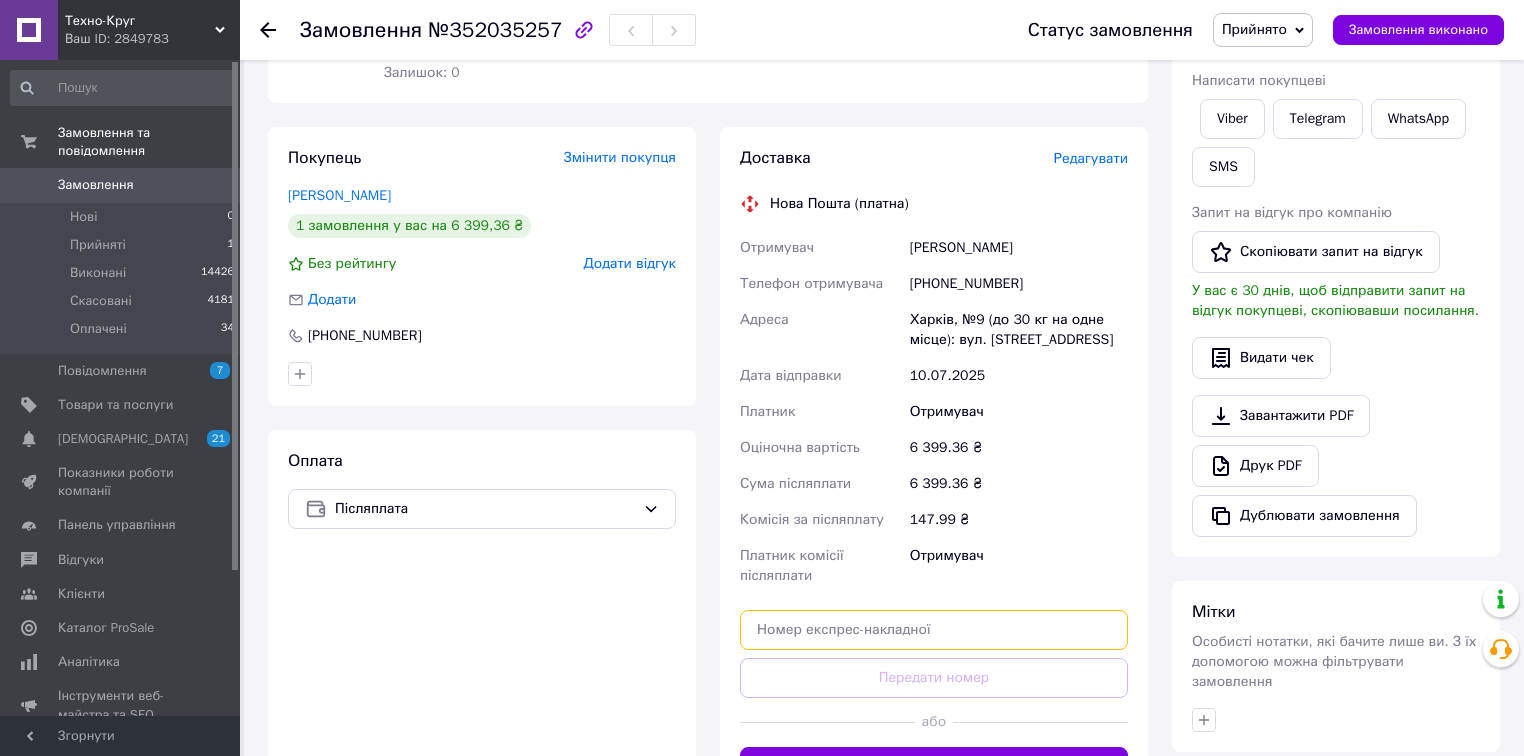 click at bounding box center [934, 630] 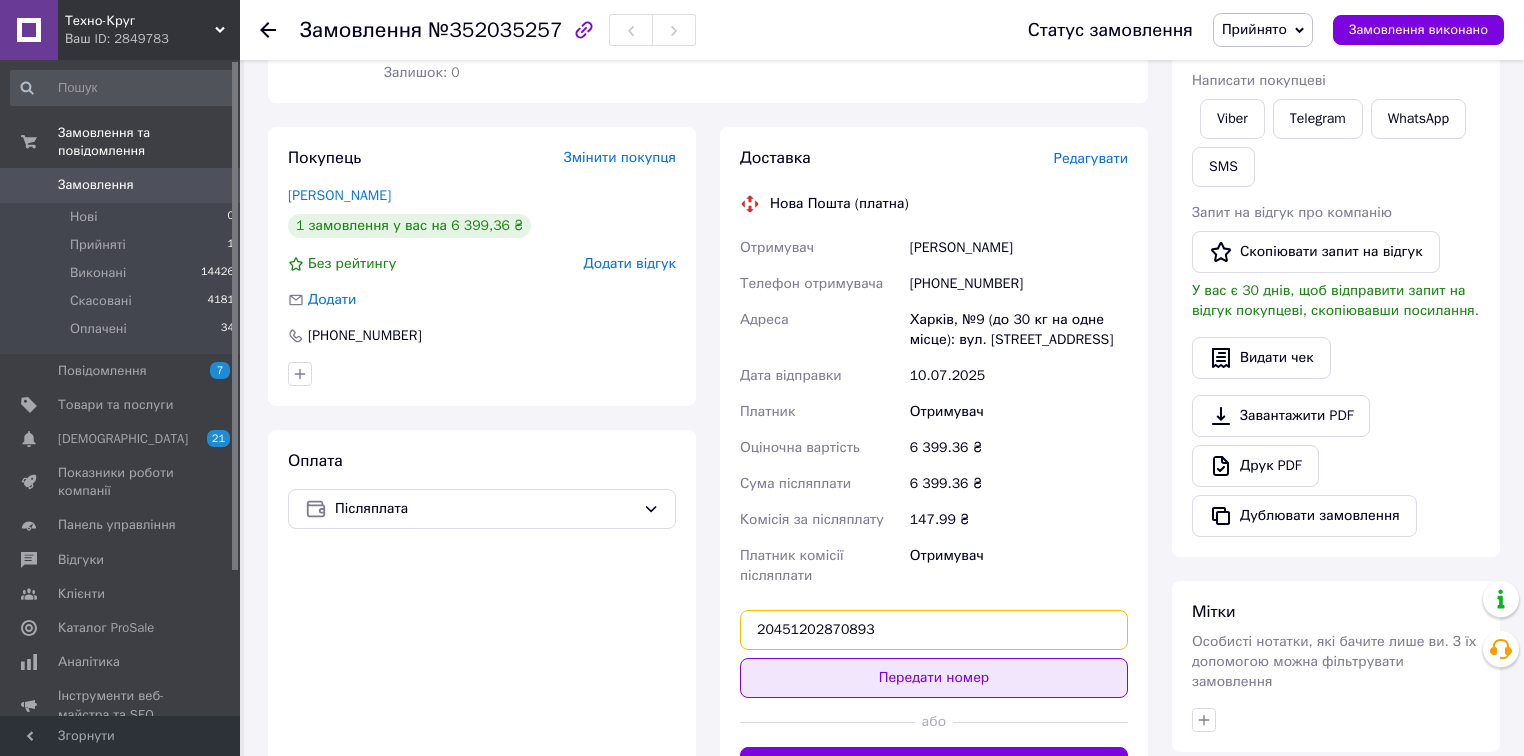 type on "20451202870893" 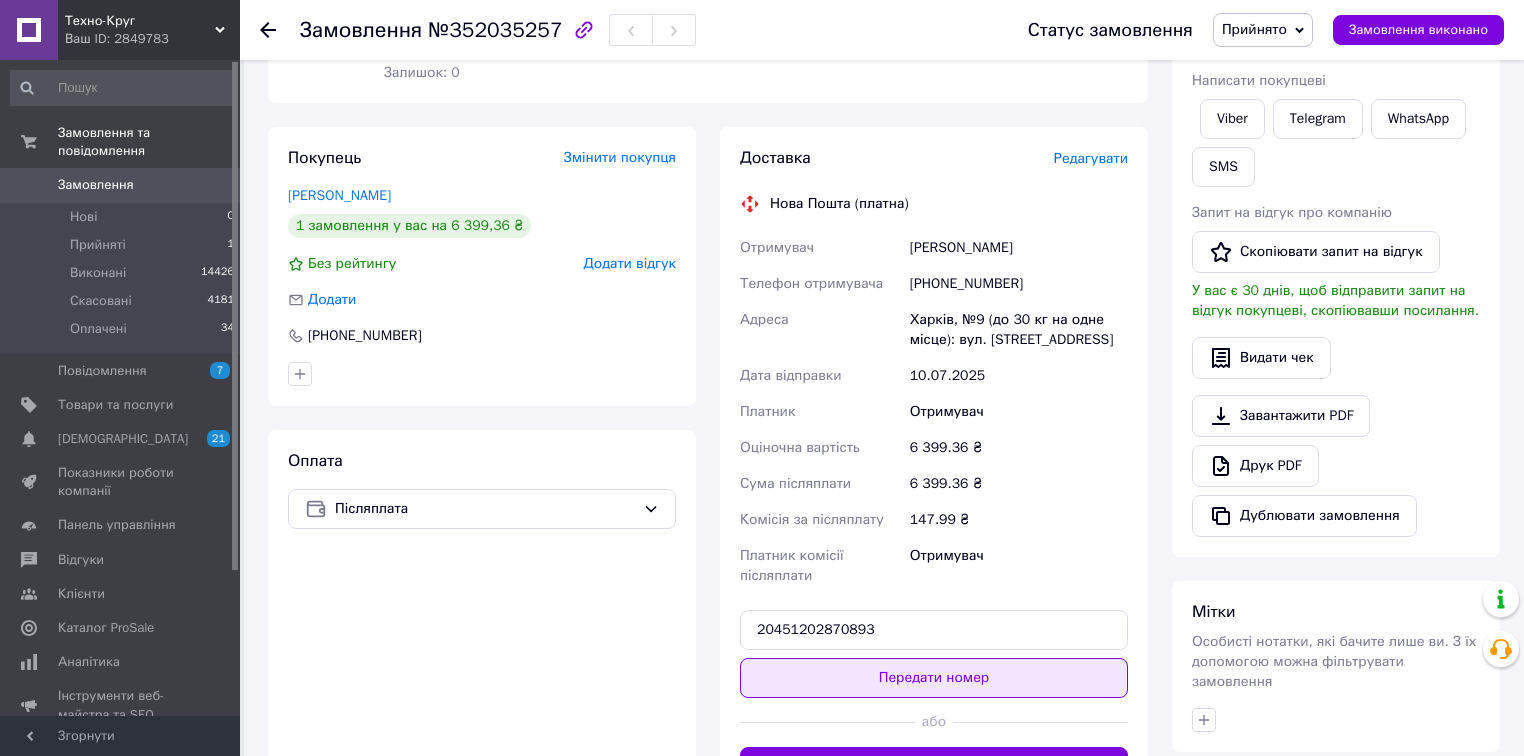click on "Передати номер" at bounding box center [934, 678] 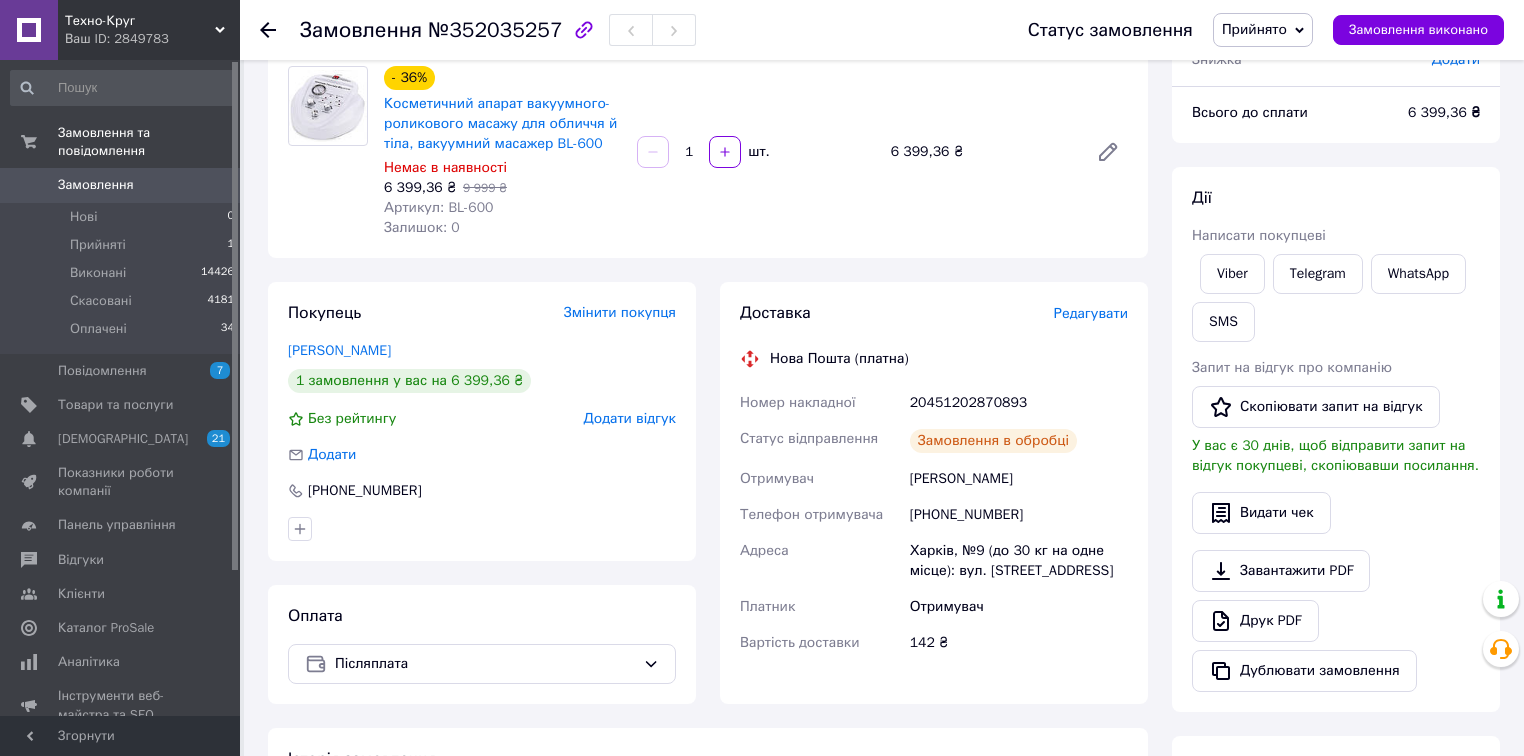 scroll, scrollTop: 160, scrollLeft: 0, axis: vertical 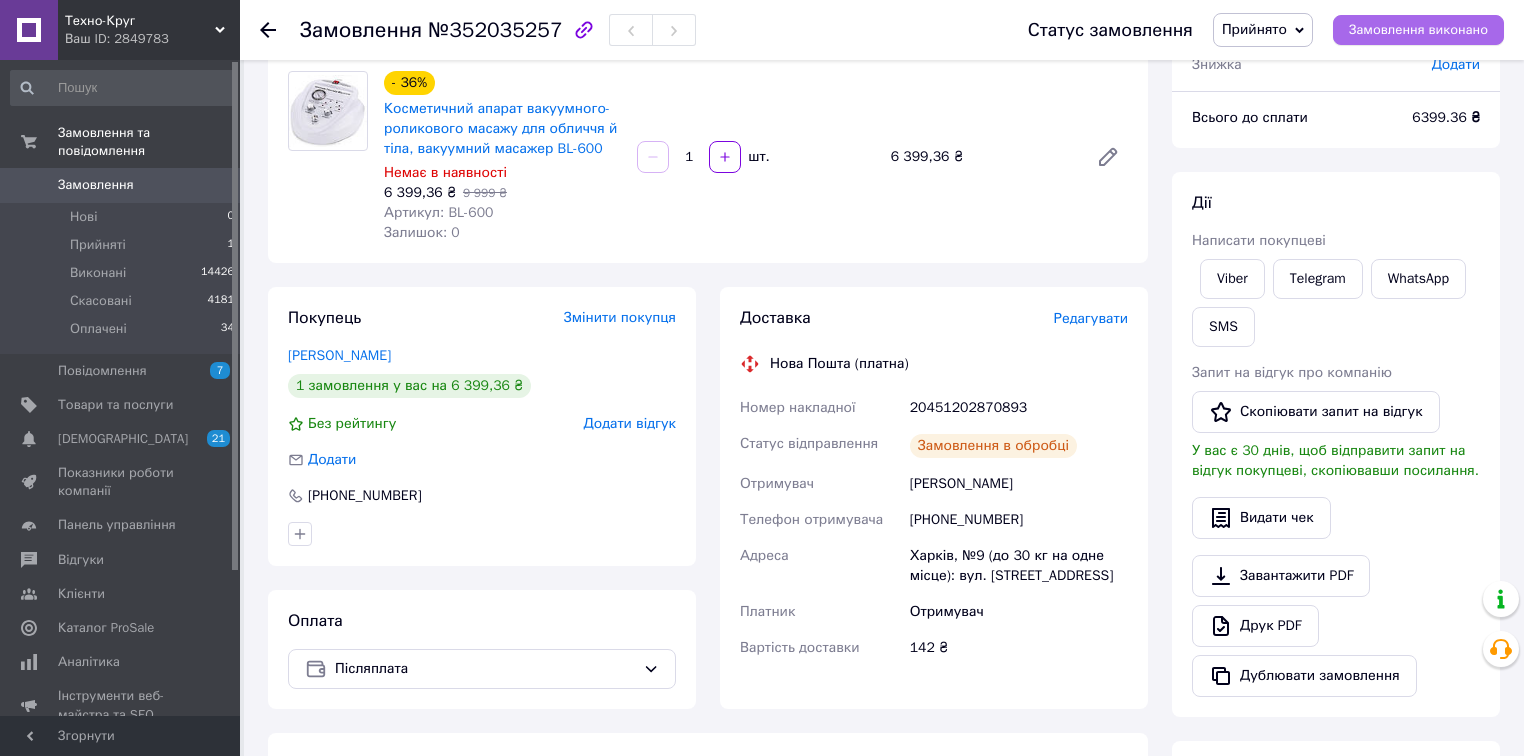 click on "Замовлення виконано" at bounding box center [1418, 30] 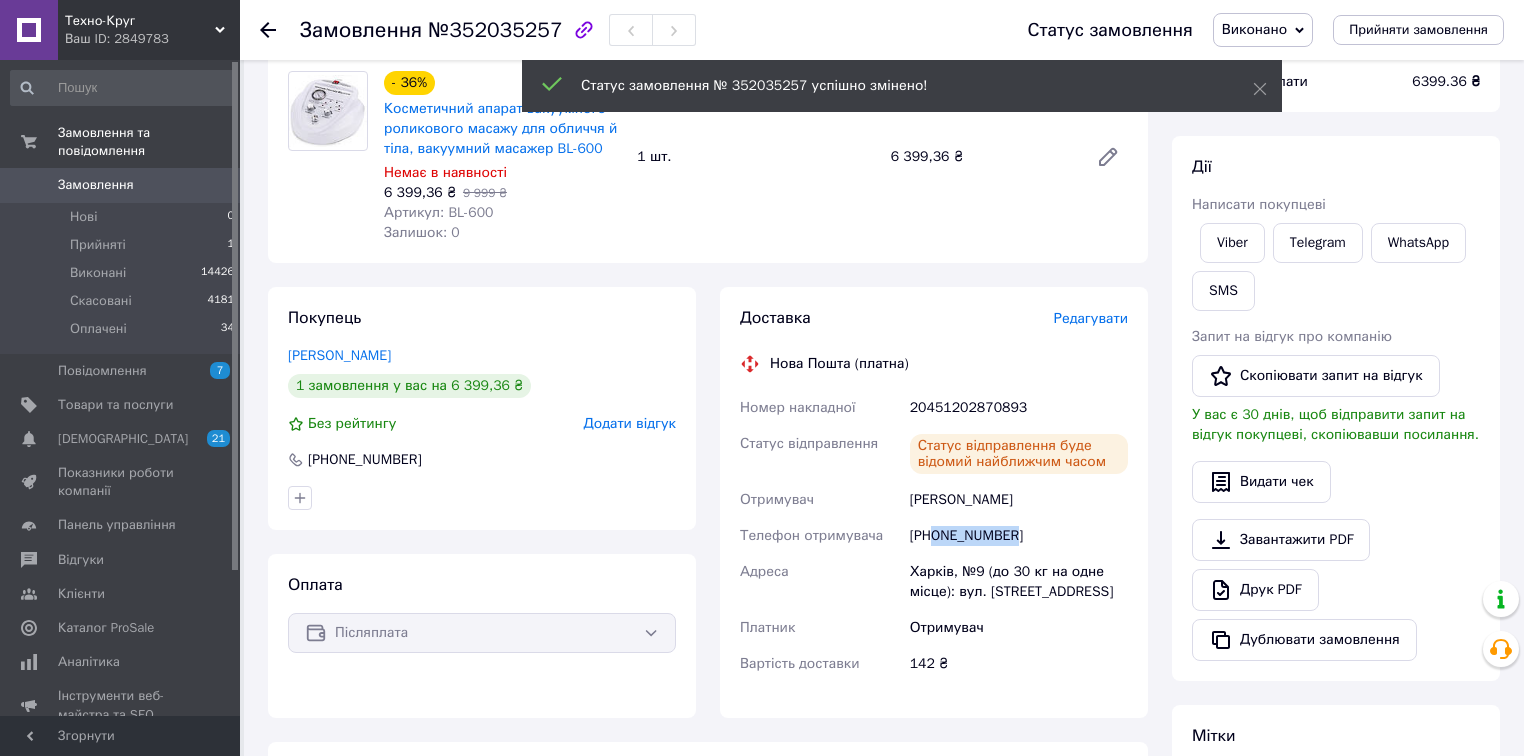 drag, startPoint x: 1020, startPoint y: 543, endPoint x: 934, endPoint y: 540, distance: 86.05231 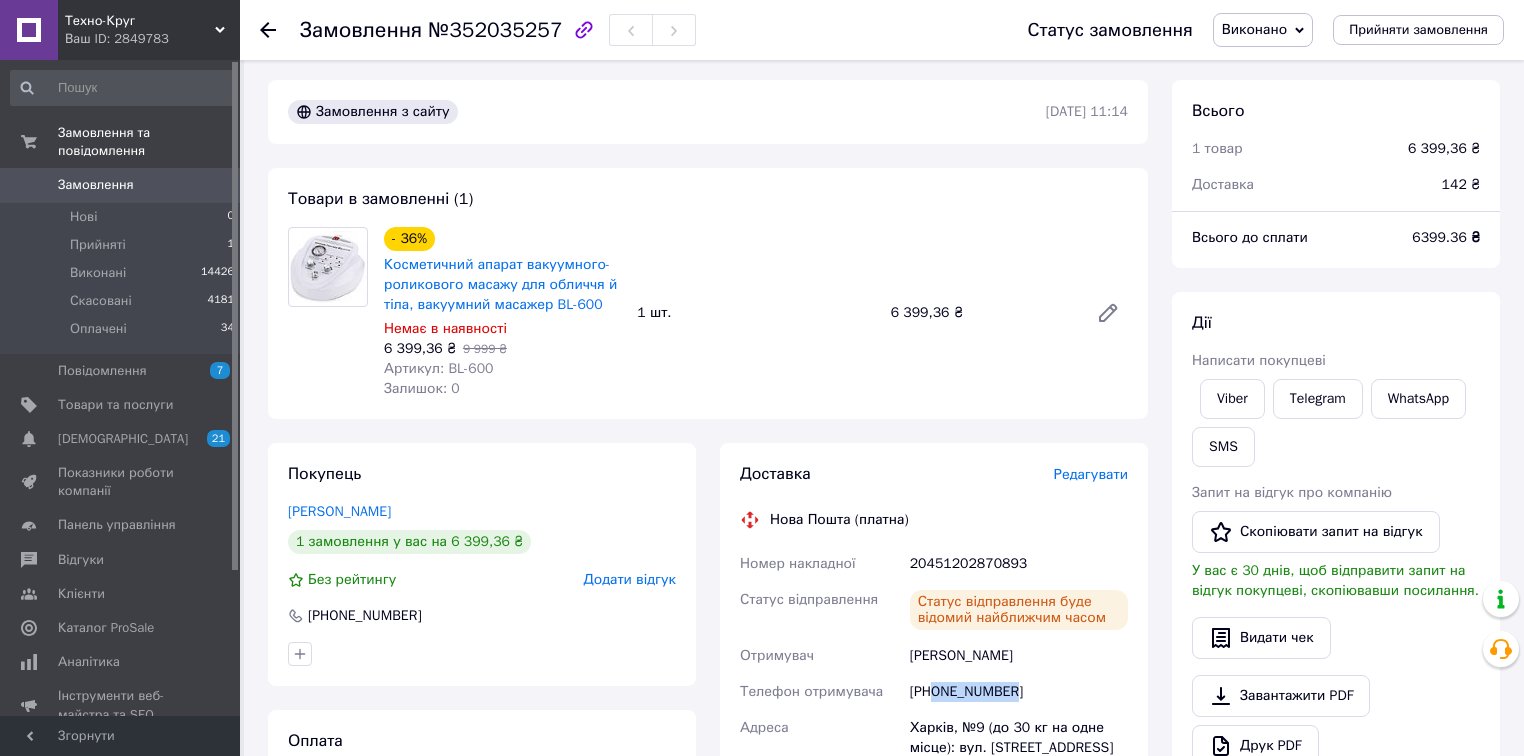 scroll, scrollTop: 0, scrollLeft: 0, axis: both 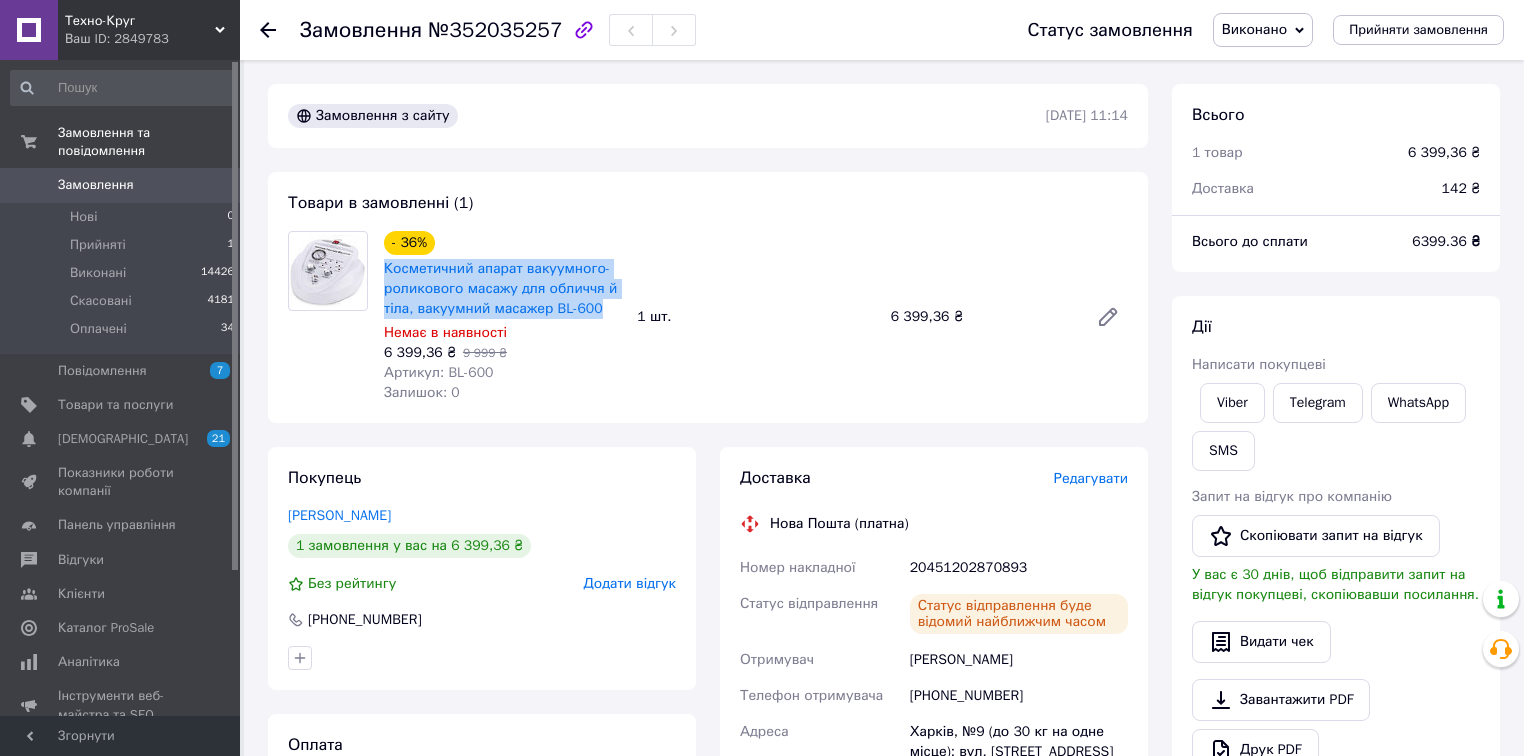drag, startPoint x: 379, startPoint y: 270, endPoint x: 592, endPoint y: 308, distance: 216.36311 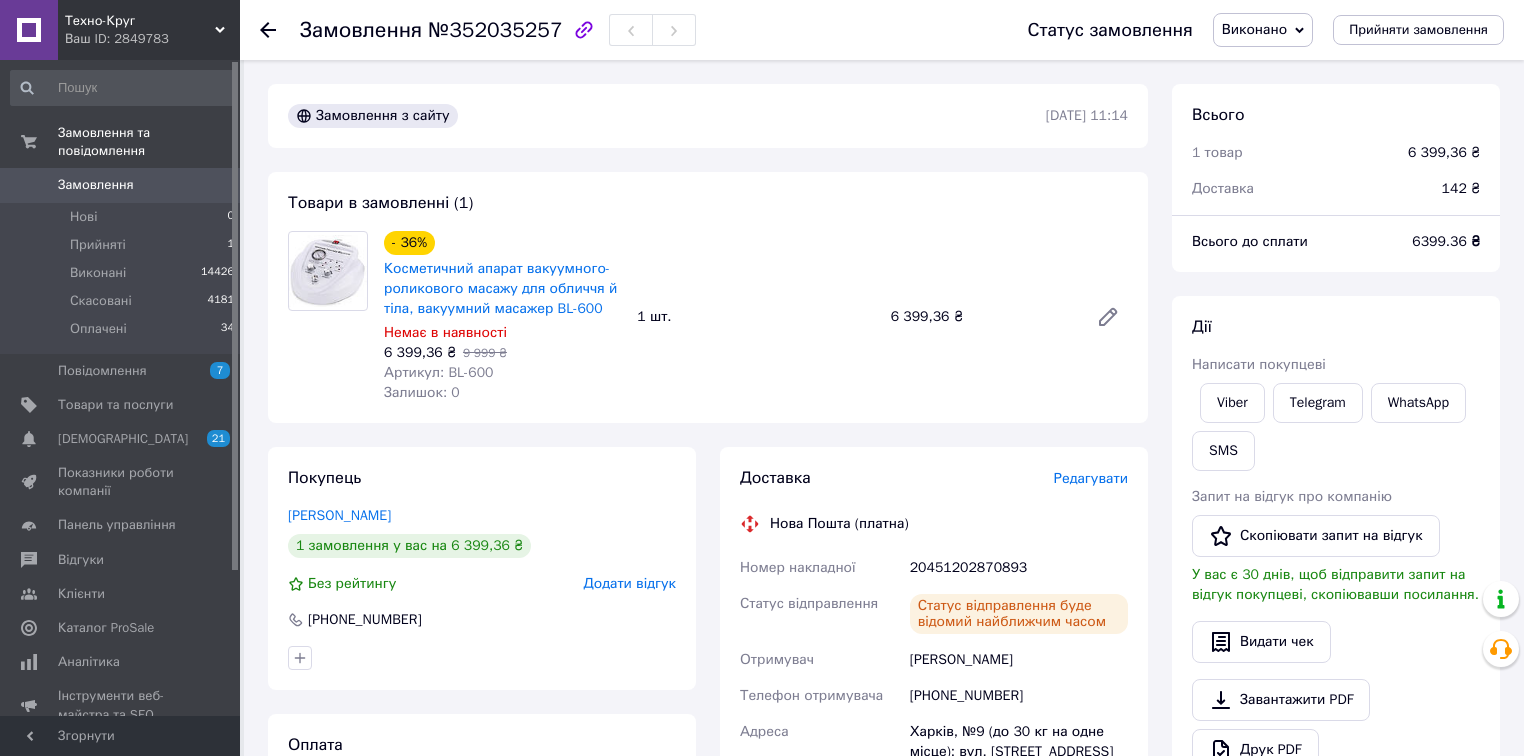 click on "20451202870893" at bounding box center [1019, 568] 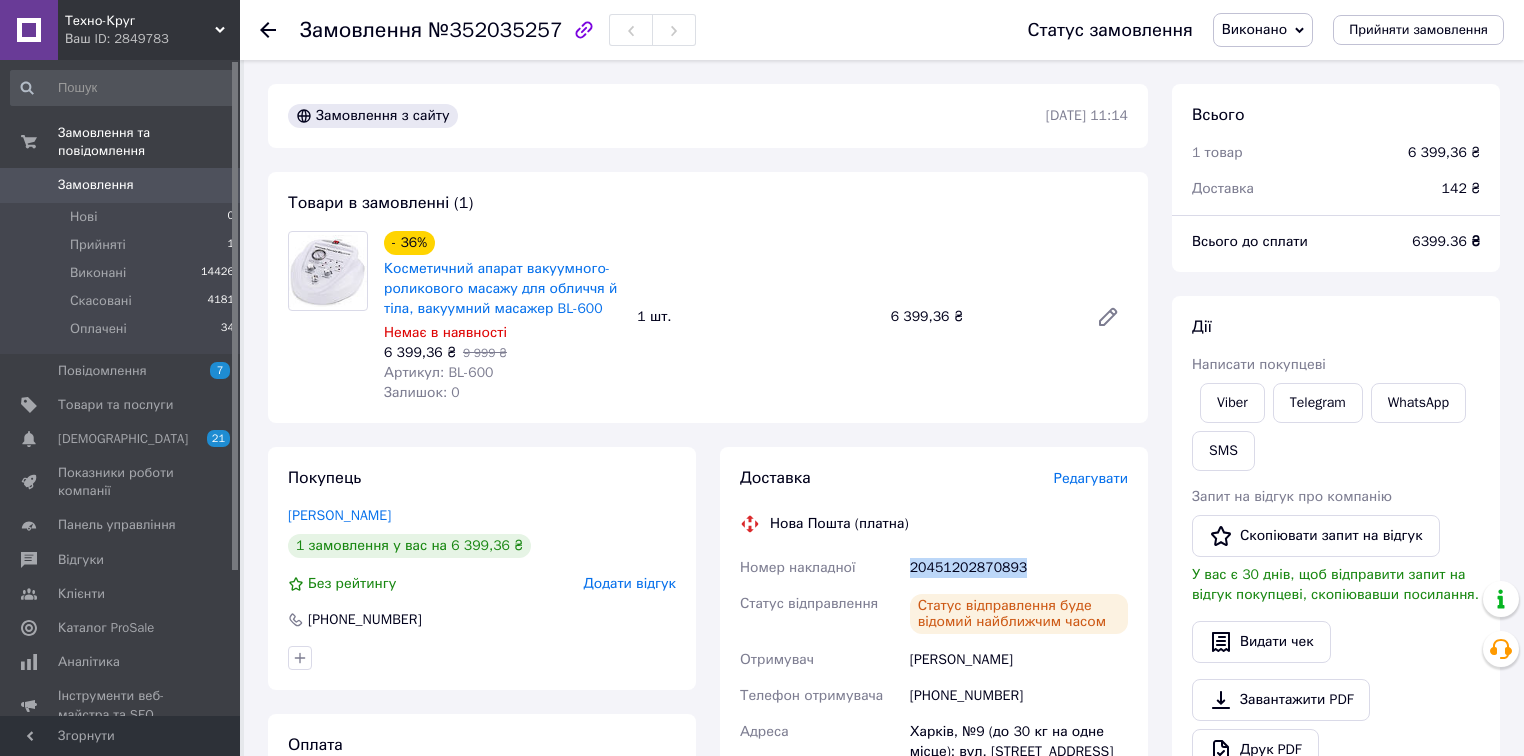 click on "20451202870893" at bounding box center [1019, 568] 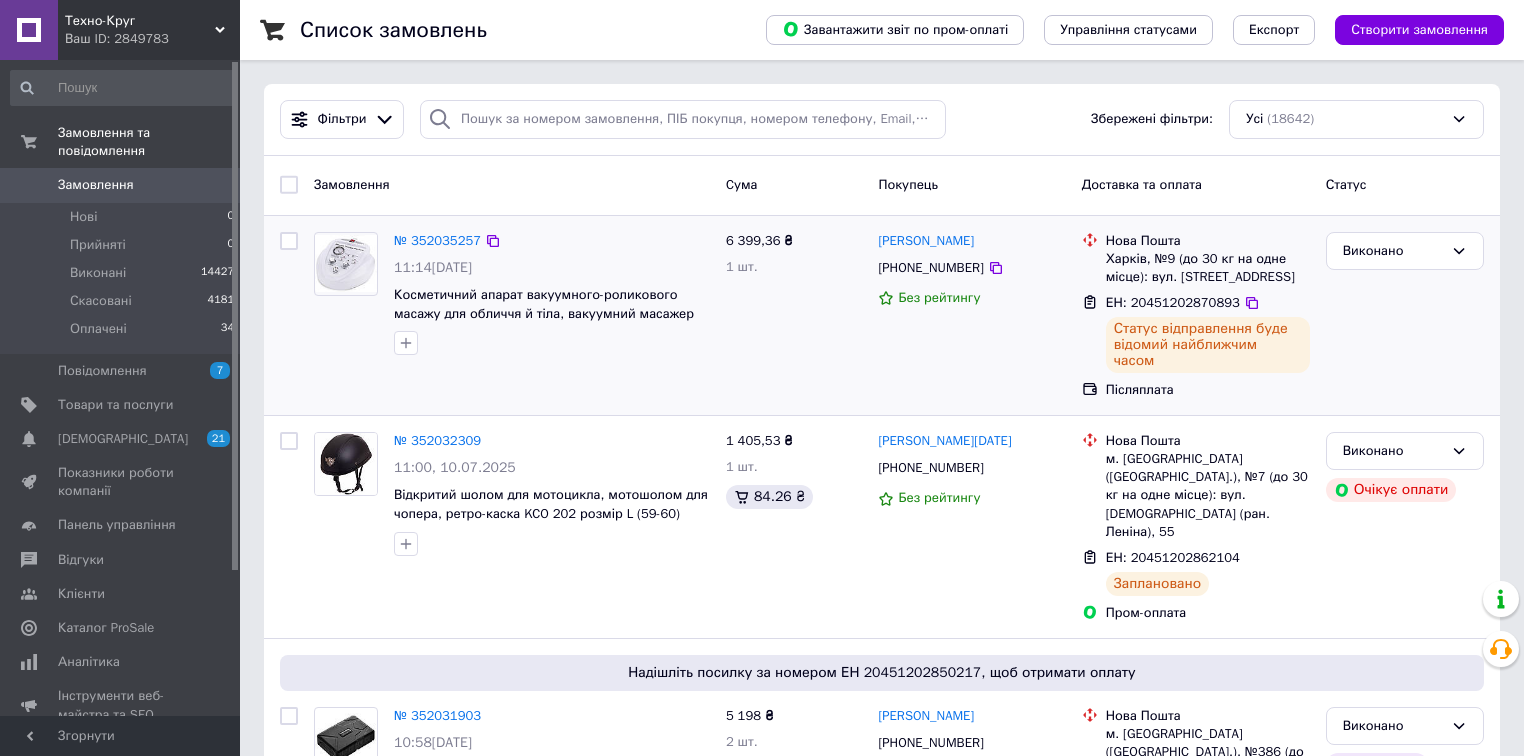 click on "[PERSON_NAME] [PHONE_NUMBER] Без рейтингу" at bounding box center [971, 315] 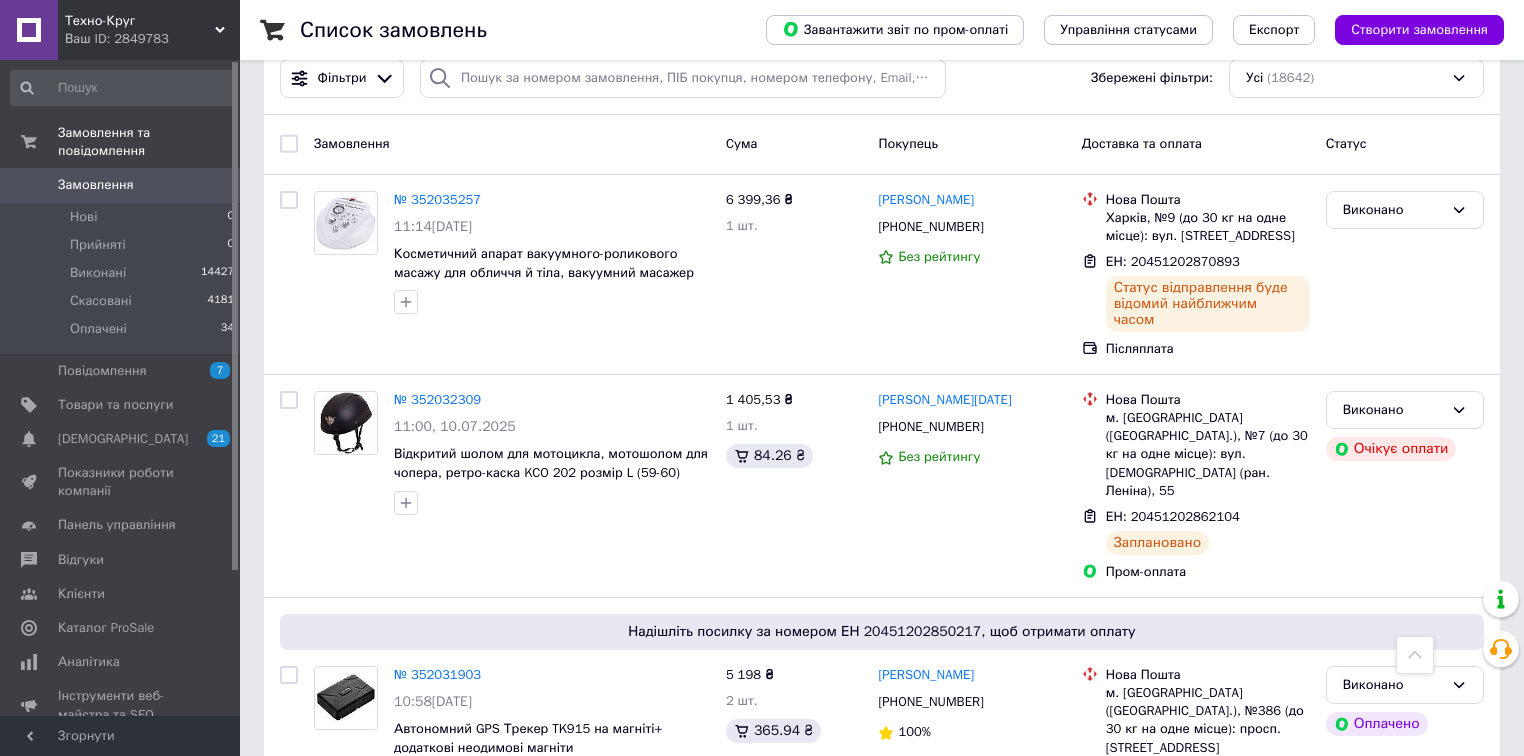 scroll, scrollTop: 0, scrollLeft: 0, axis: both 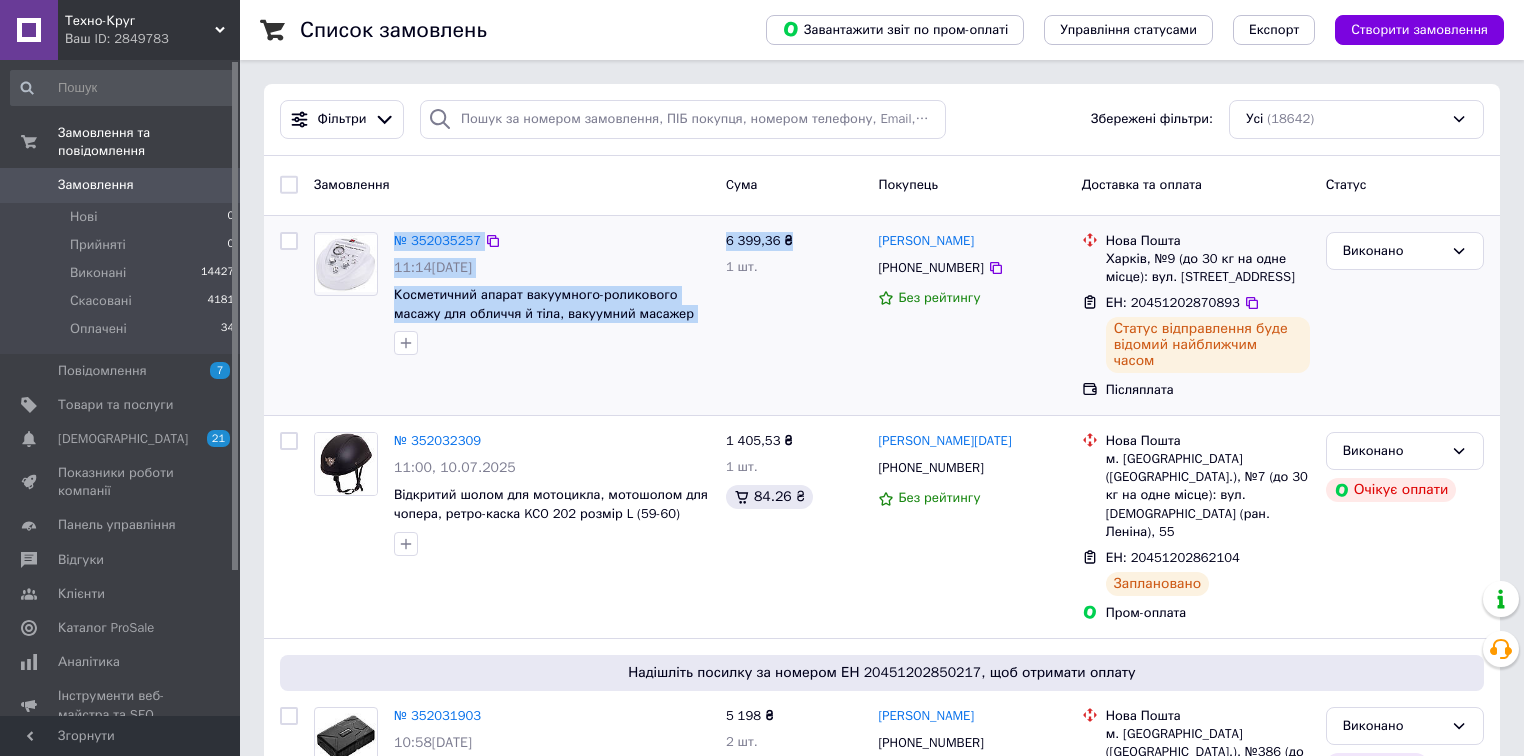 drag, startPoint x: 721, startPoint y: 316, endPoint x: 384, endPoint y: 239, distance: 345.6848 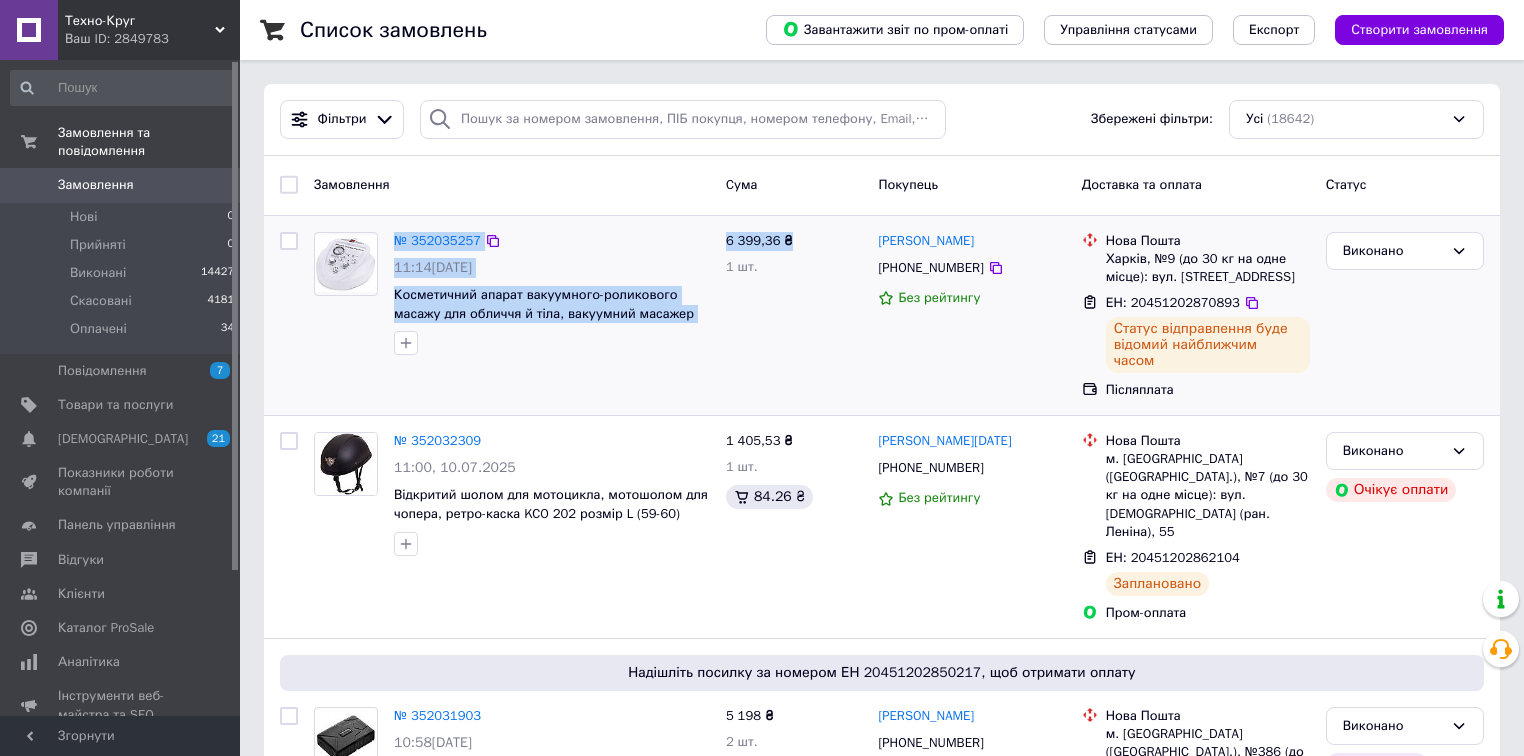 click on "№ 352035257" at bounding box center (552, 241) 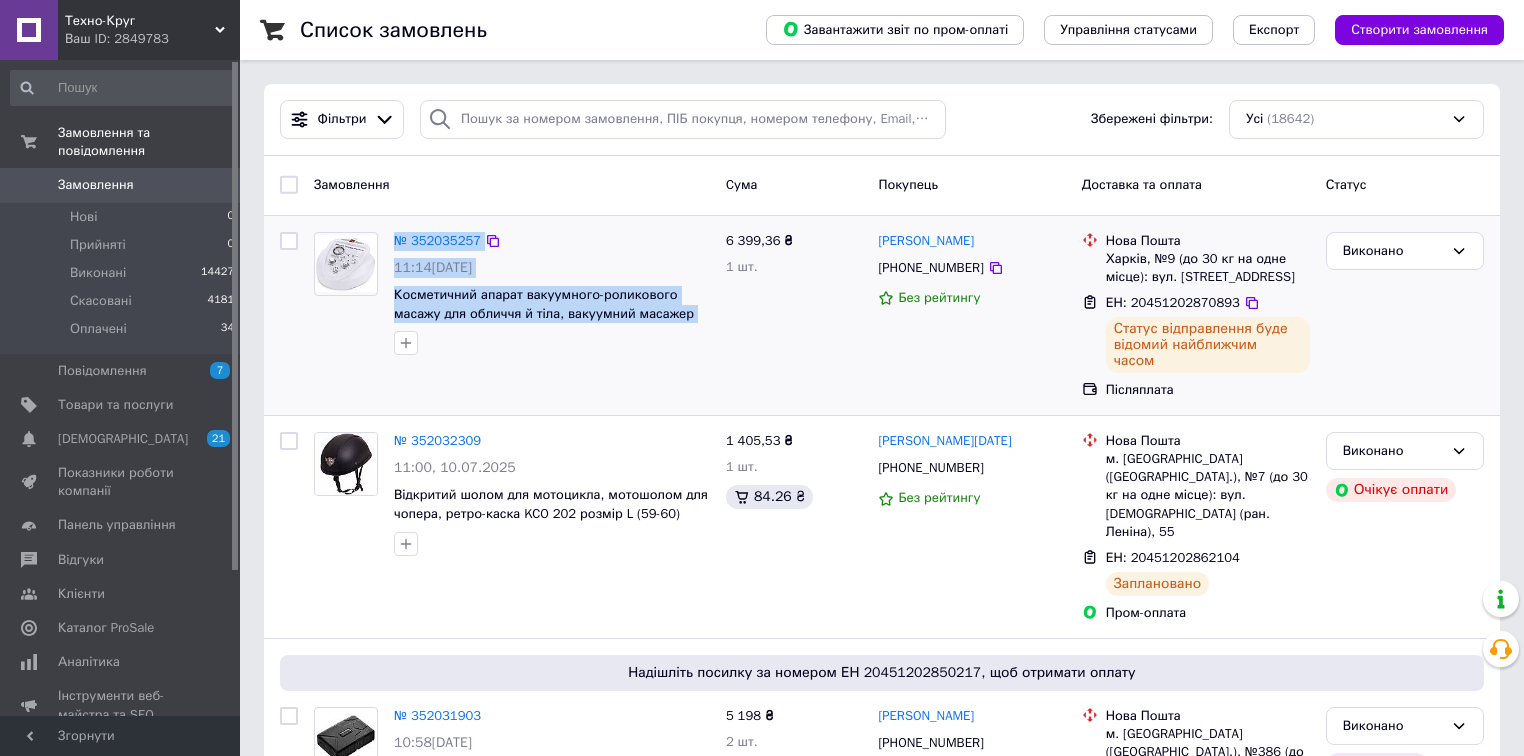 drag, startPoint x: 707, startPoint y: 316, endPoint x: 388, endPoint y: 245, distance: 326.80576 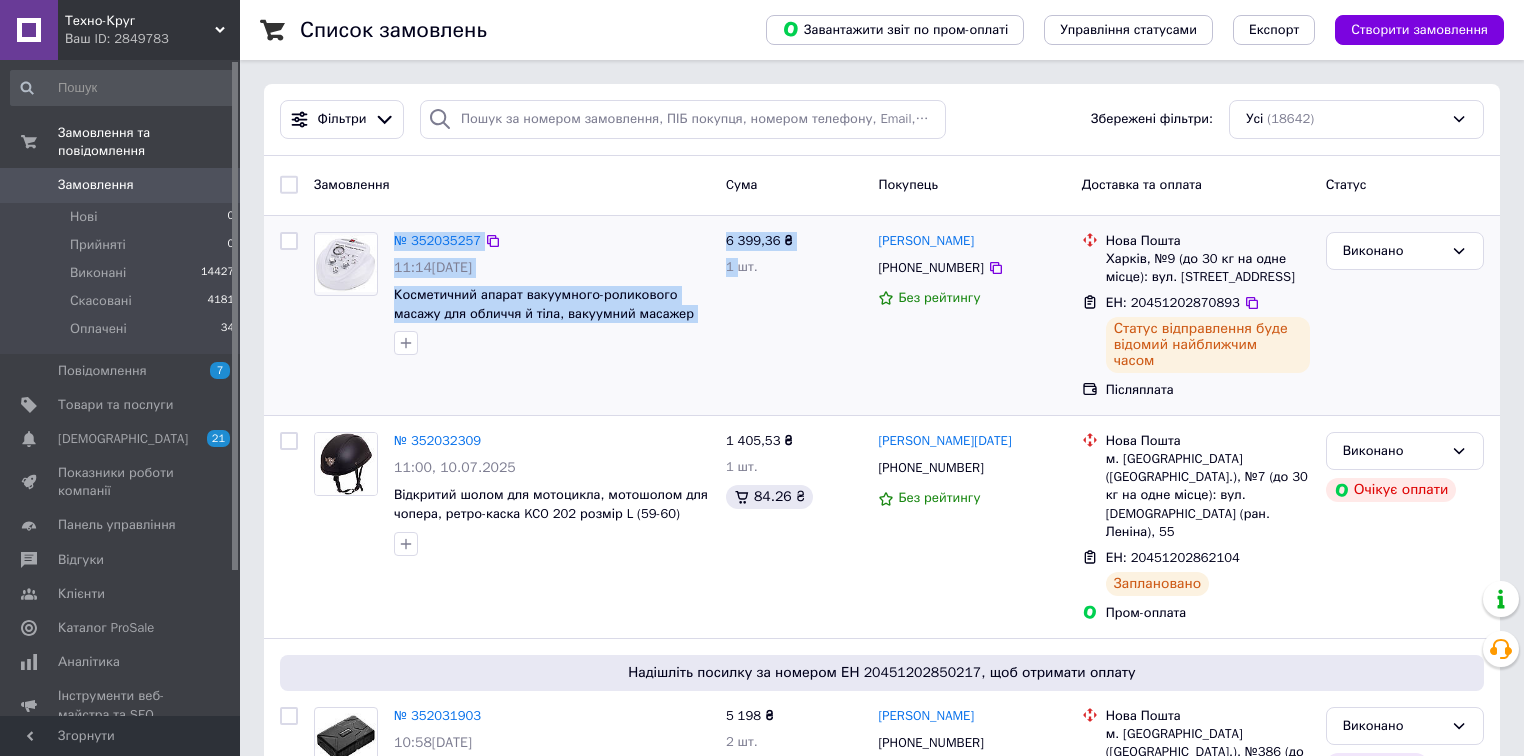 drag, startPoint x: 387, startPoint y: 236, endPoint x: 738, endPoint y: 340, distance: 366.0833 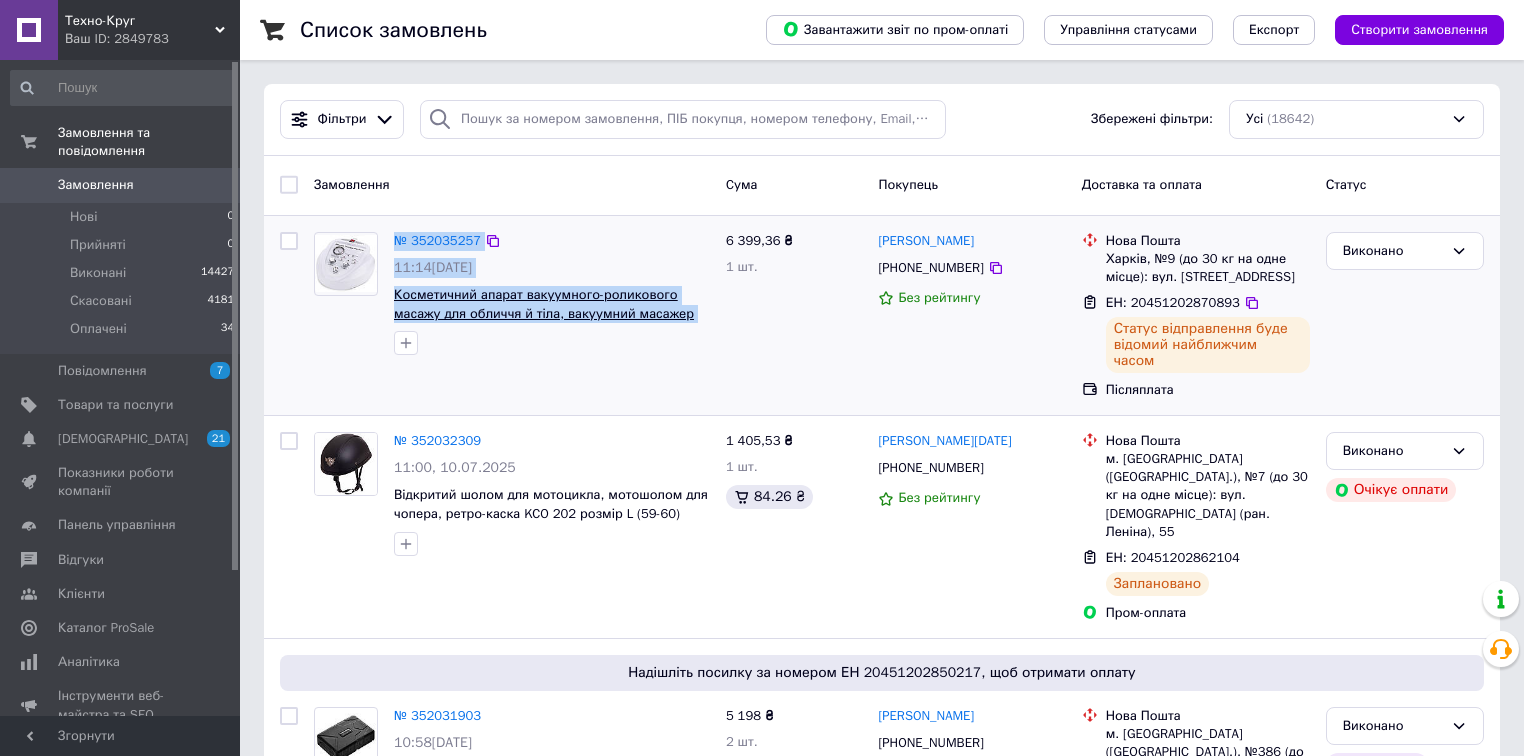 drag, startPoint x: 390, startPoint y: 233, endPoint x: 702, endPoint y: 316, distance: 322.85135 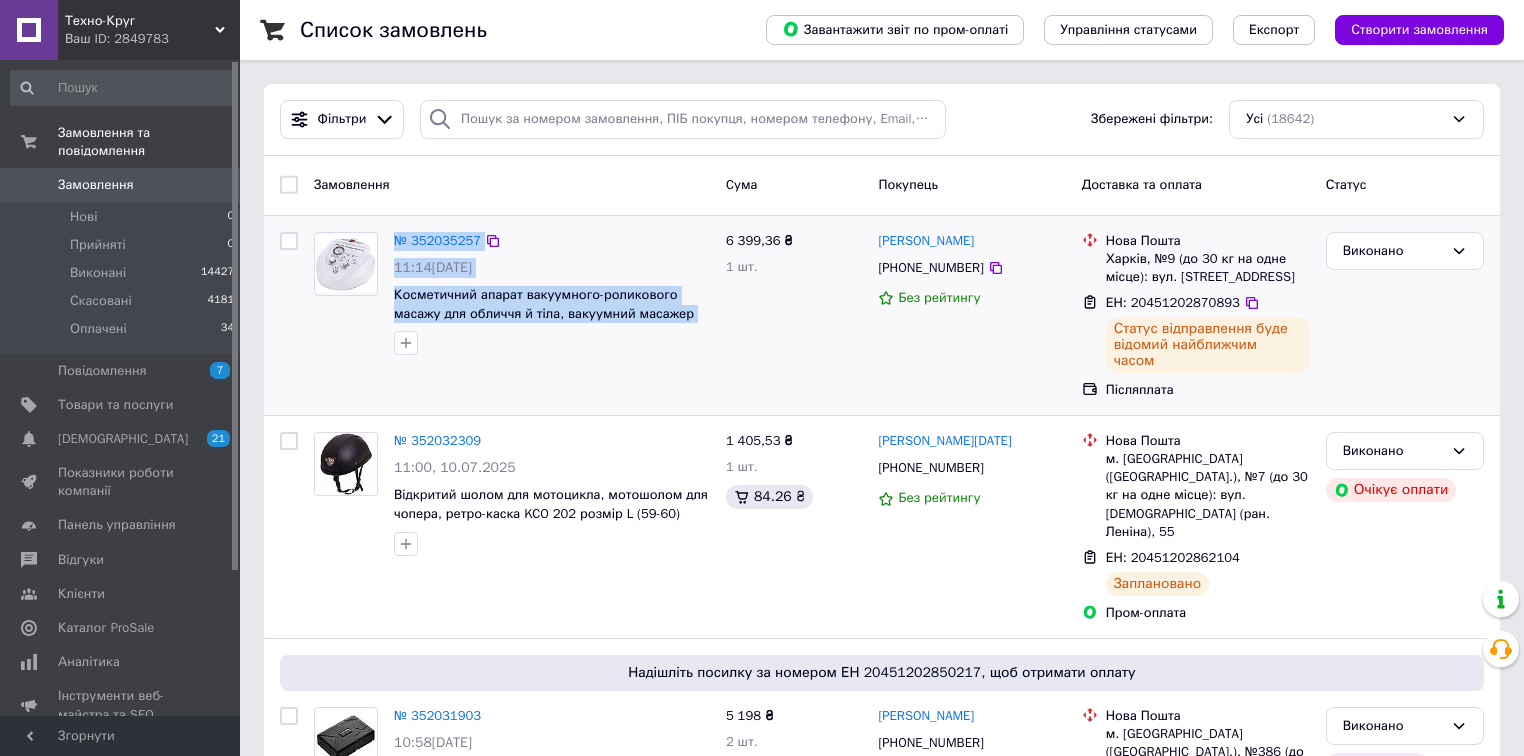 click on "№ 352035257" at bounding box center [552, 241] 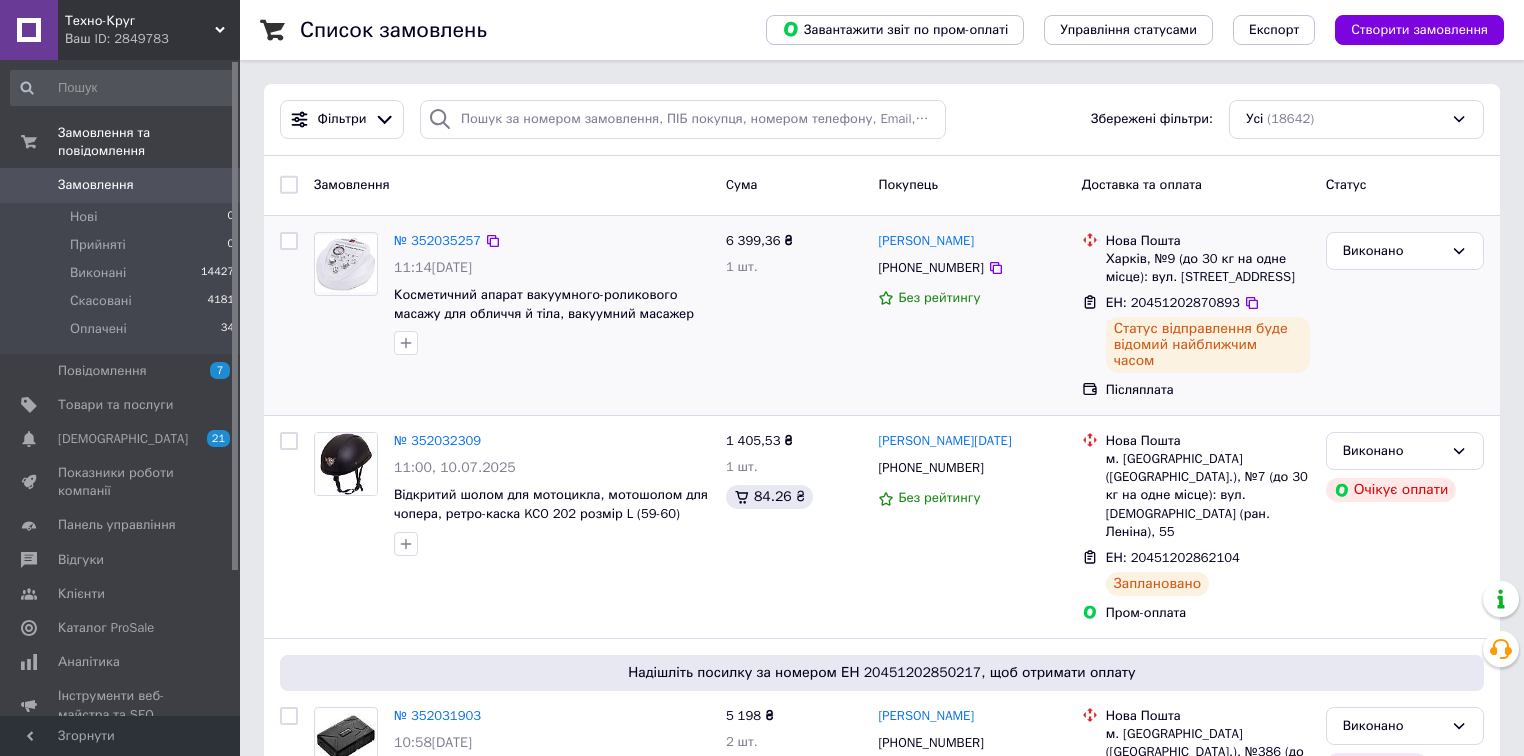 click on "№ 352035257" at bounding box center (552, 241) 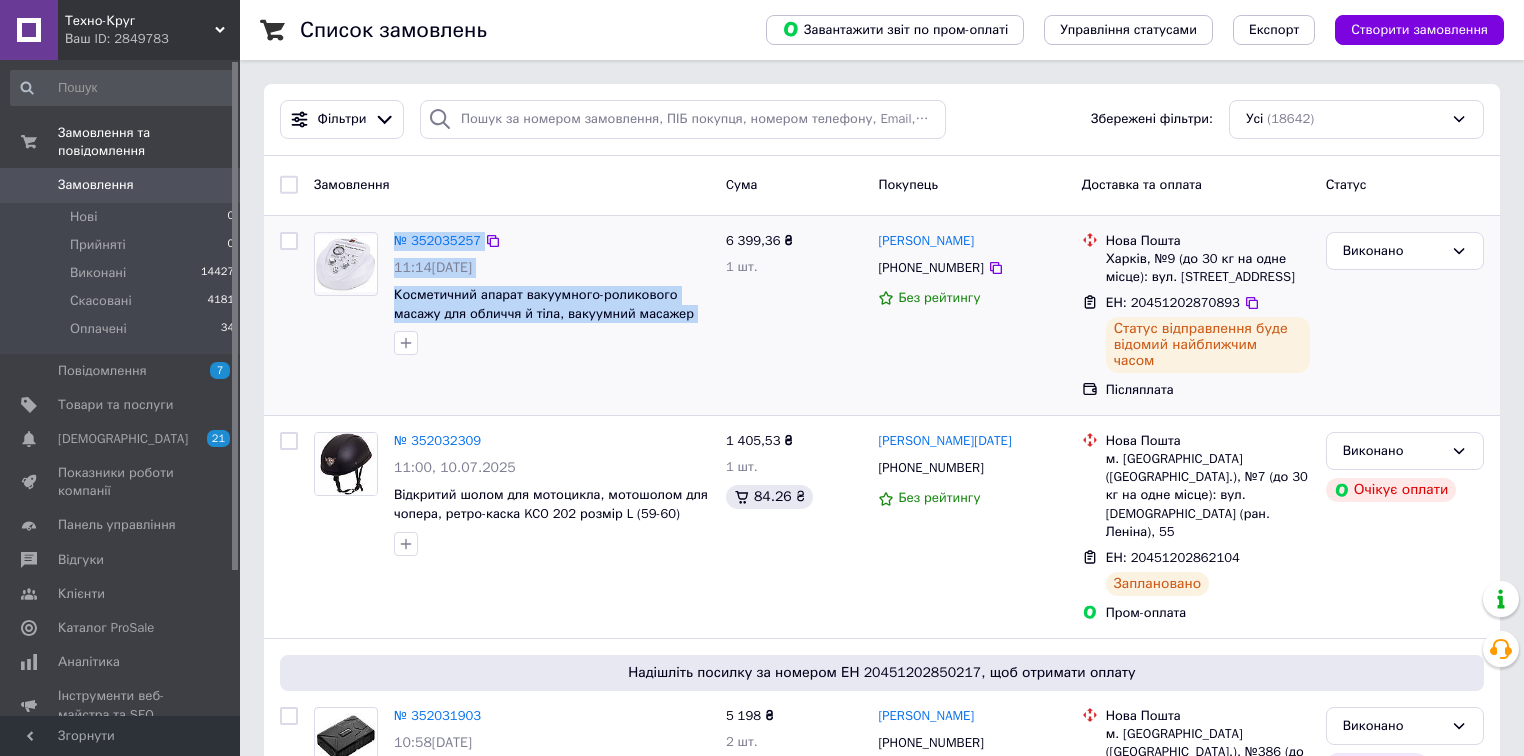 drag, startPoint x: 388, startPoint y: 236, endPoint x: 708, endPoint y: 321, distance: 331.09665 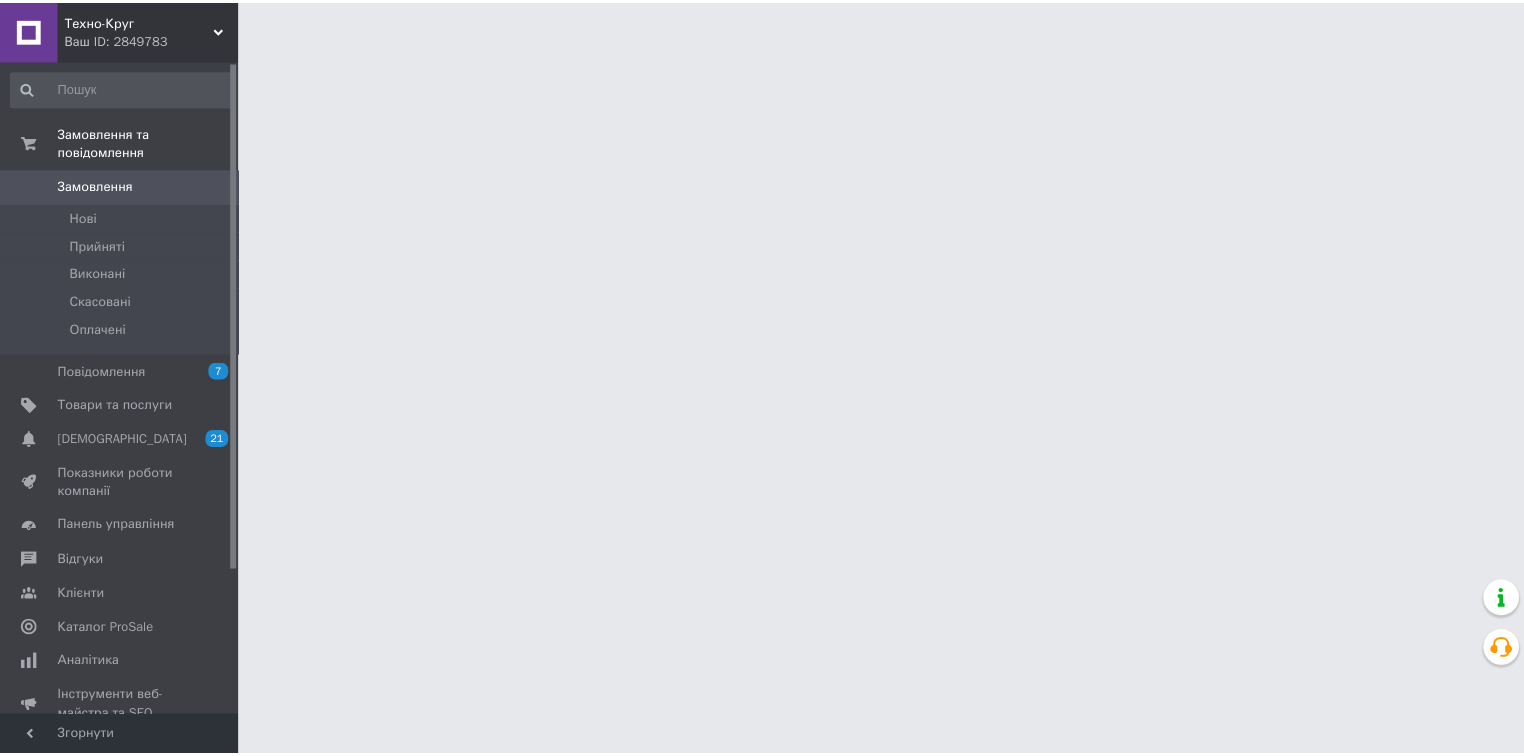 scroll, scrollTop: 0, scrollLeft: 0, axis: both 